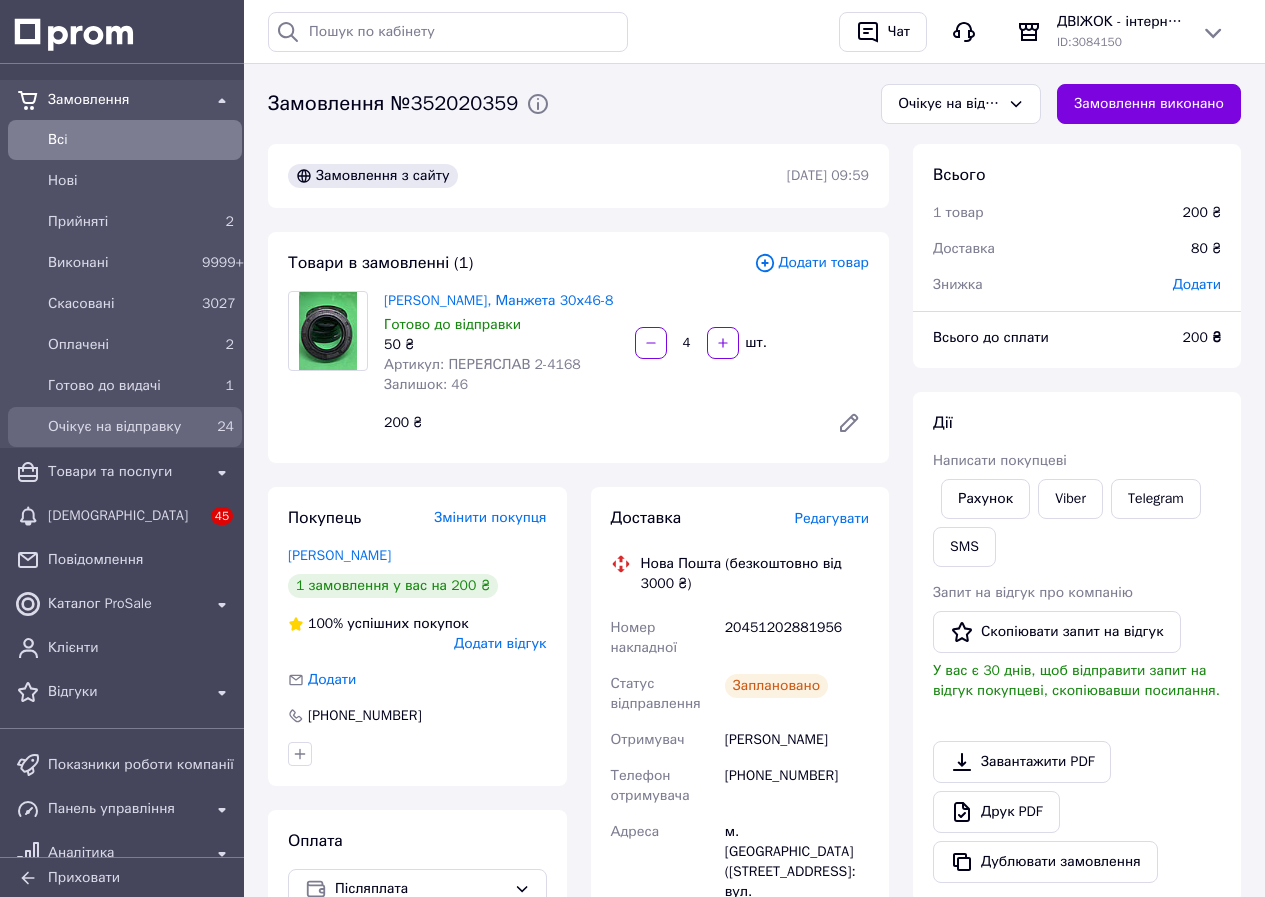 scroll, scrollTop: 400, scrollLeft: 0, axis: vertical 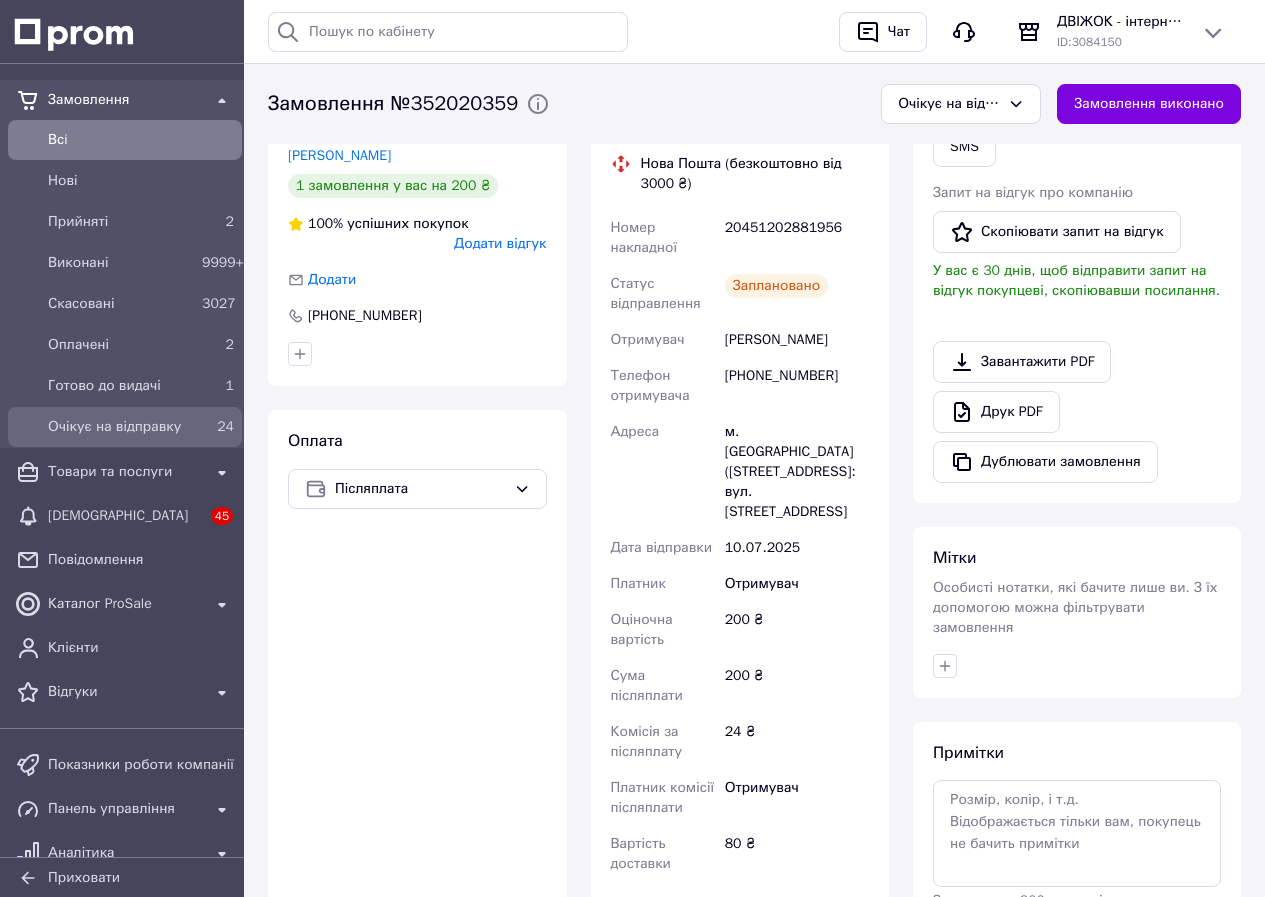 click on "Очікує на відправку" at bounding box center (121, 427) 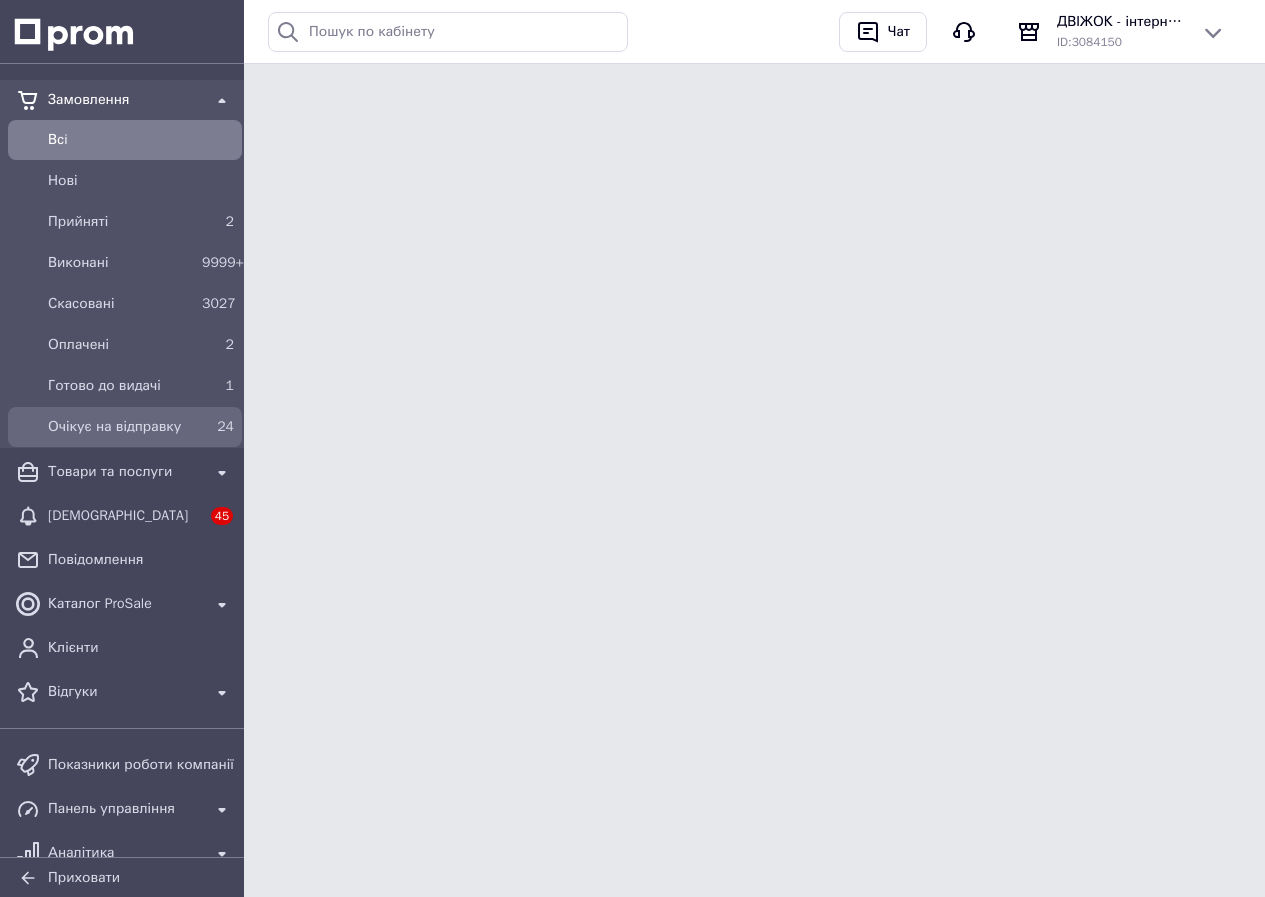 scroll, scrollTop: 0, scrollLeft: 0, axis: both 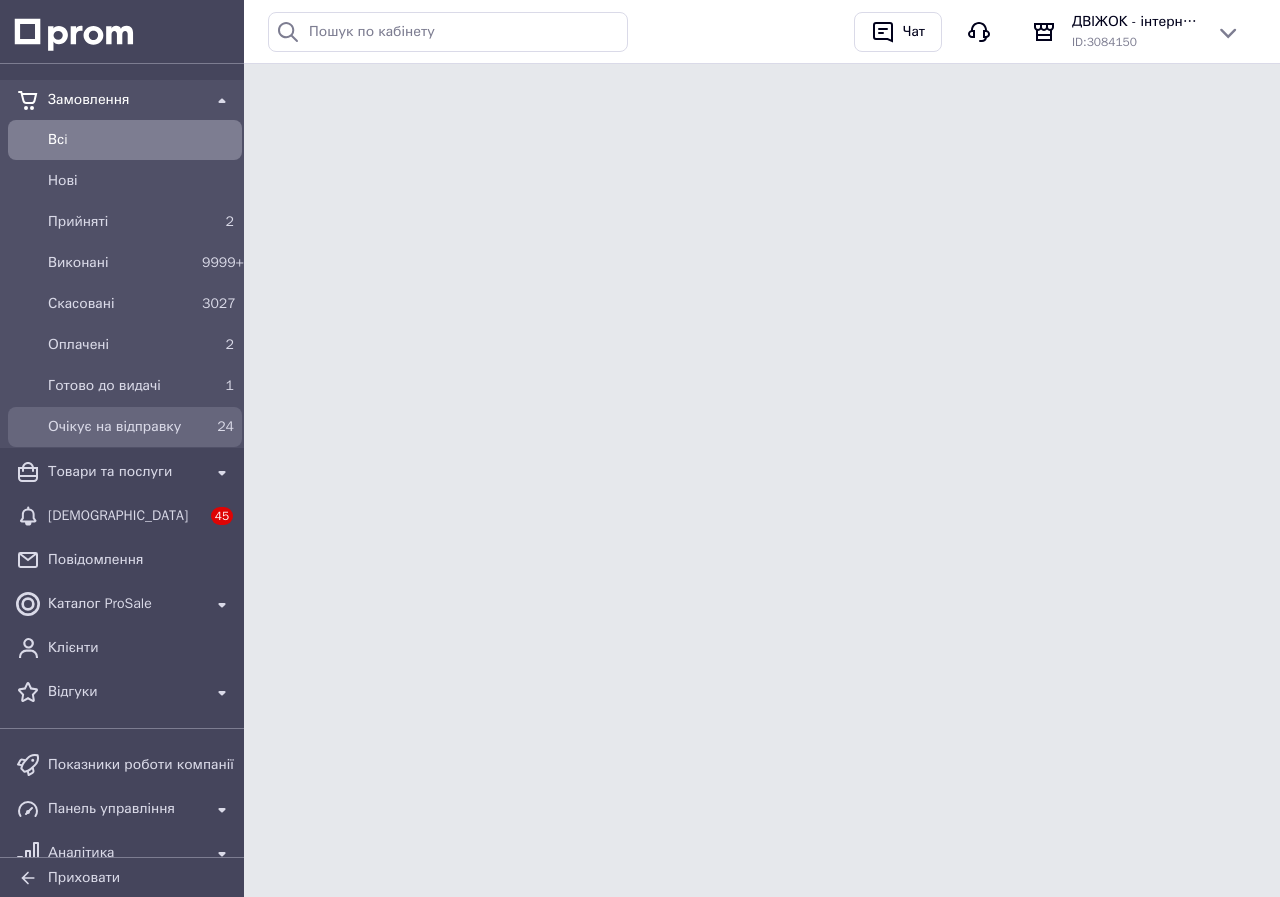 click on "Очікує на відправку" at bounding box center (121, 427) 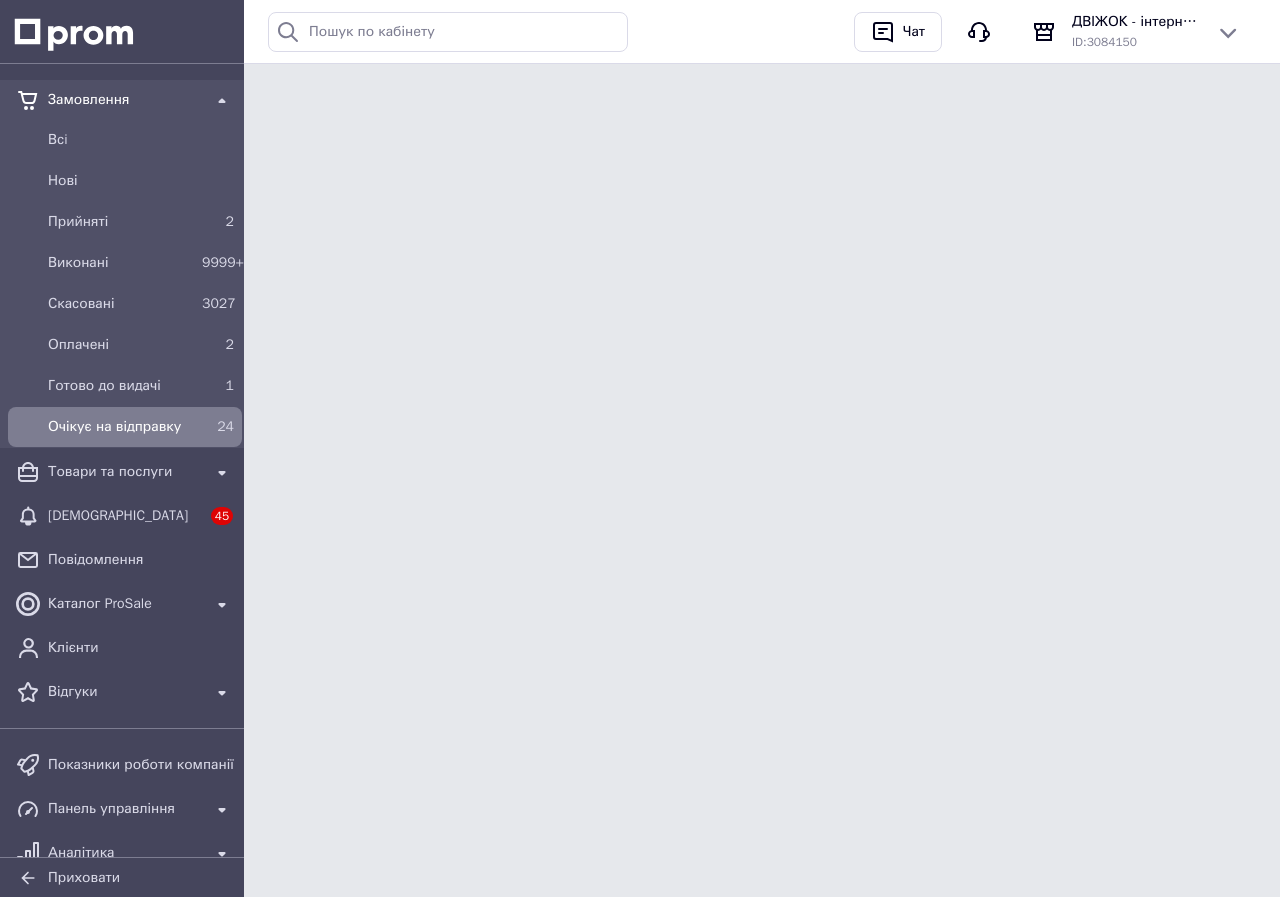 click on "Очікує на відправку" at bounding box center [121, 427] 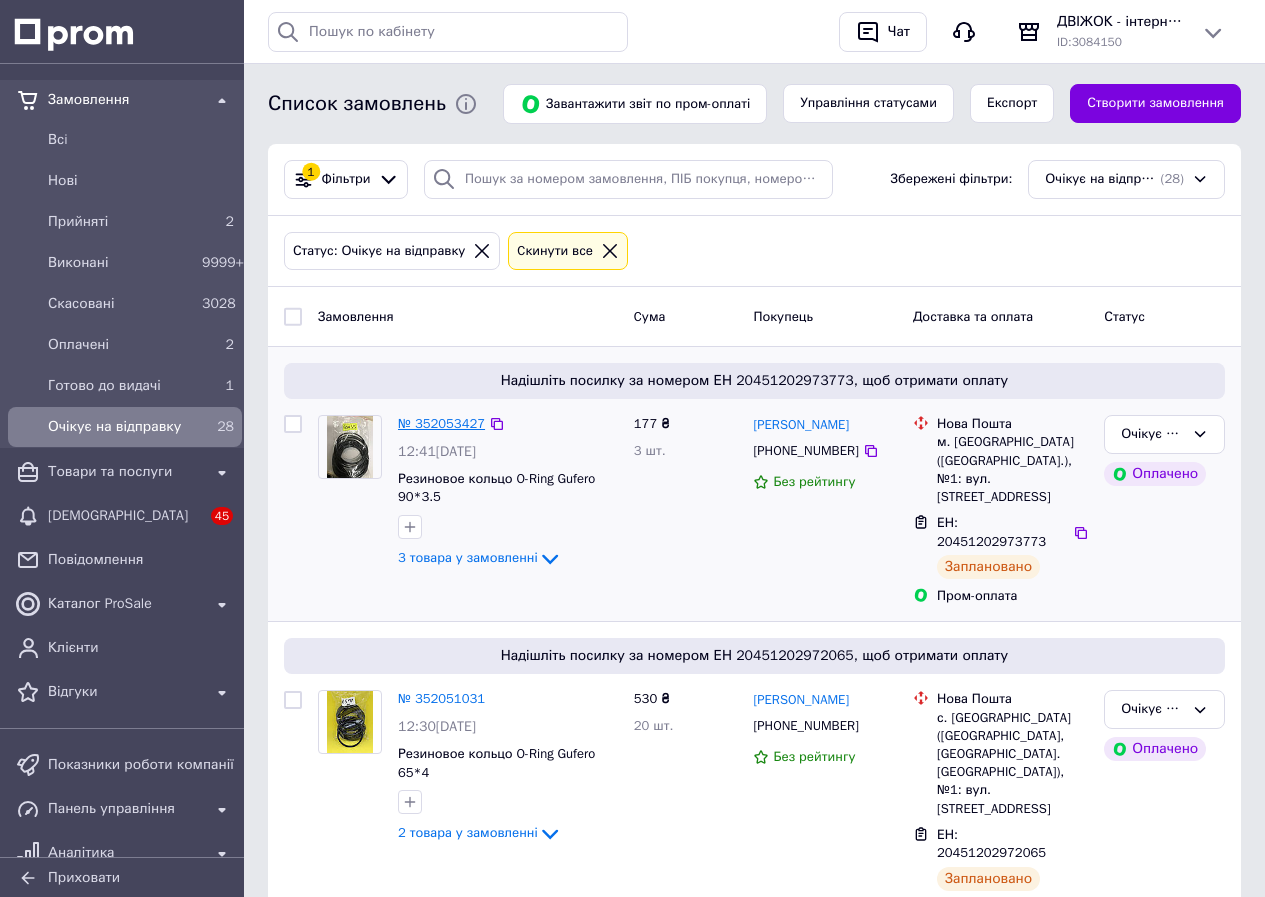 click on "№ 352053427" at bounding box center [441, 423] 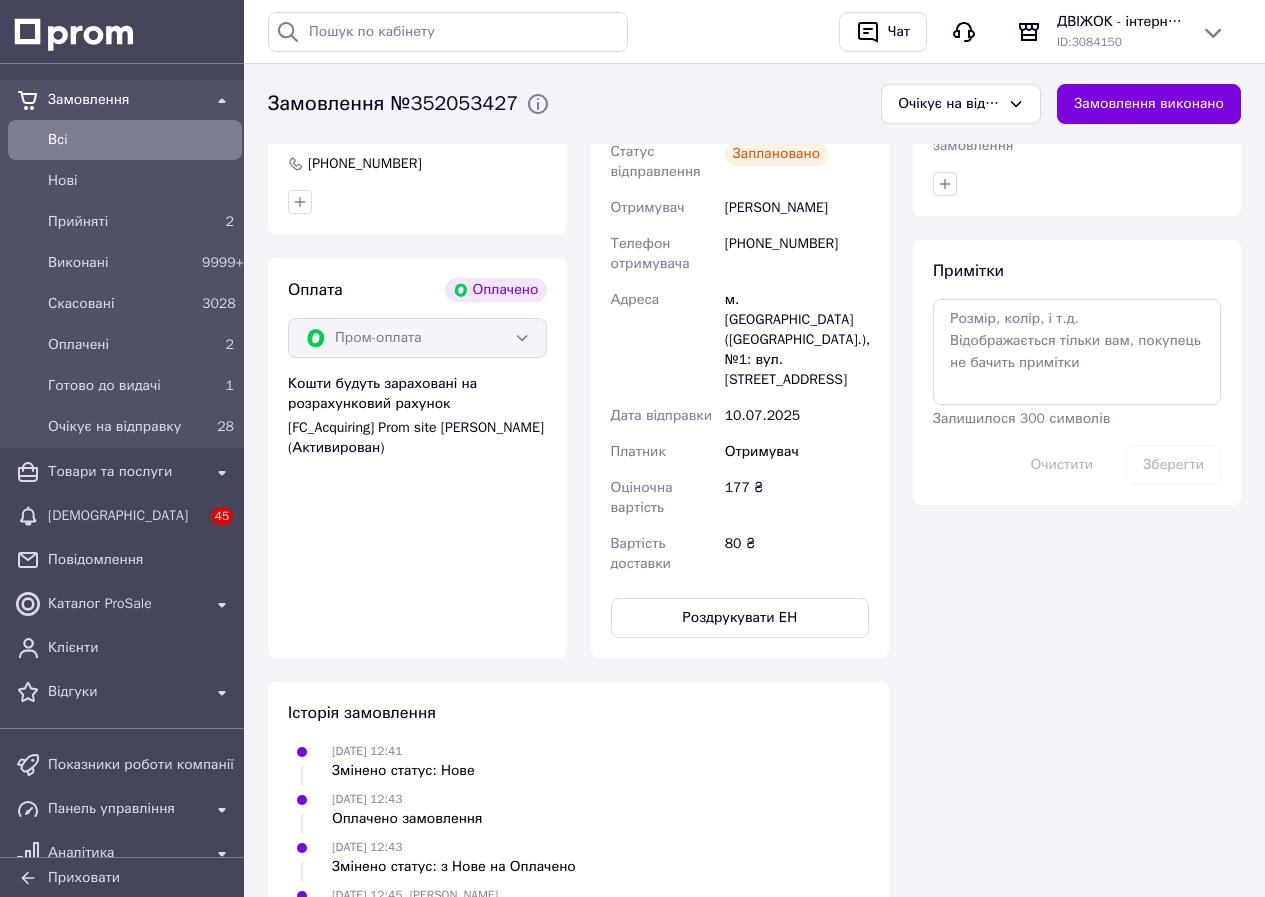 scroll, scrollTop: 1000, scrollLeft: 0, axis: vertical 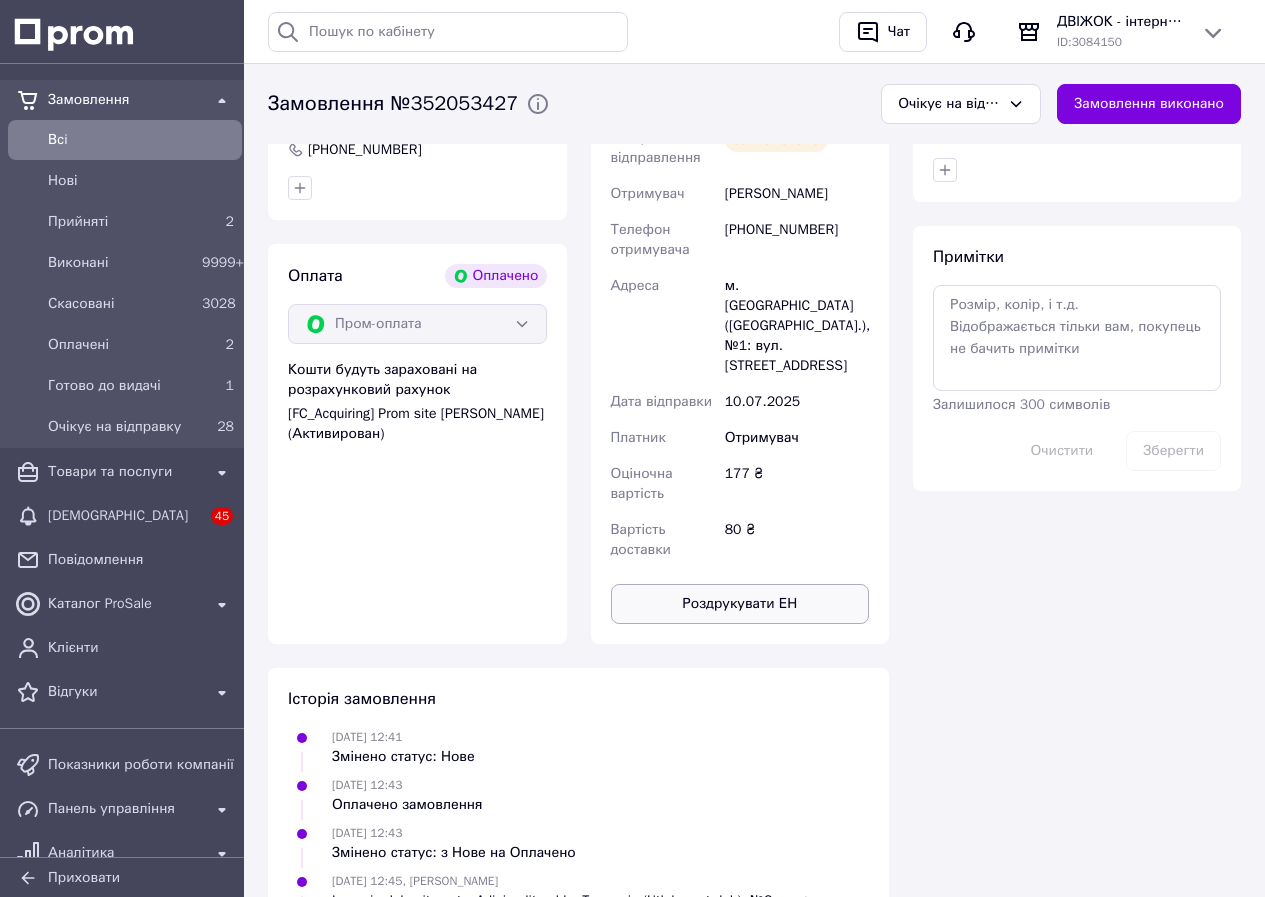 click on "Роздрукувати ЕН" at bounding box center (740, 604) 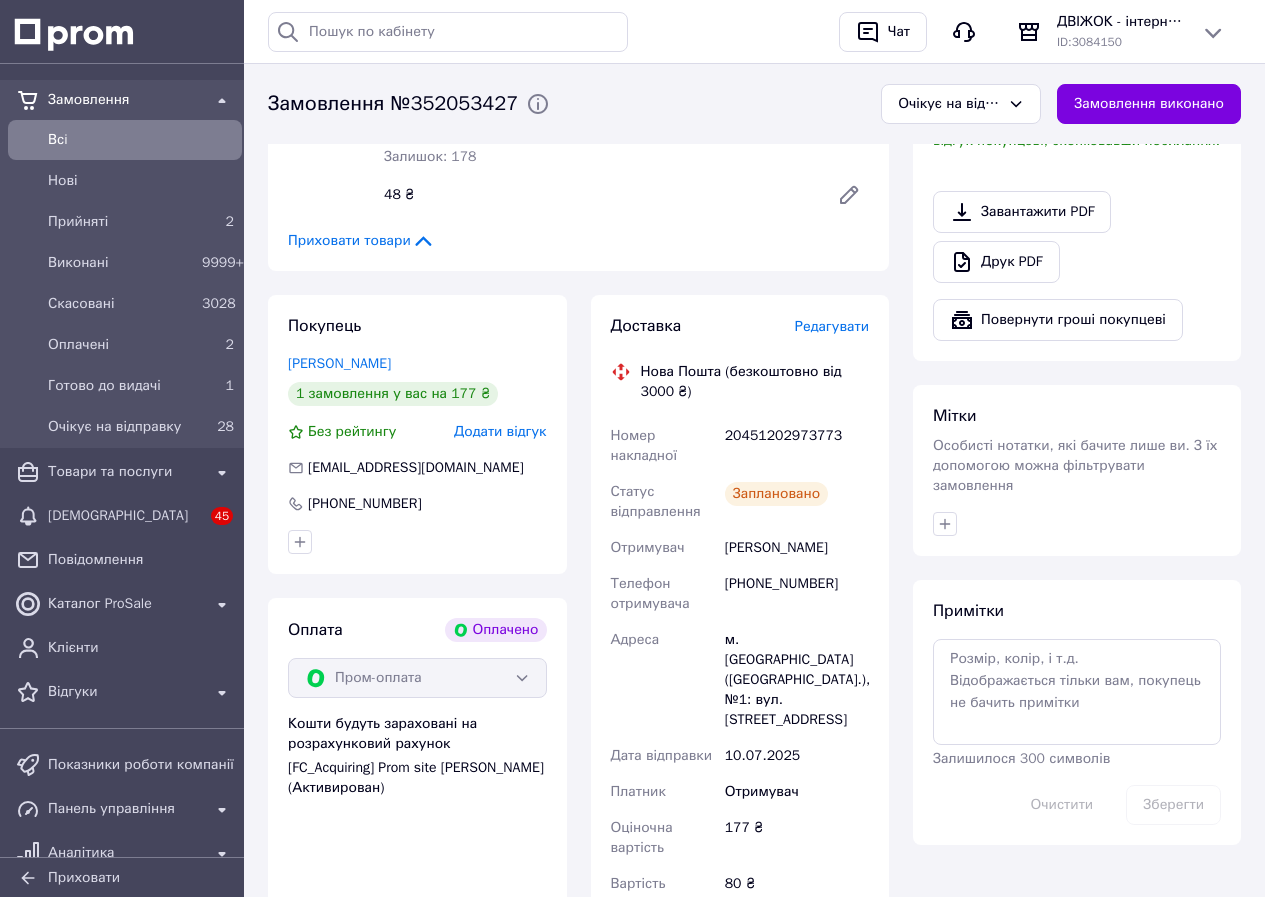 scroll, scrollTop: 600, scrollLeft: 0, axis: vertical 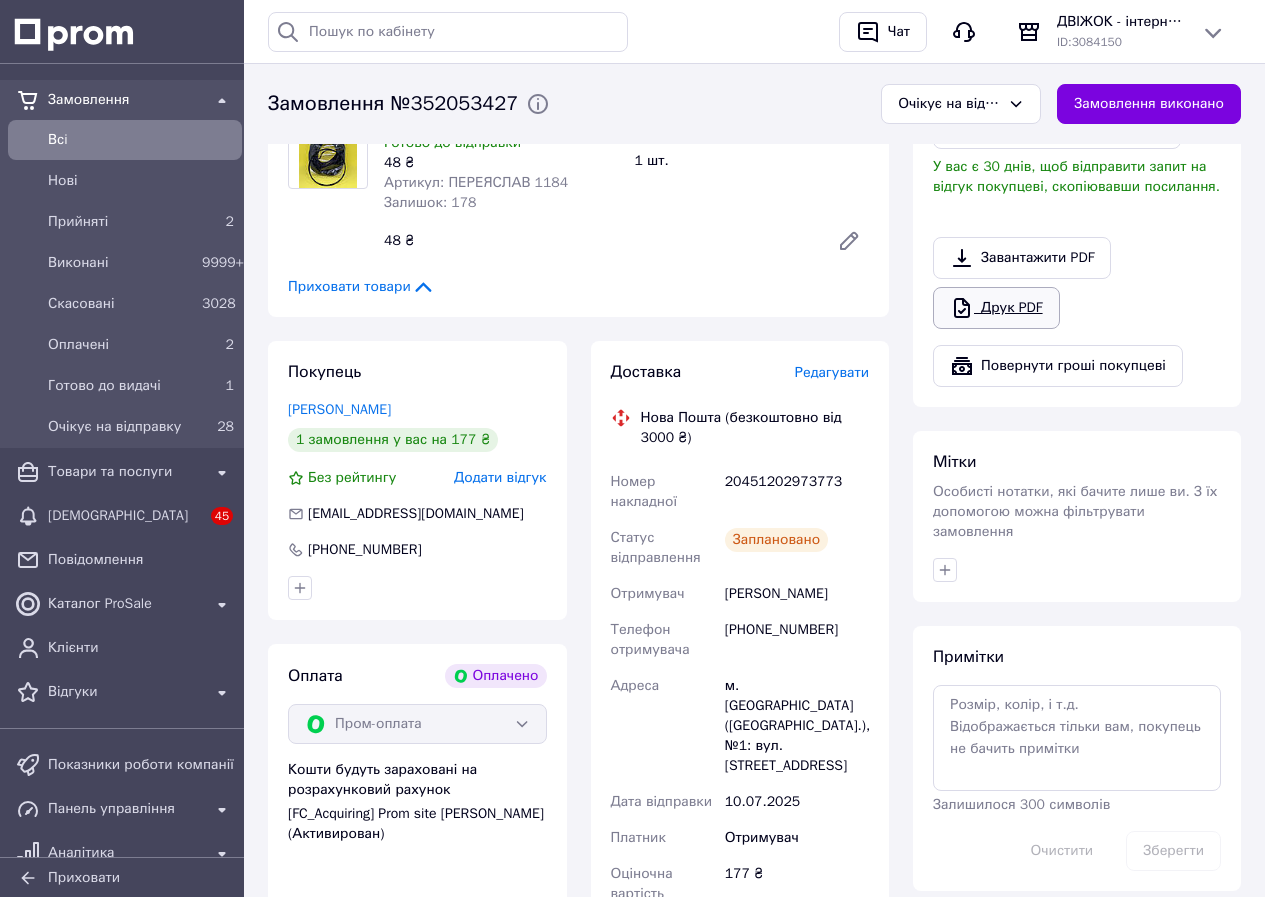 click on "Друк PDF" at bounding box center [996, 308] 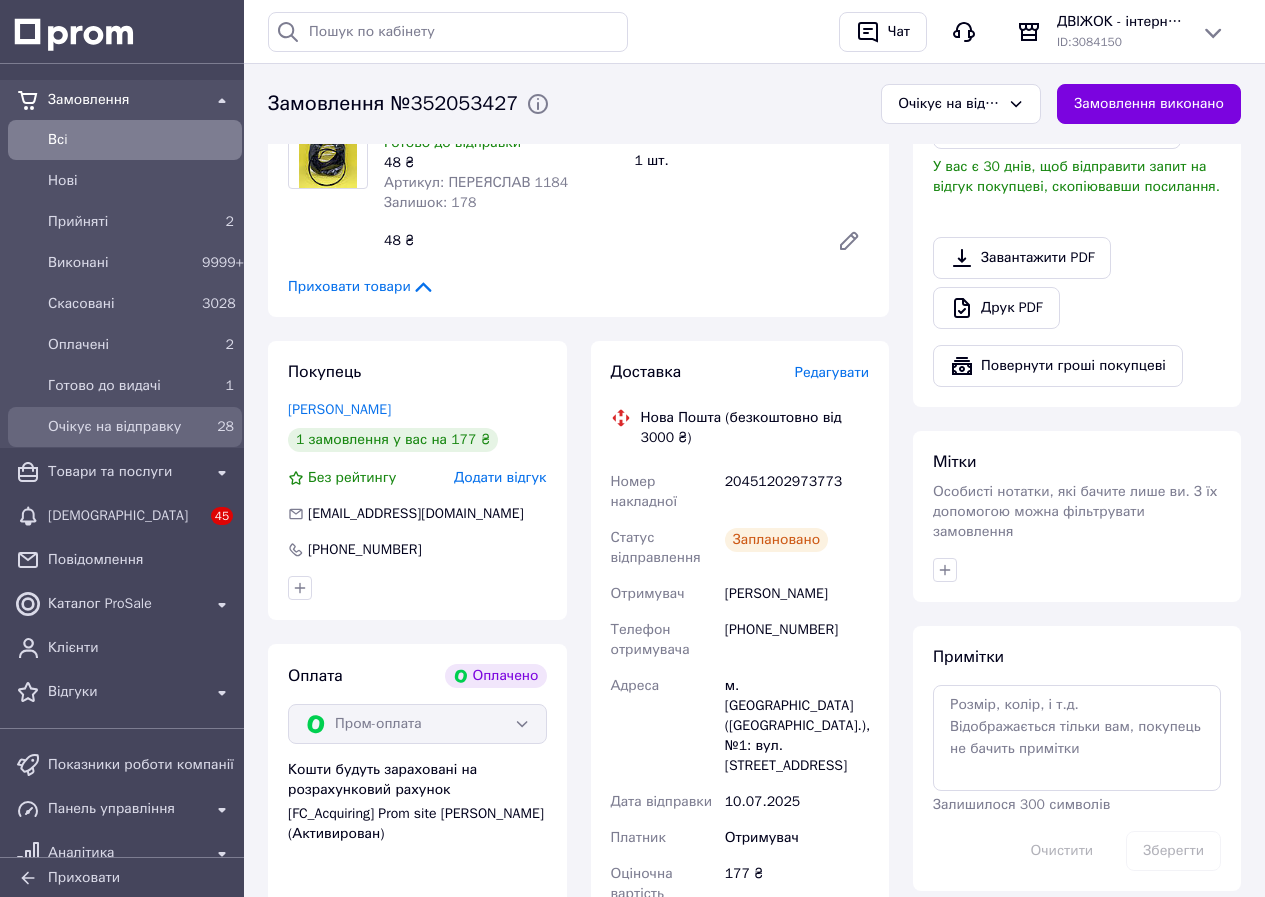 click on "28" at bounding box center [218, 427] 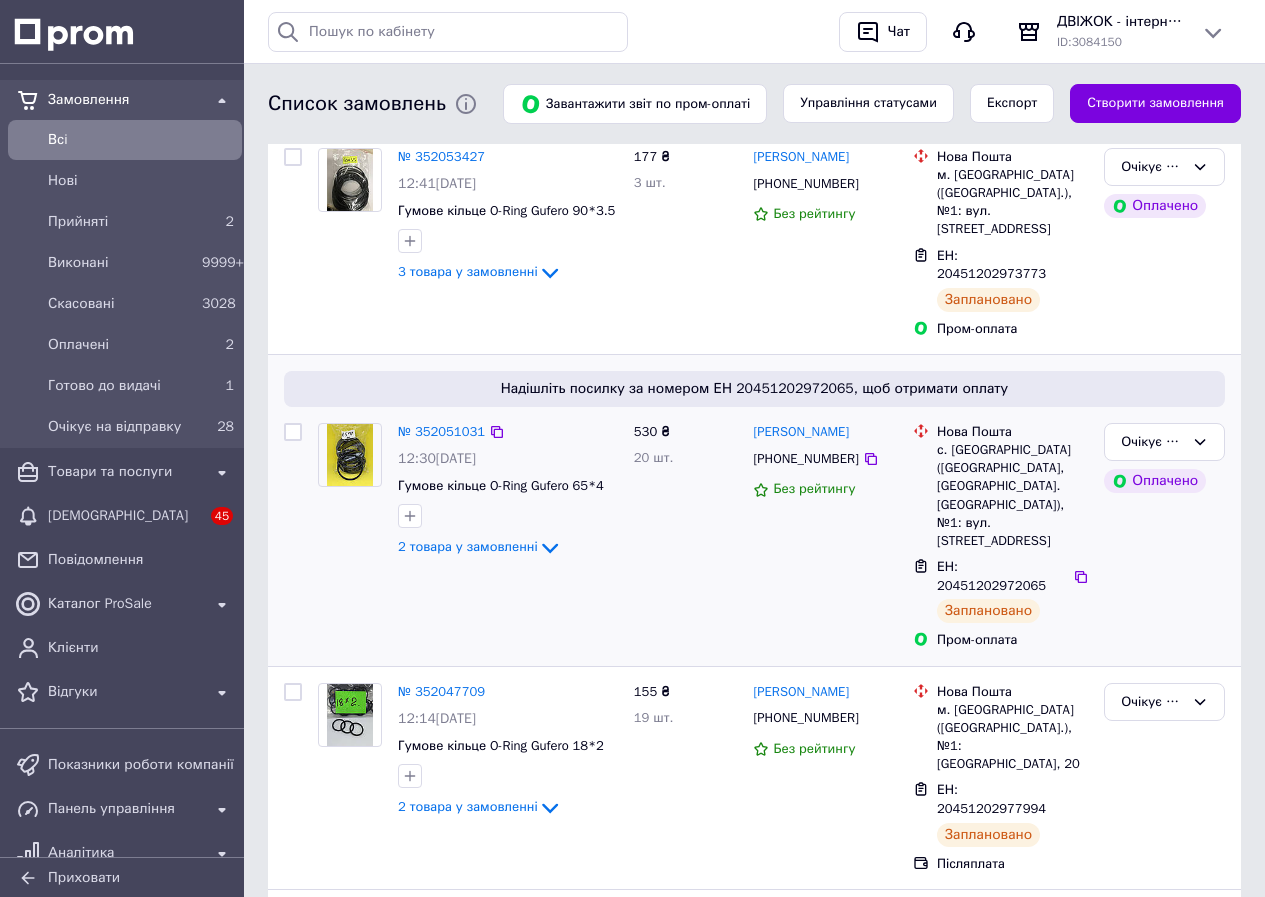scroll, scrollTop: 200, scrollLeft: 0, axis: vertical 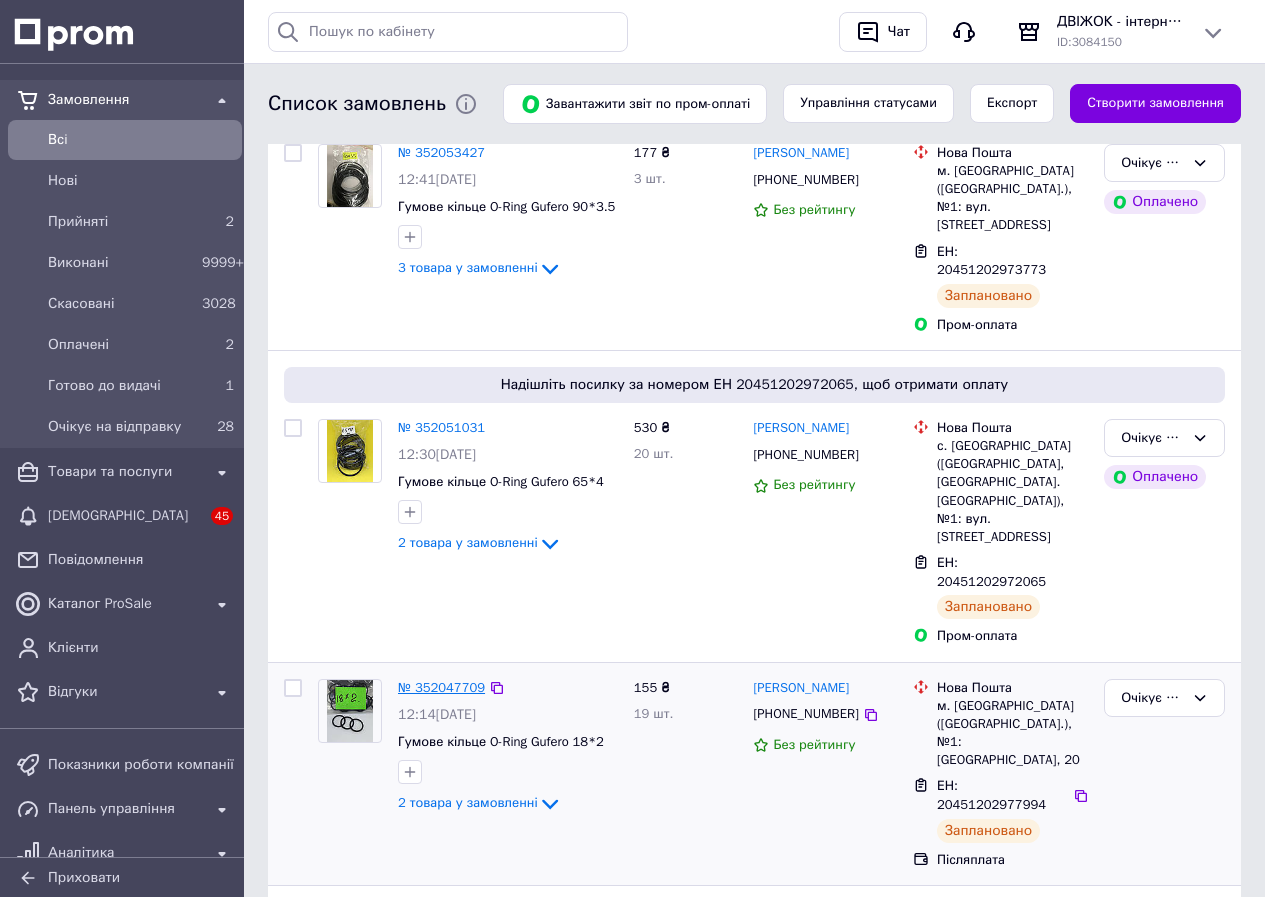 click on "№ 352047709" at bounding box center (441, 687) 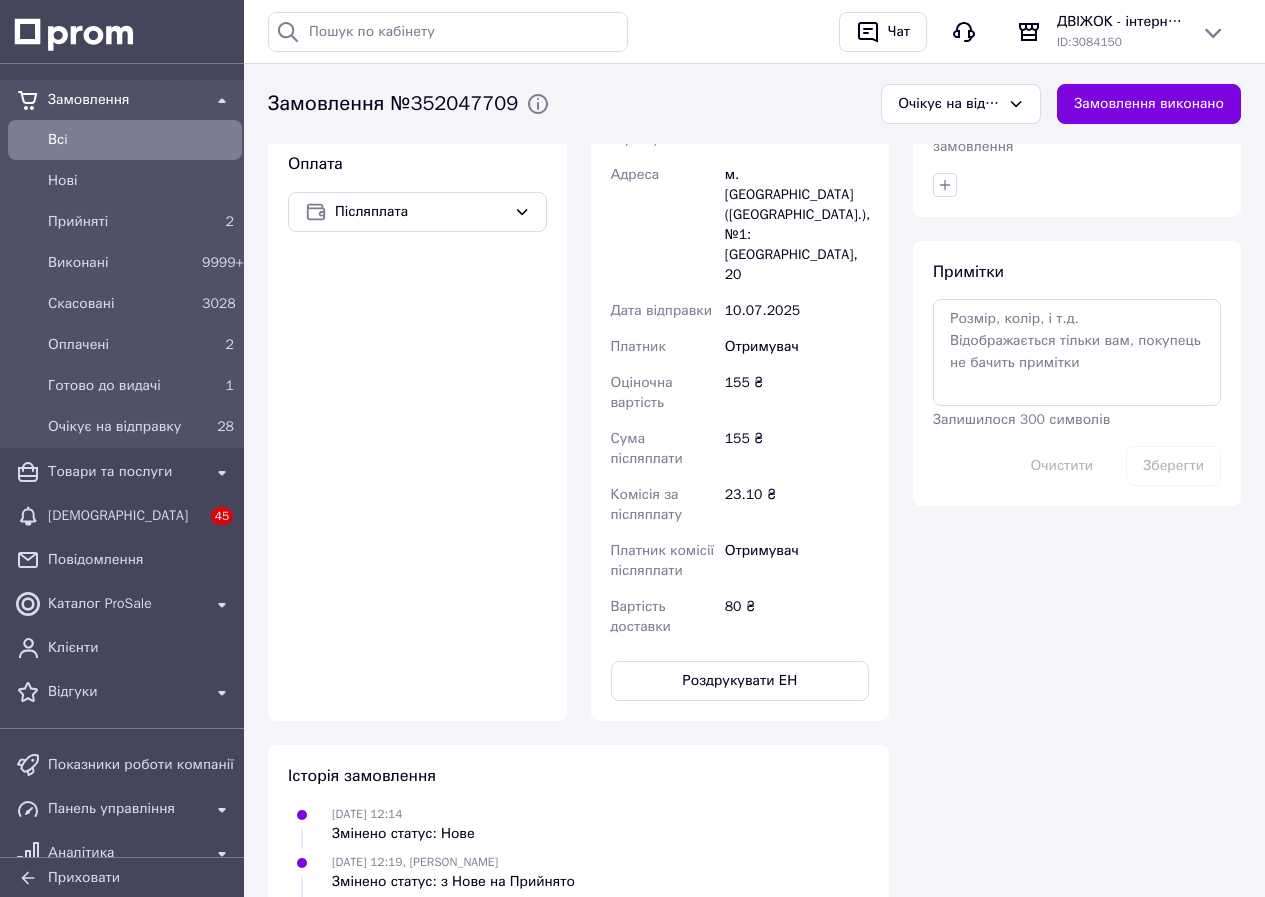 scroll, scrollTop: 908, scrollLeft: 0, axis: vertical 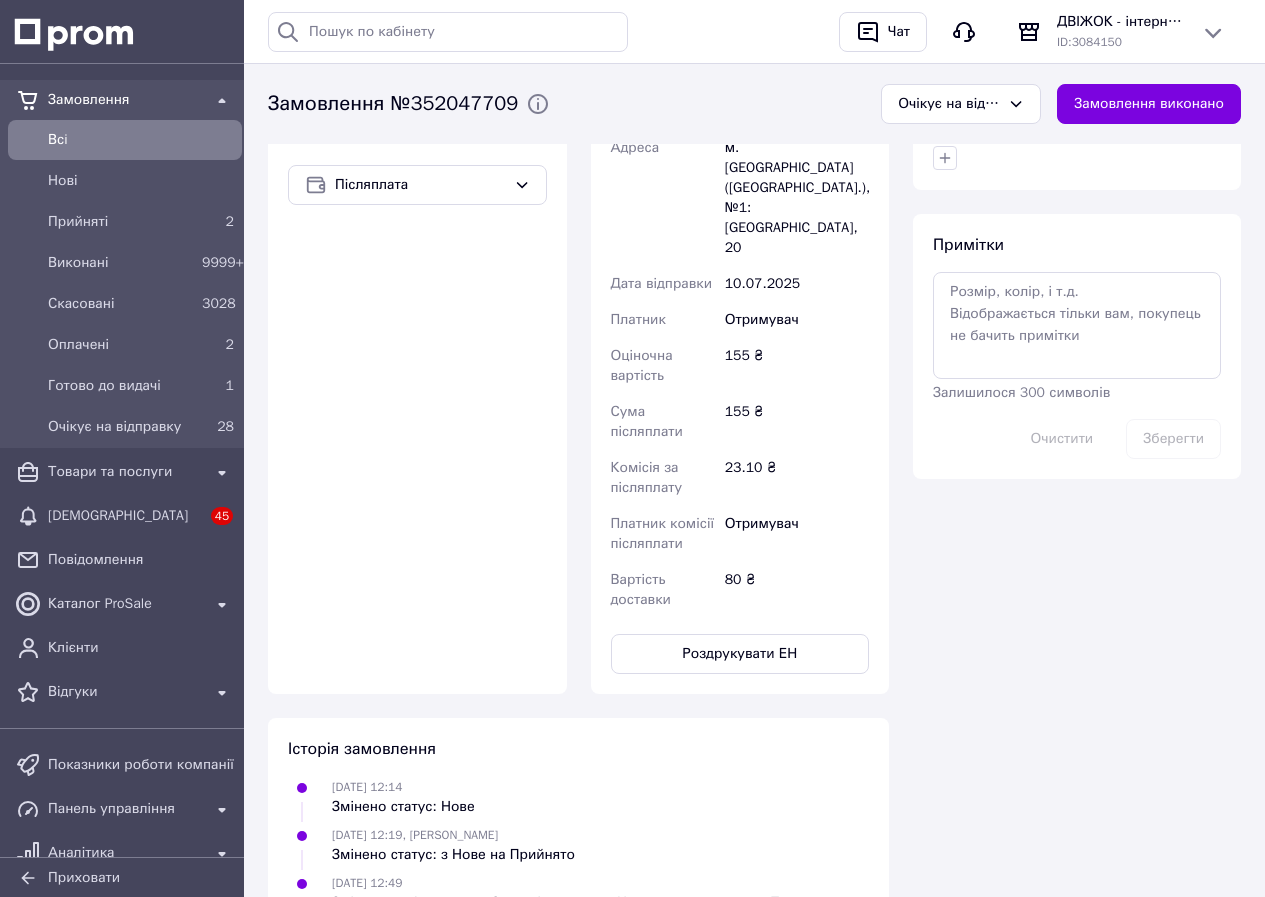 click on "Доставка Редагувати Нова Пошта (безкоштовно від 3000 ₴) Номер накладної 20451202977994 Статус відправлення Заплановано Отримувач Лавриненко Марія Телефон отримувача +380999564601 Адреса м. Лебедин (Сумська обл.), №1: площа Соборна, 20 Дата відправки 10.07.2025 Платник Отримувач Оціночна вартість 155 ₴ Сума післяплати 155 ₴ Комісія за післяплату 23.10 ₴ Платник комісії післяплати Отримувач Вартість доставки 80 ₴ Роздрукувати ЕН Платник Отримувач Відправник Прізвище отримувача Лавриненко Ім'я отримувача Марія По батькові отримувача Телефон отримувача +380999564601 Тип доставки 155" at bounding box center (740, 248) 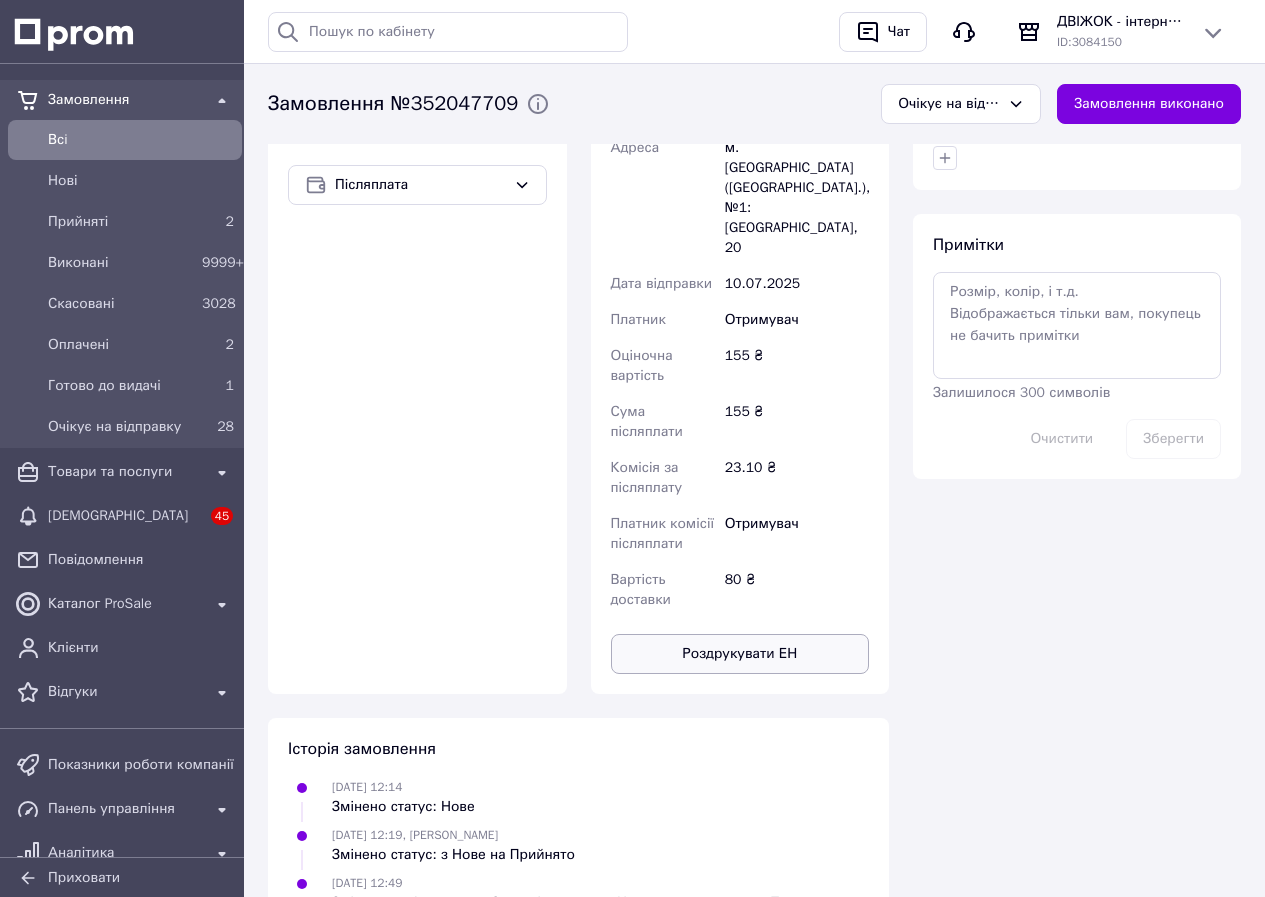 click on "Роздрукувати ЕН" at bounding box center (740, 654) 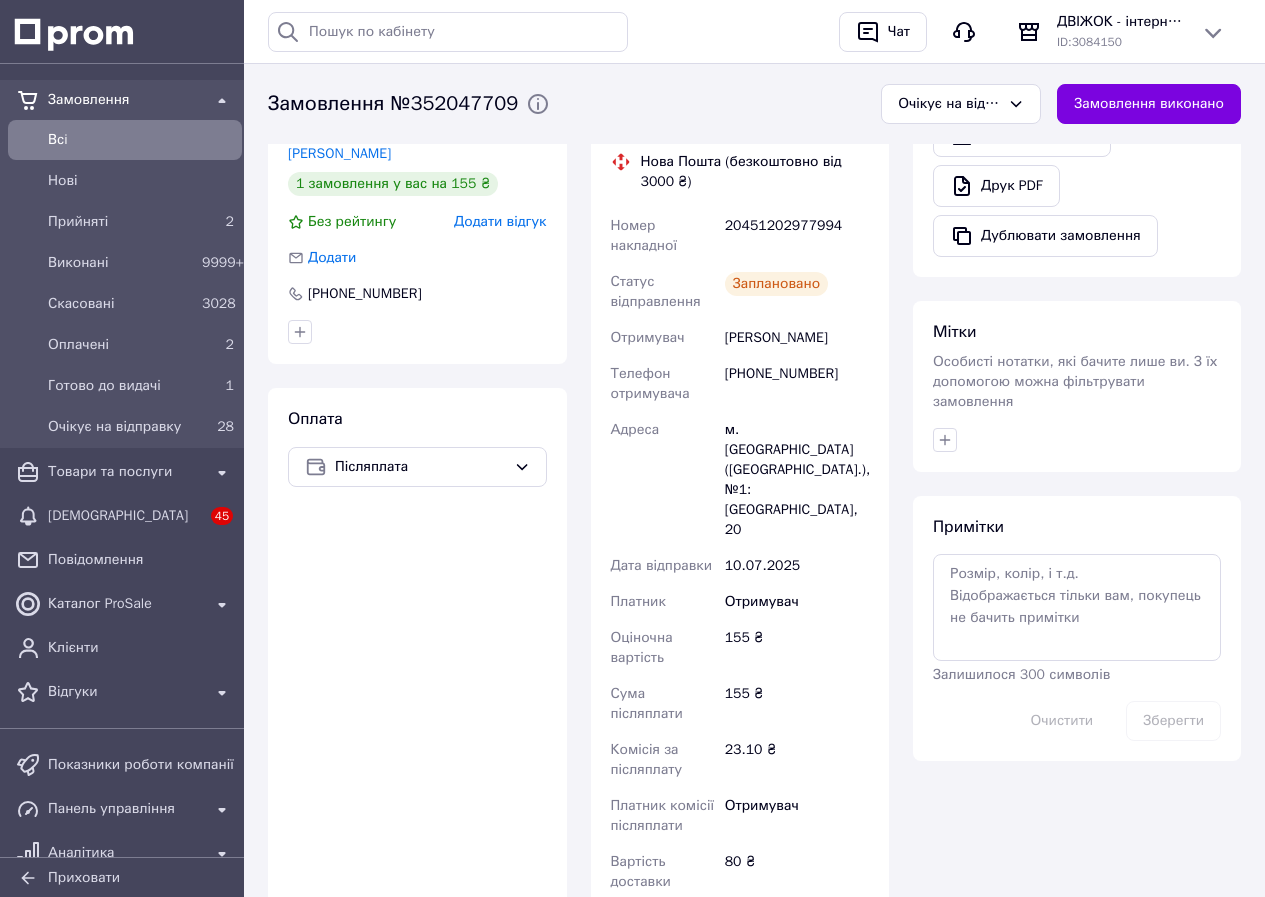 scroll, scrollTop: 608, scrollLeft: 0, axis: vertical 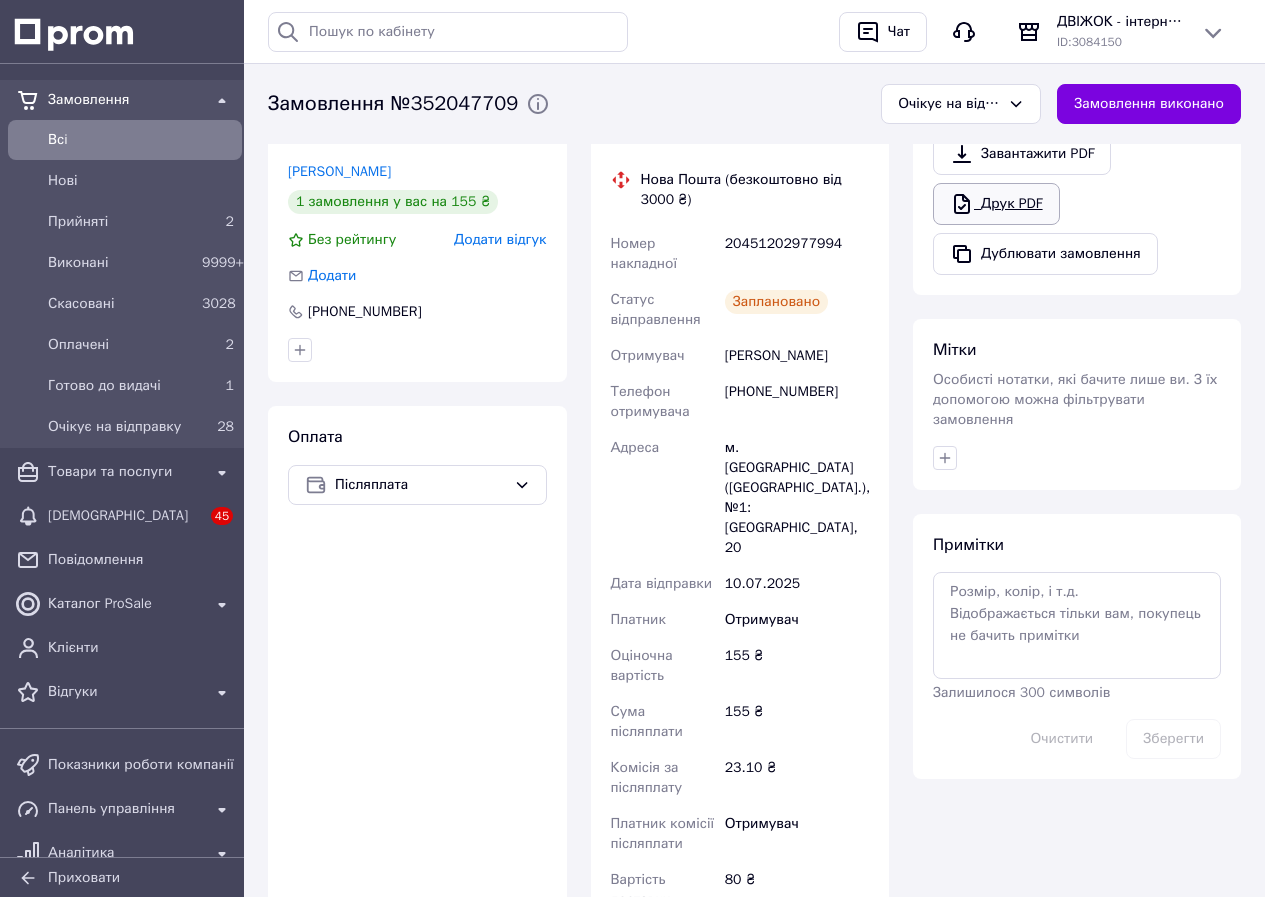click on "Друк PDF" at bounding box center [996, 204] 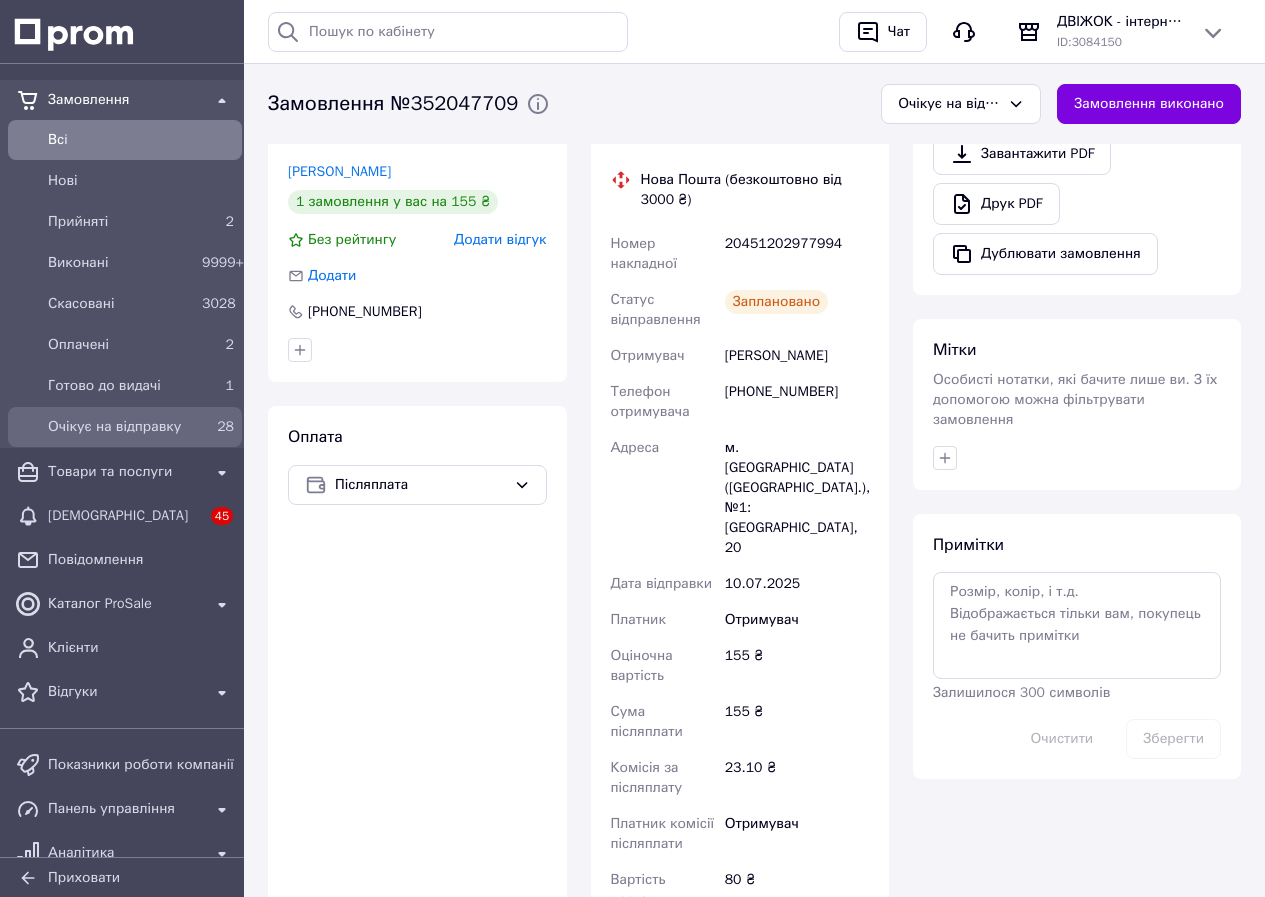 click on "Очікує на відправку" at bounding box center (121, 427) 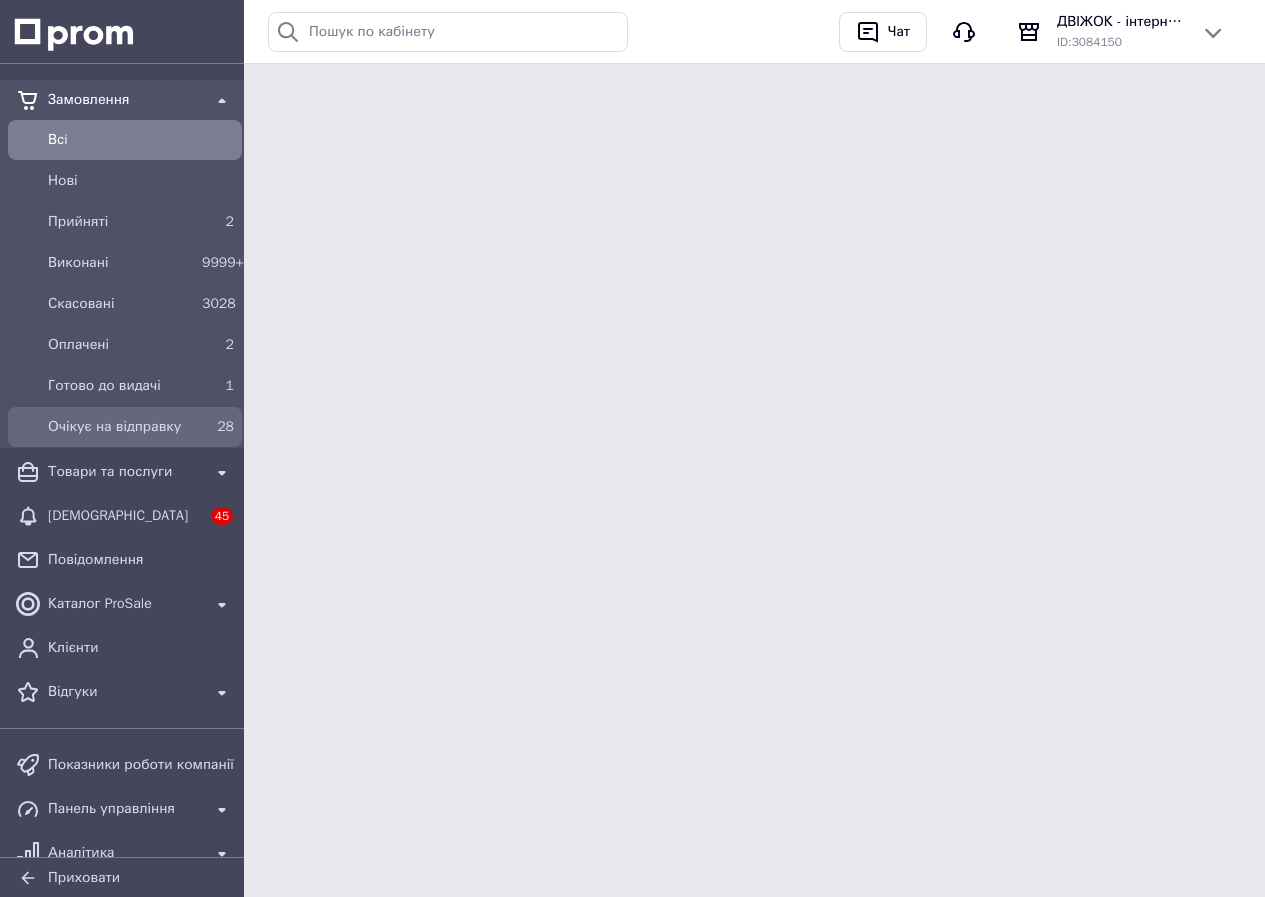 scroll, scrollTop: 0, scrollLeft: 0, axis: both 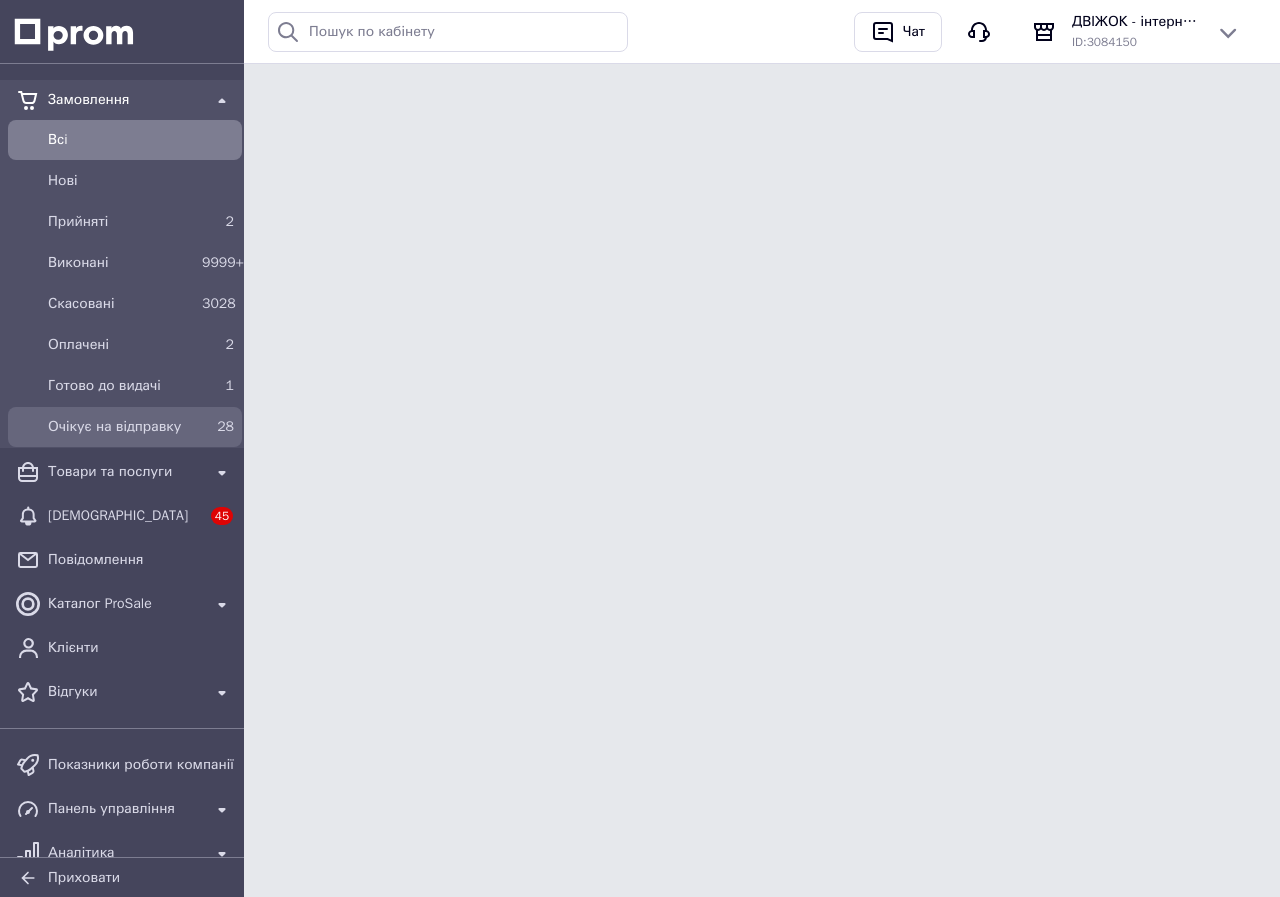 click on "Очікує на відправку" at bounding box center [121, 427] 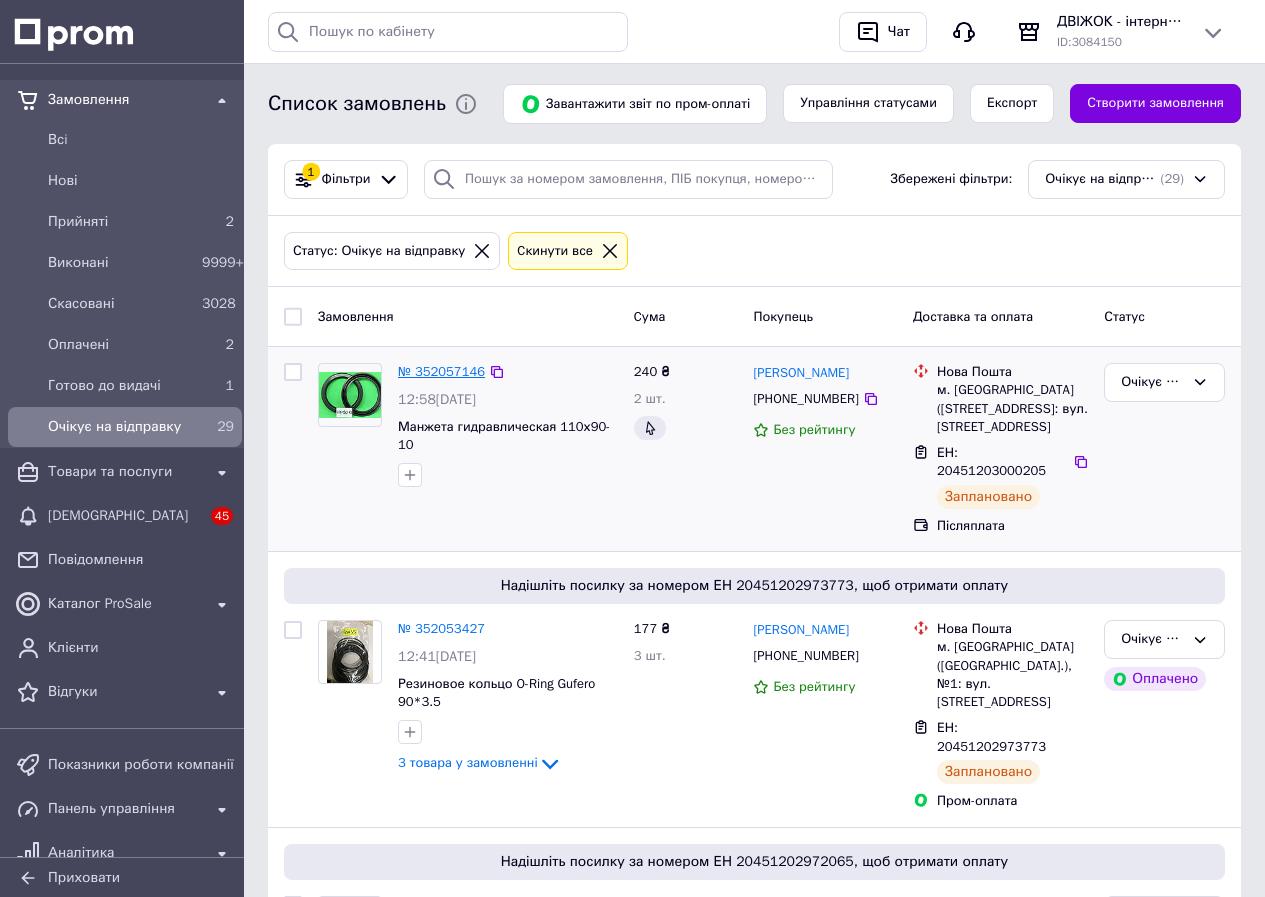 click on "№ 352057146" at bounding box center (441, 371) 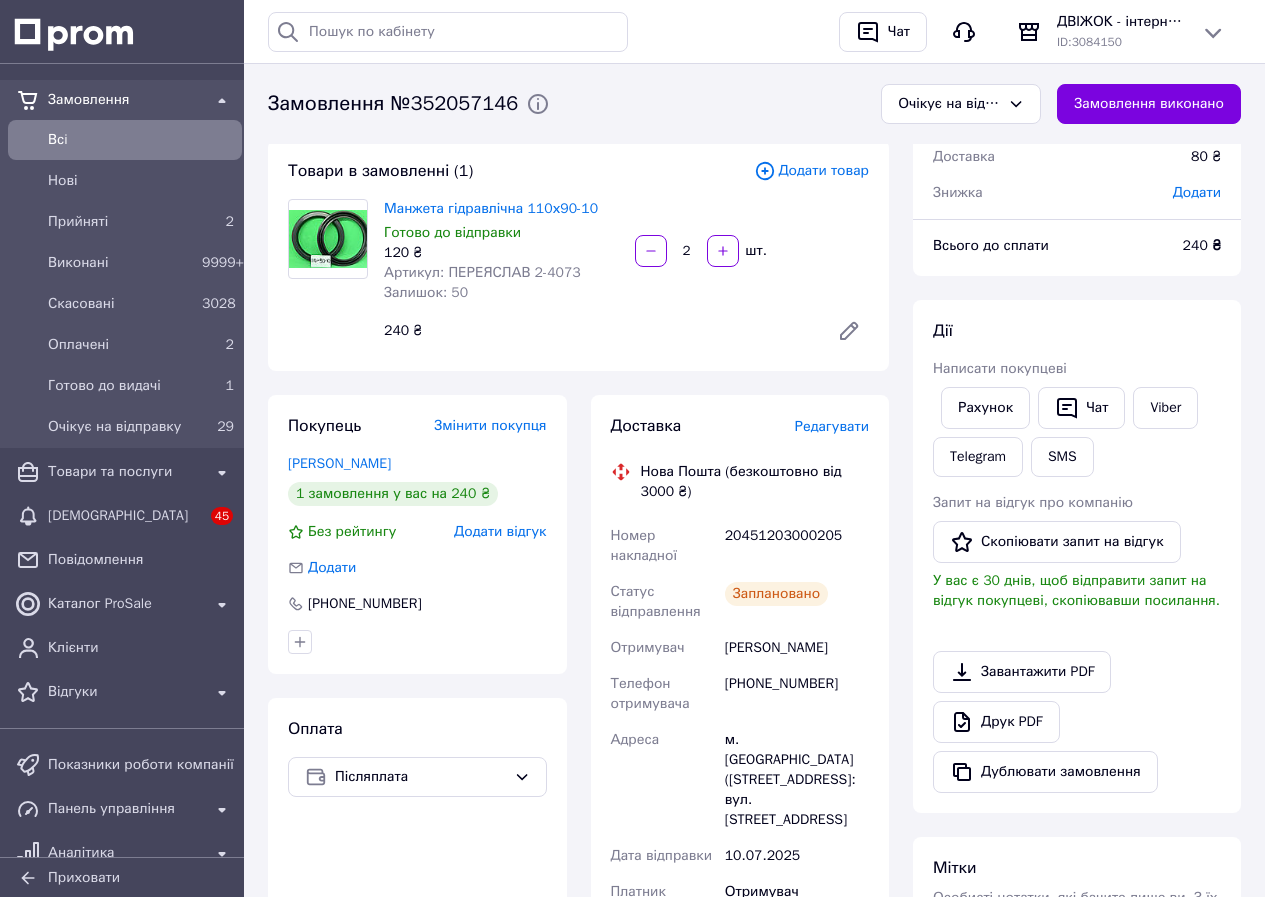 scroll, scrollTop: 600, scrollLeft: 0, axis: vertical 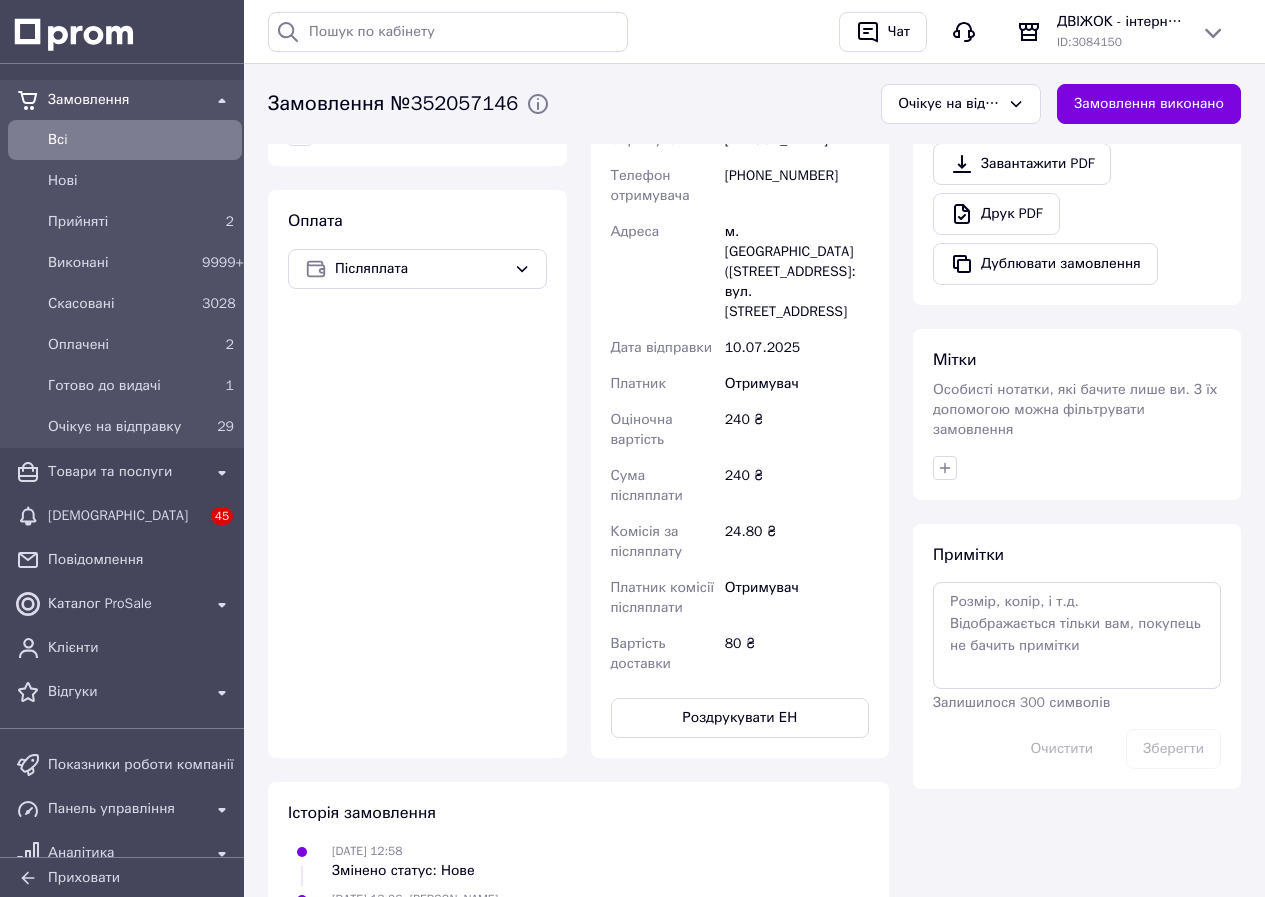 click on "Роздрукувати ЕН" at bounding box center (740, 718) 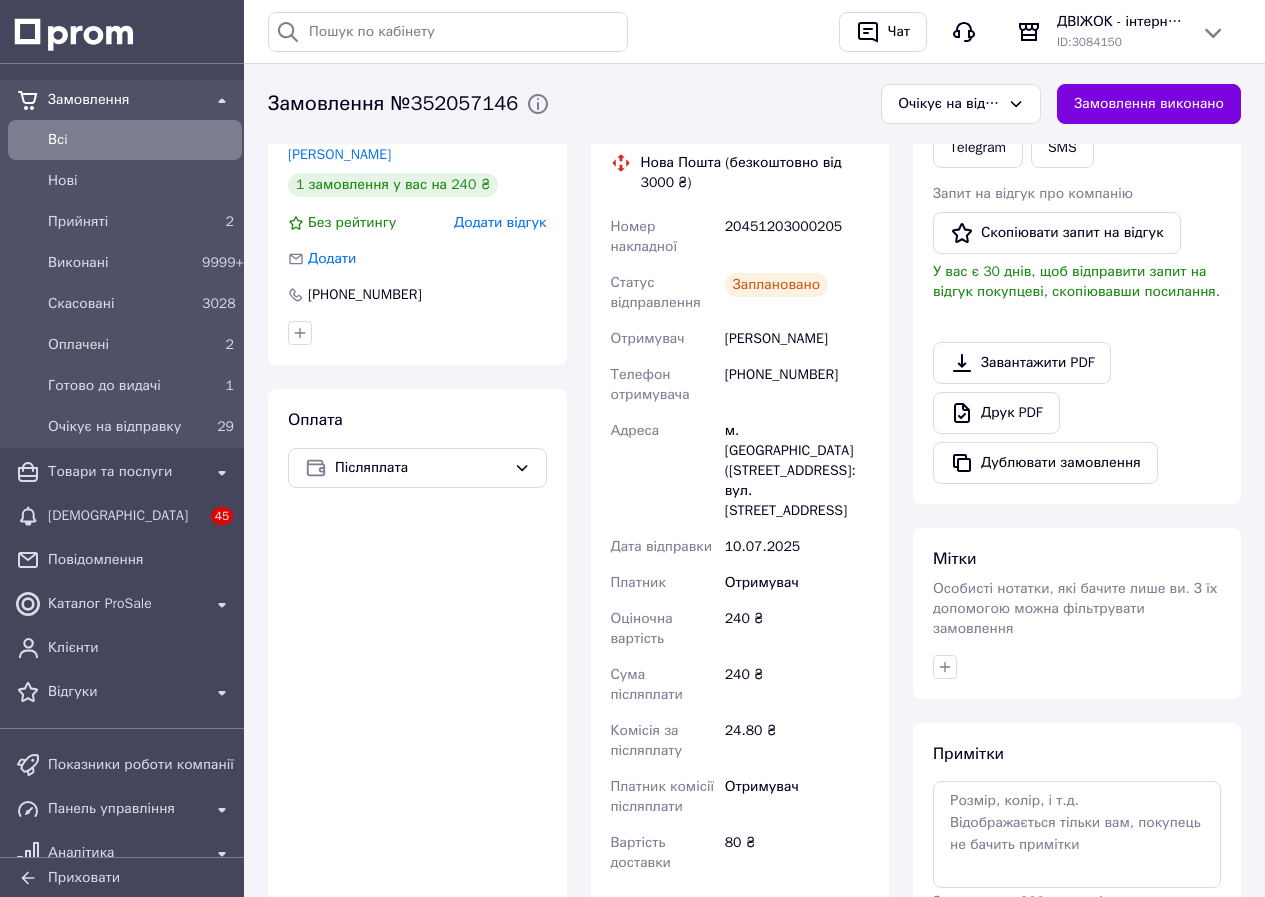 scroll, scrollTop: 100, scrollLeft: 0, axis: vertical 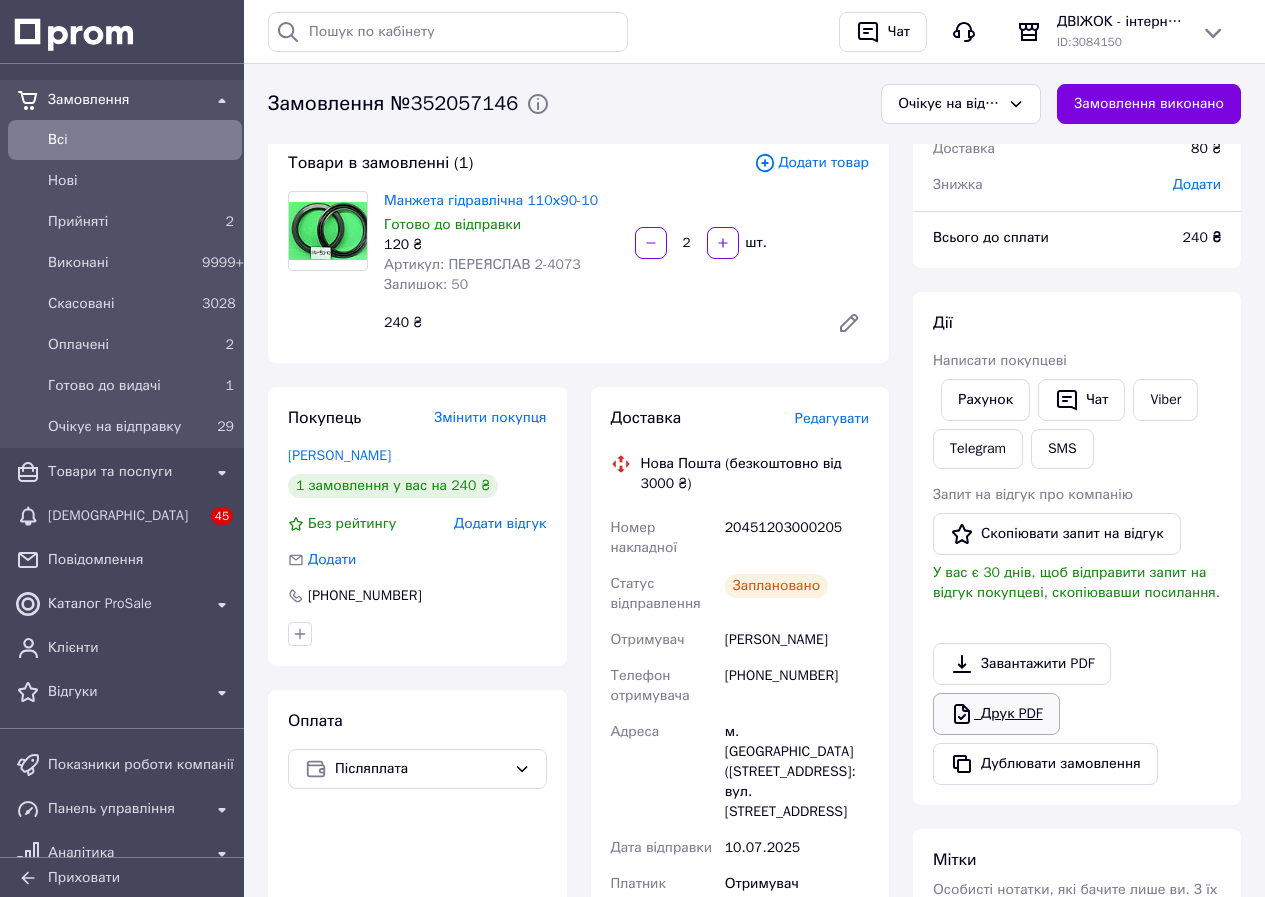 click on "Друк PDF" at bounding box center [996, 714] 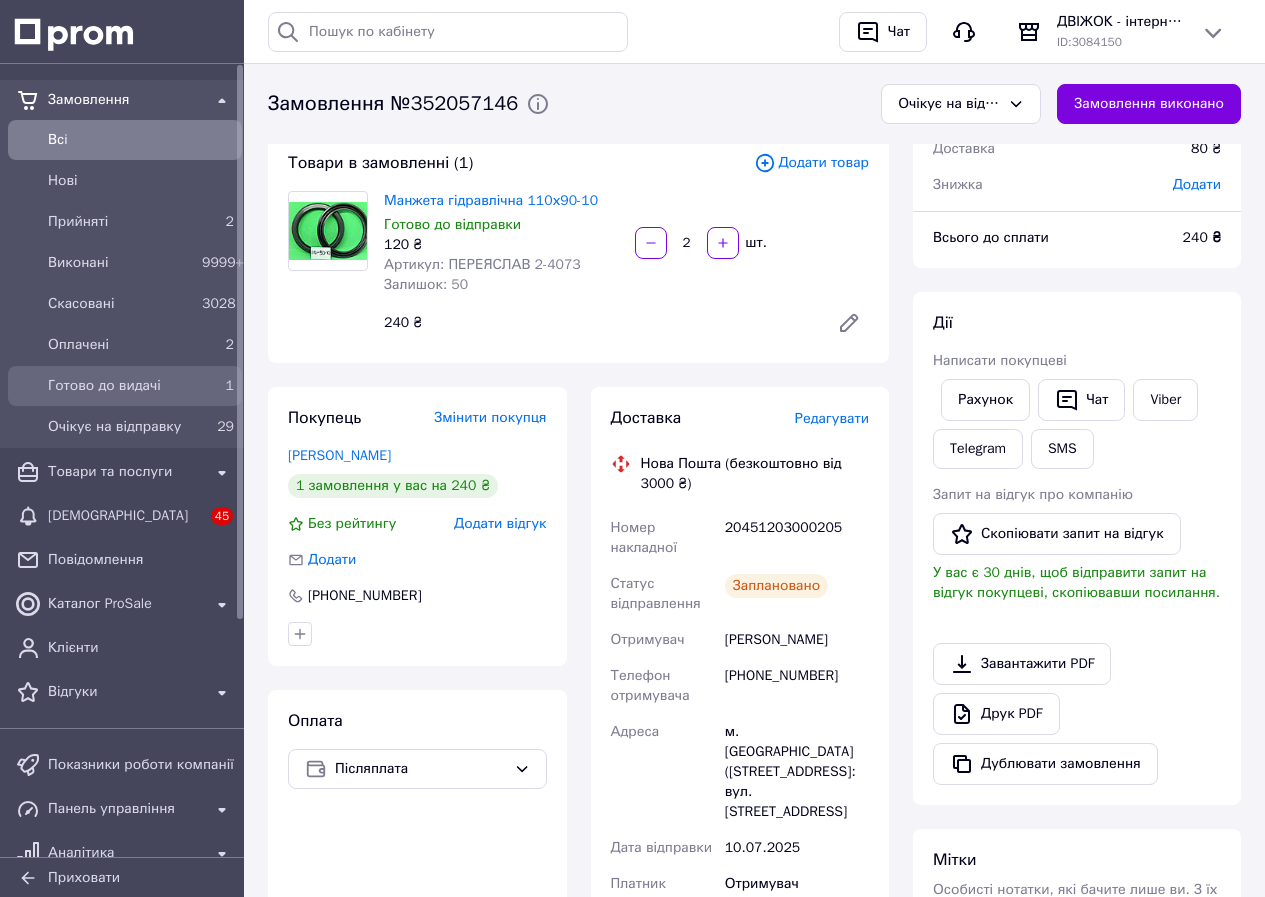 click on "Готово до видачі" at bounding box center [121, 386] 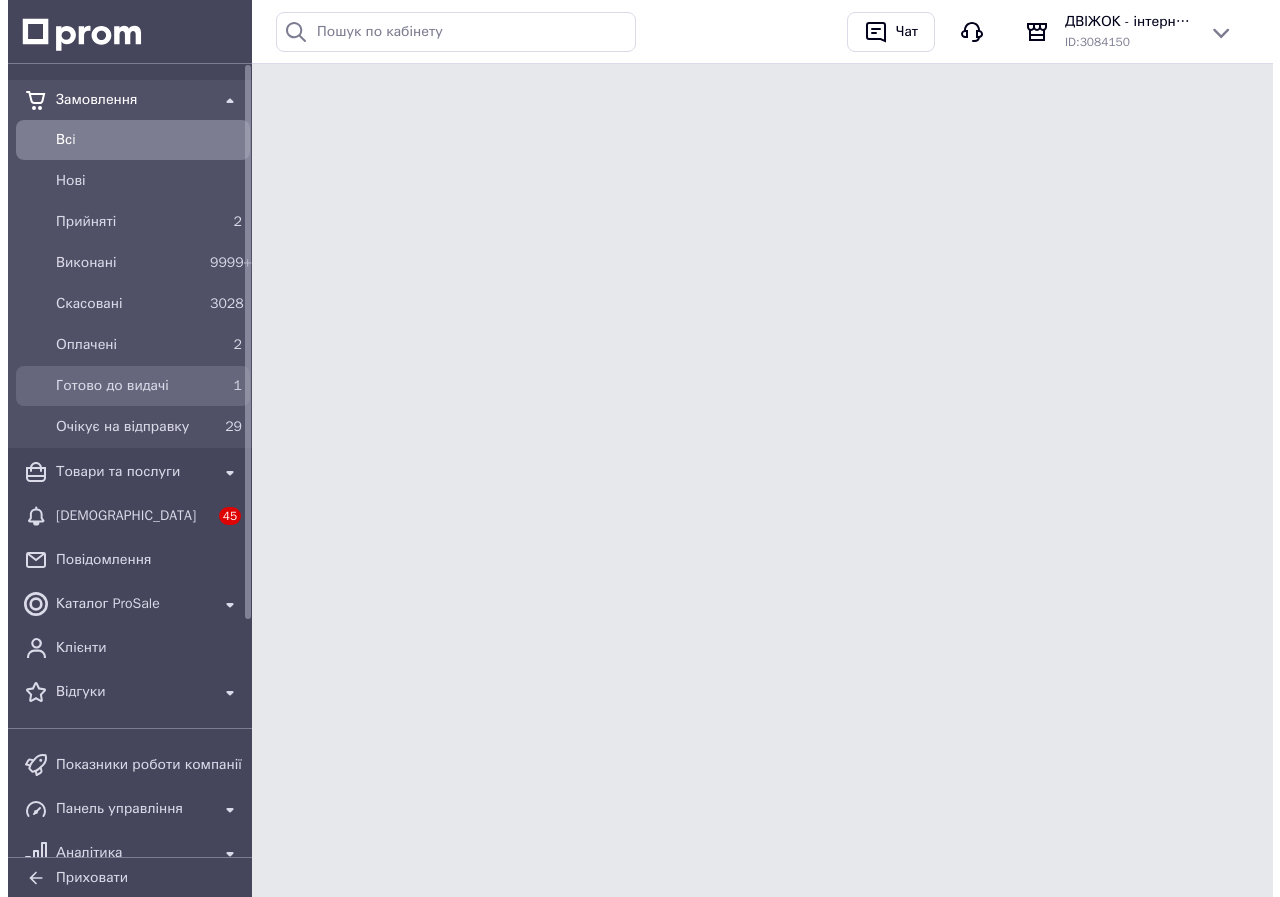 scroll, scrollTop: 0, scrollLeft: 0, axis: both 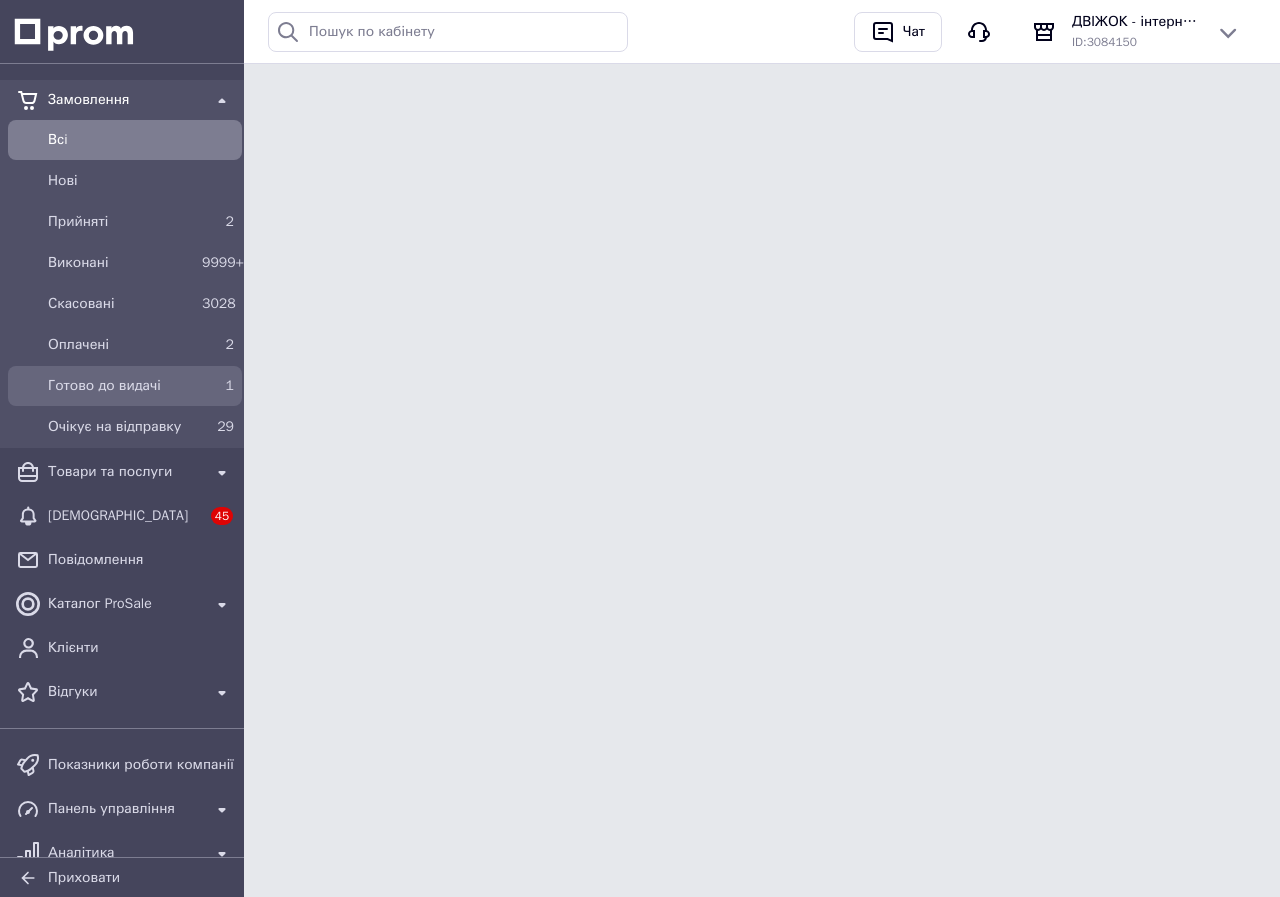 click on "Готово до видачі" at bounding box center [121, 386] 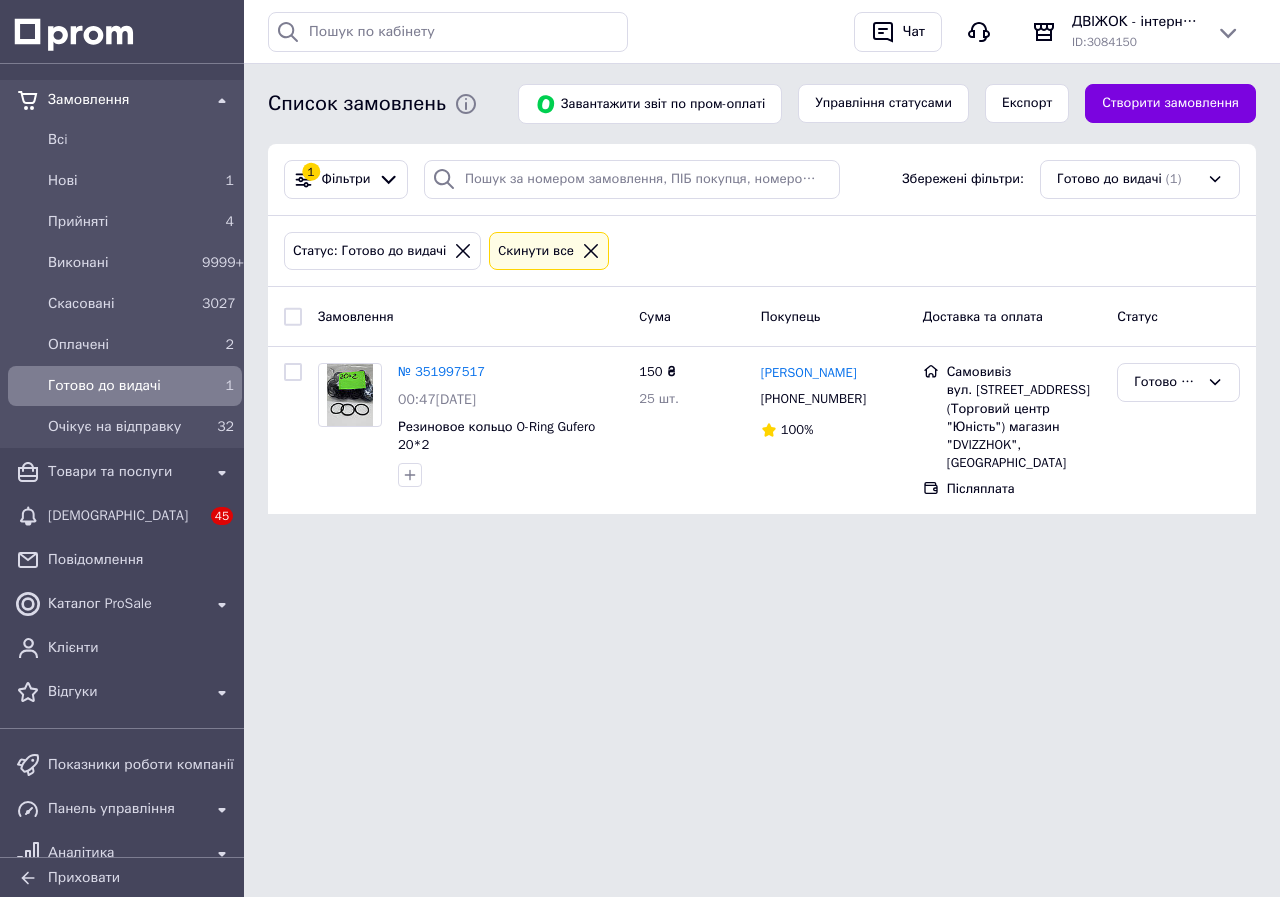 drag, startPoint x: 535, startPoint y: 542, endPoint x: 633, endPoint y: 598, distance: 112.871605 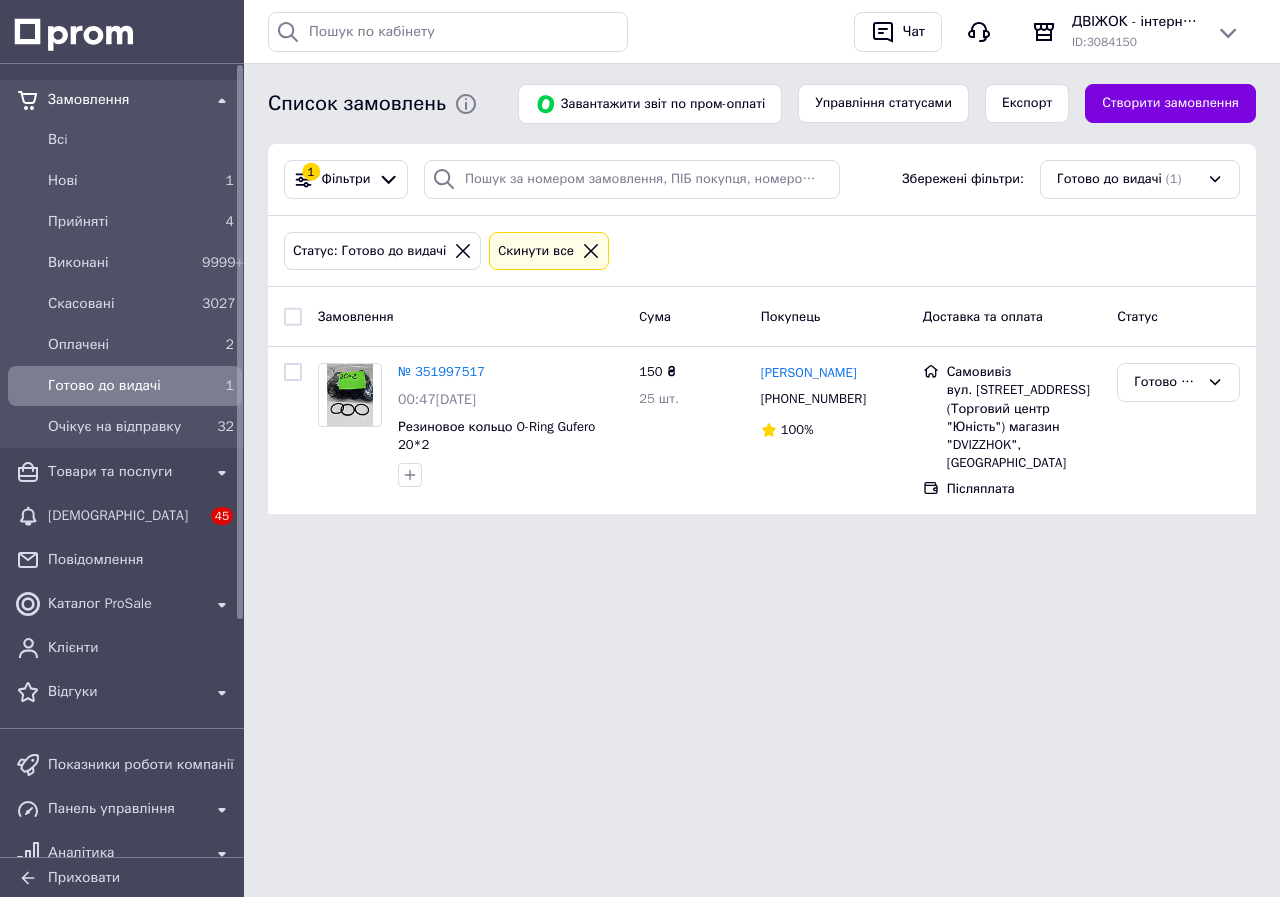 click on "Готово до видачі" at bounding box center [121, 386] 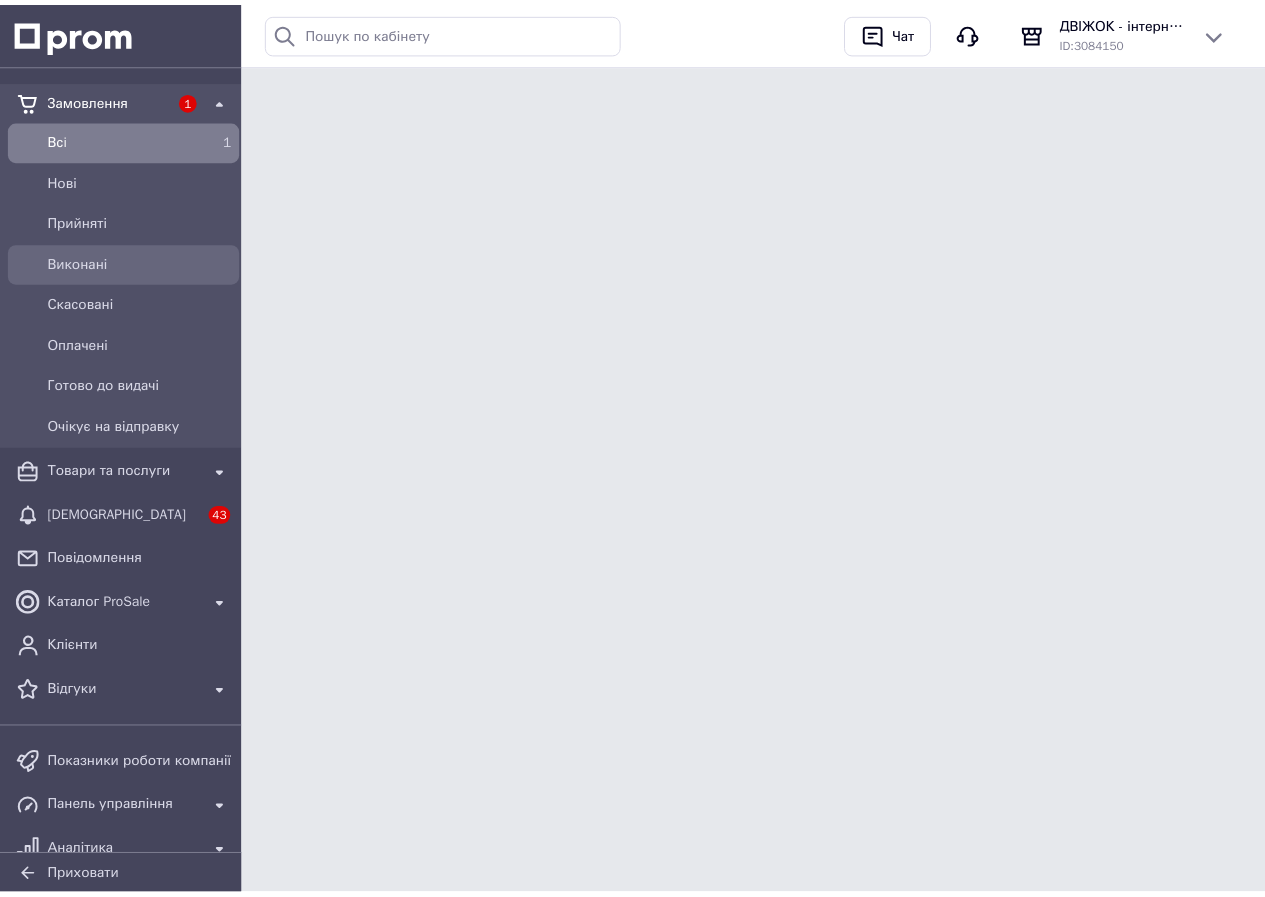 scroll, scrollTop: 0, scrollLeft: 0, axis: both 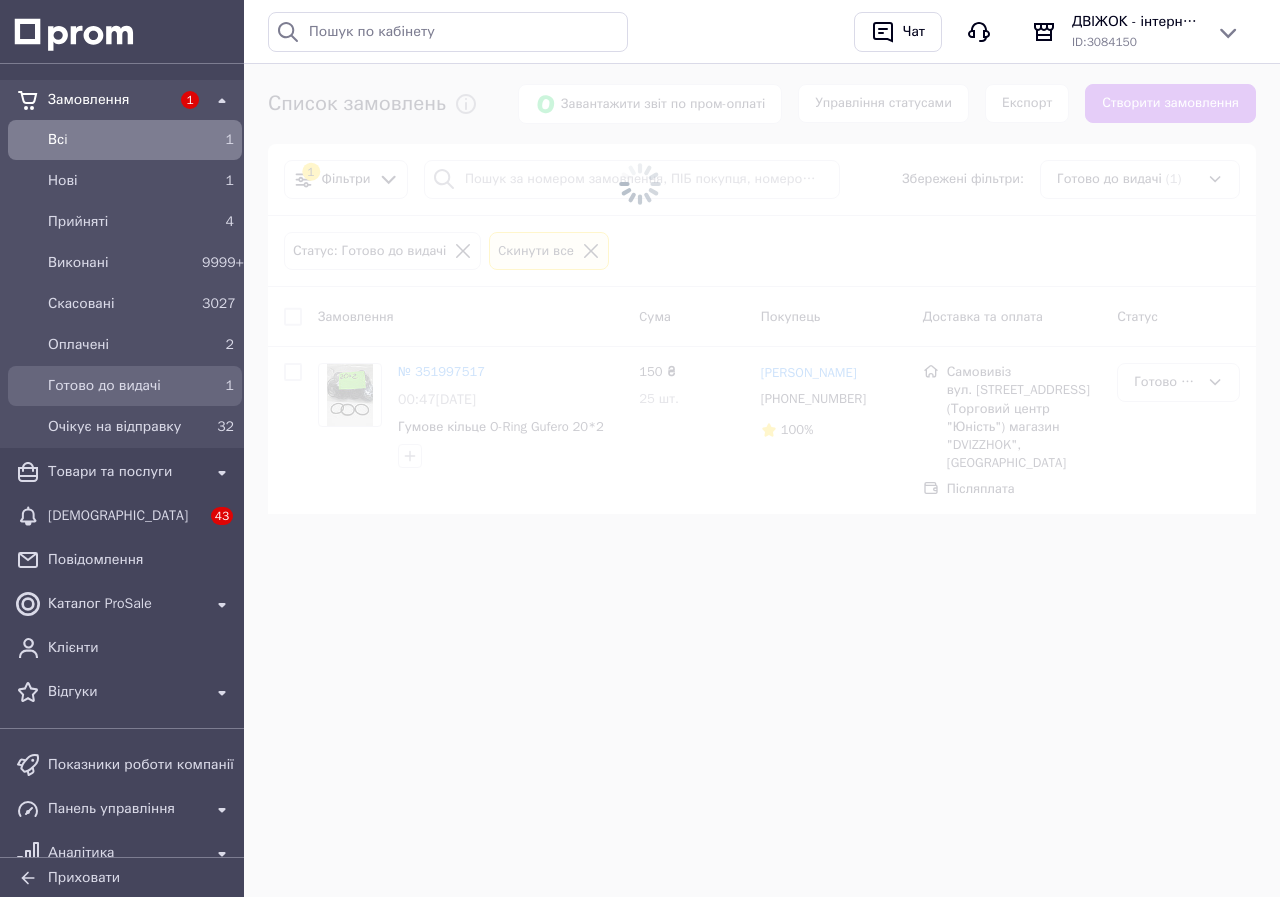click on "Готово до видачі" at bounding box center (121, 386) 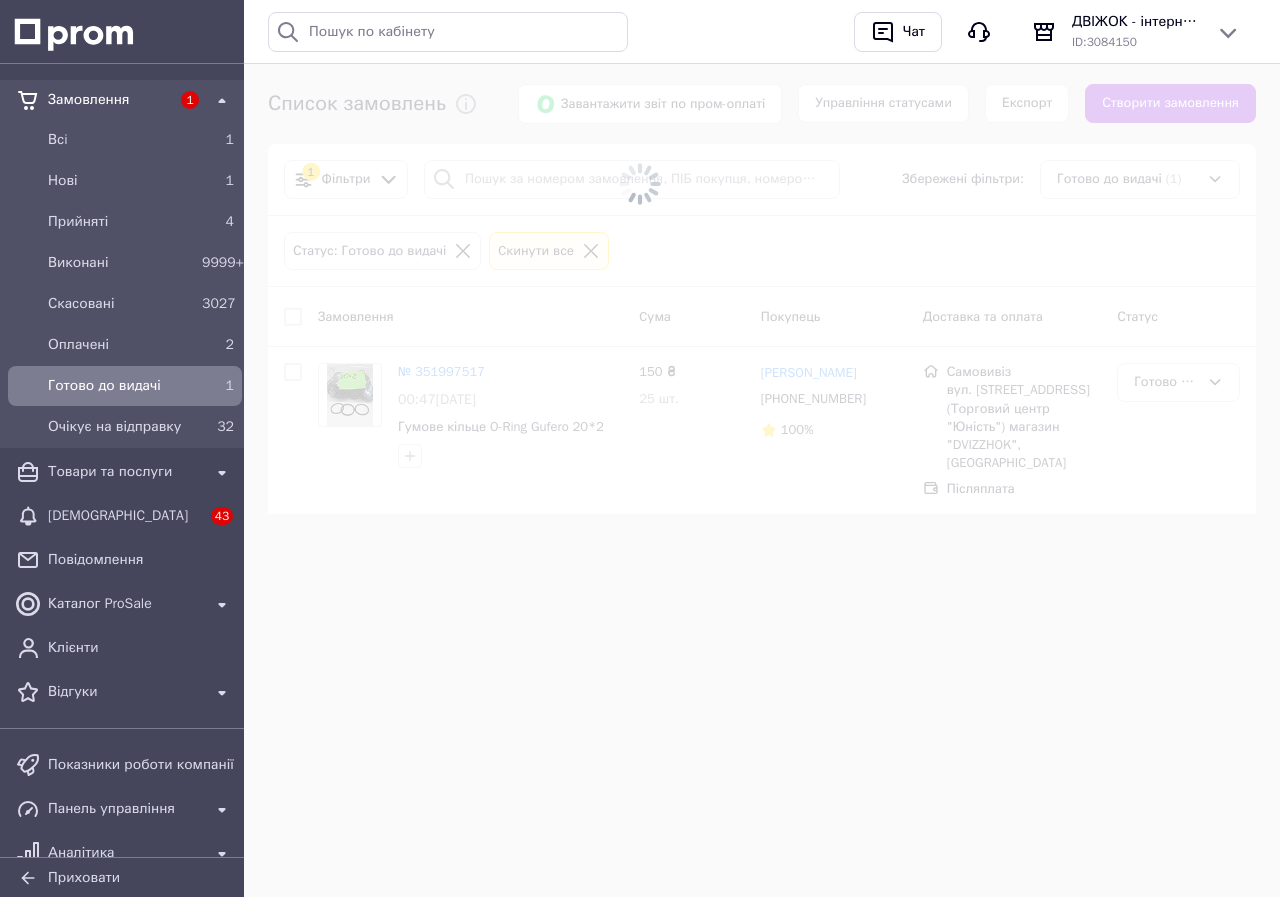 click on "Готово до видачі" at bounding box center [121, 386] 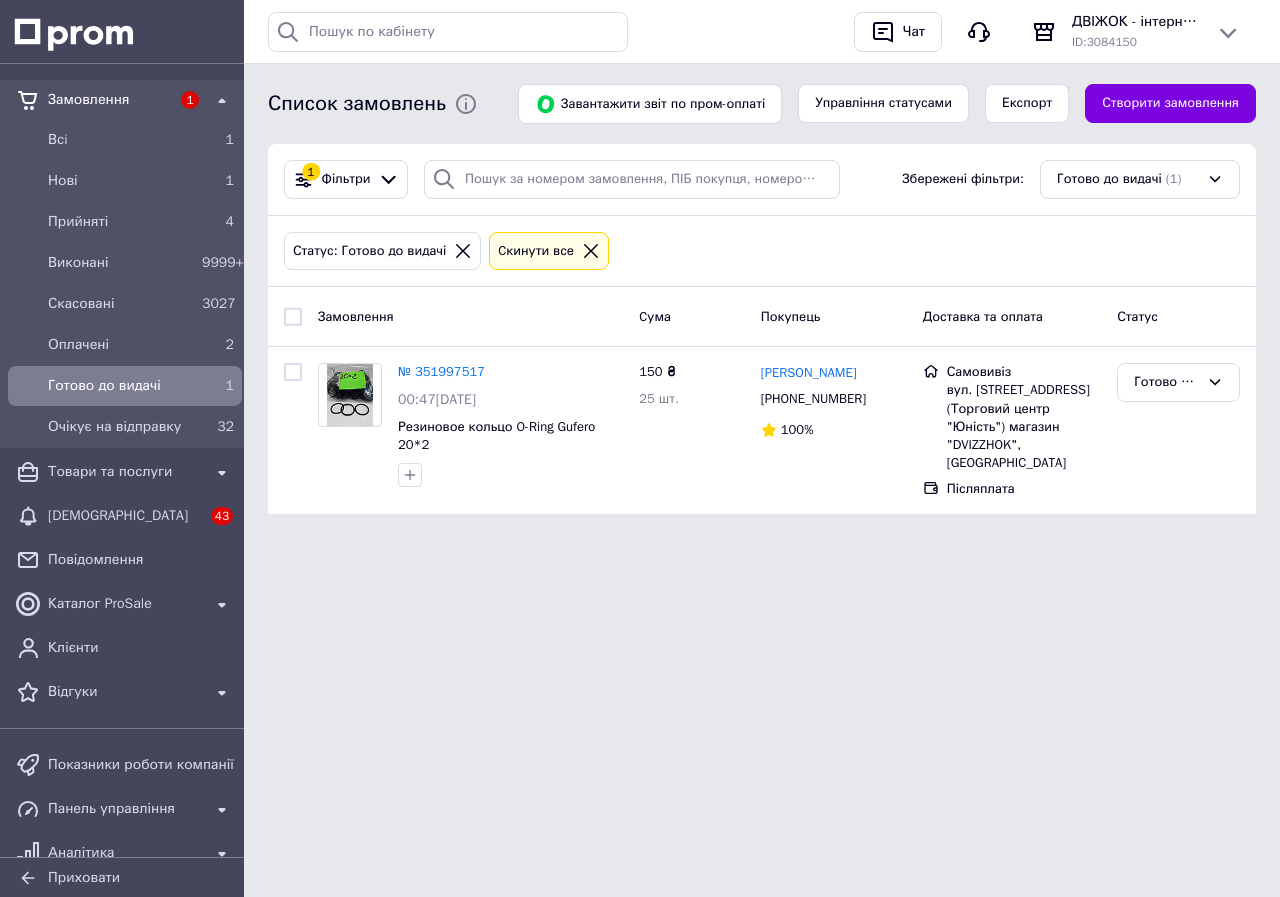 click on "Готово до видачі" at bounding box center (121, 386) 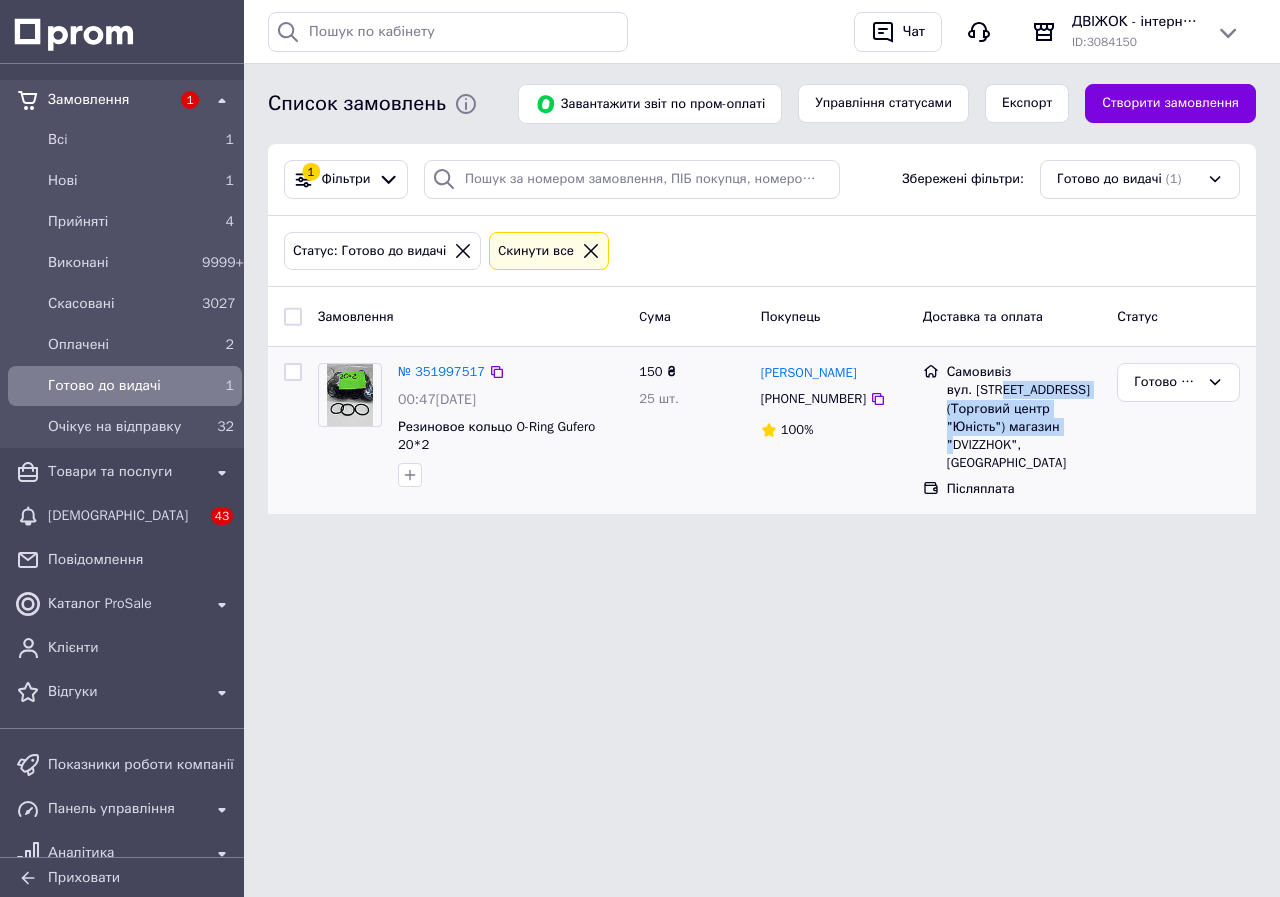 drag, startPoint x: 1011, startPoint y: 399, endPoint x: 964, endPoint y: 438, distance: 61.073727 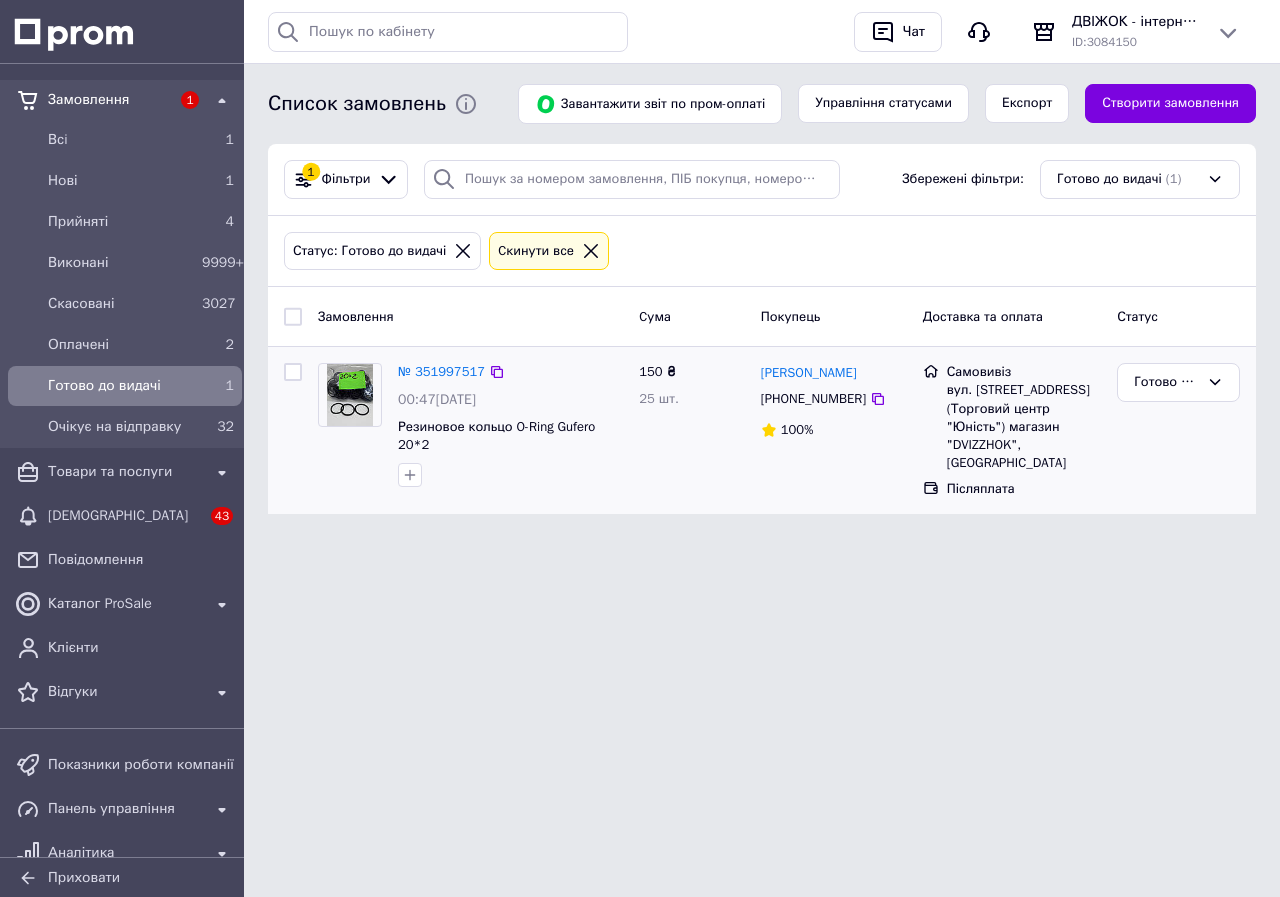 click on "вул. [STREET_ADDRESS] (Торговий центр "Юність") магазин "DVIZZHOK", [GEOGRAPHIC_DATA]" at bounding box center (1024, 426) 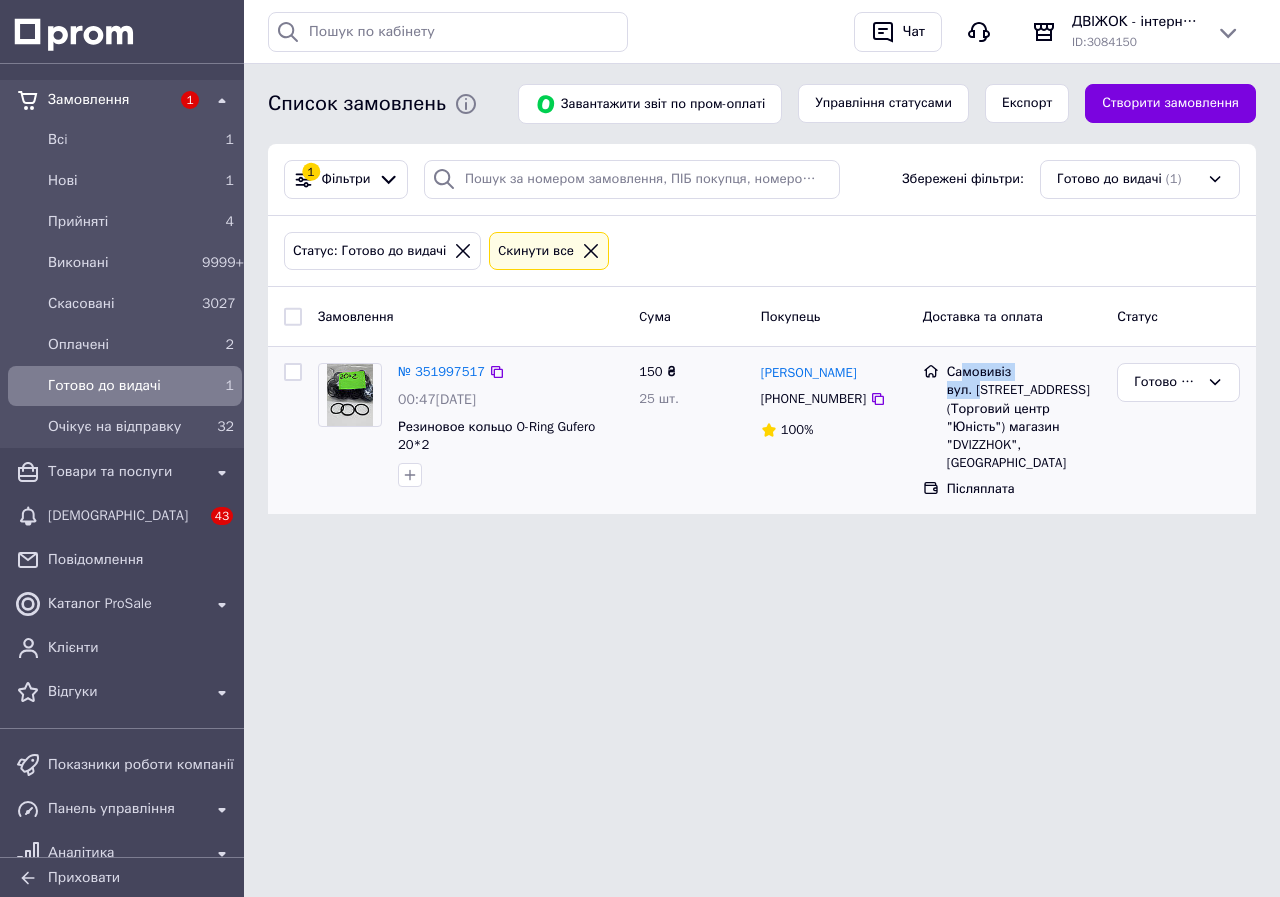 drag, startPoint x: 965, startPoint y: 372, endPoint x: 992, endPoint y: 394, distance: 34.828148 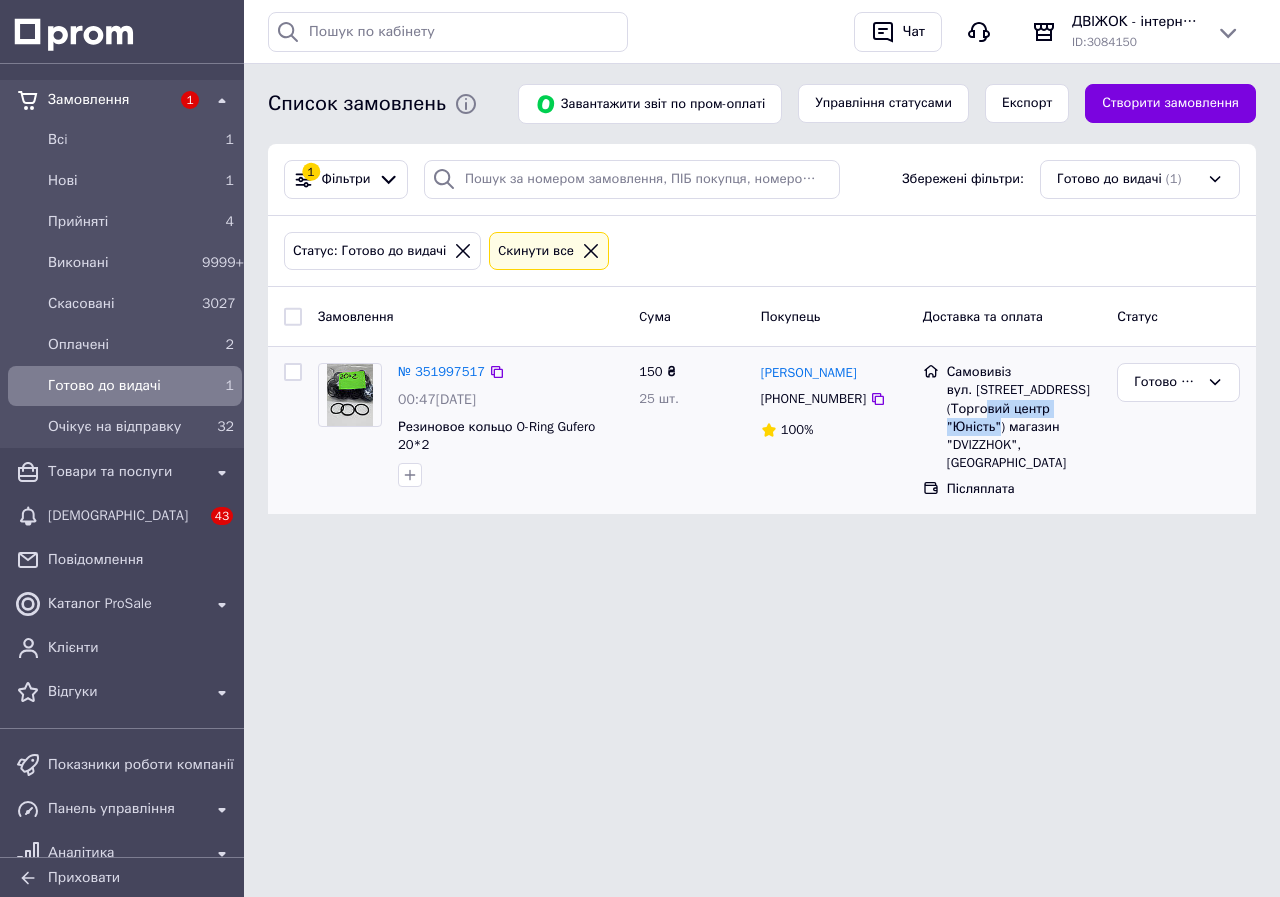 drag, startPoint x: 1003, startPoint y: 418, endPoint x: 1011, endPoint y: 439, distance: 22.472204 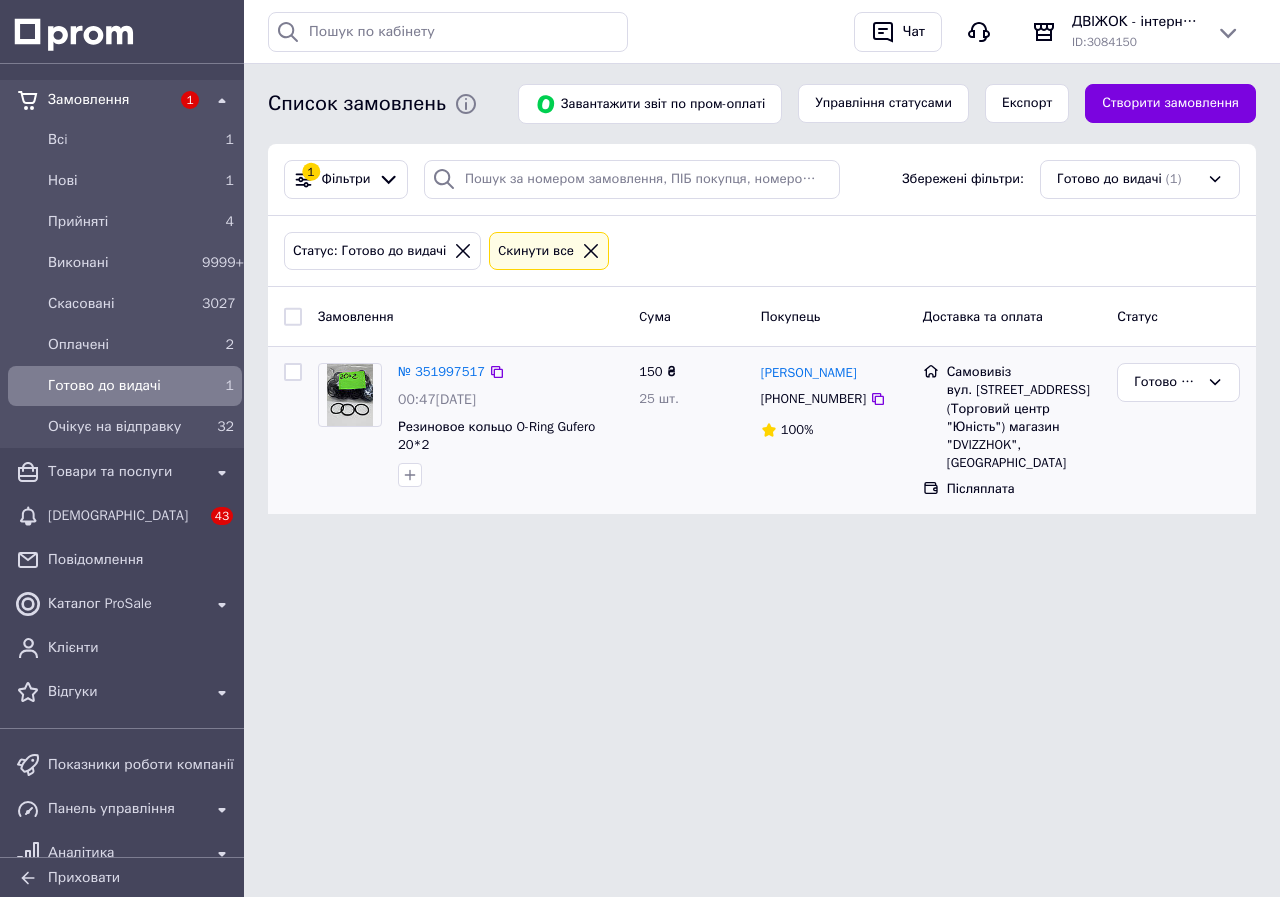 click on "Післяплата" at bounding box center [1024, 489] 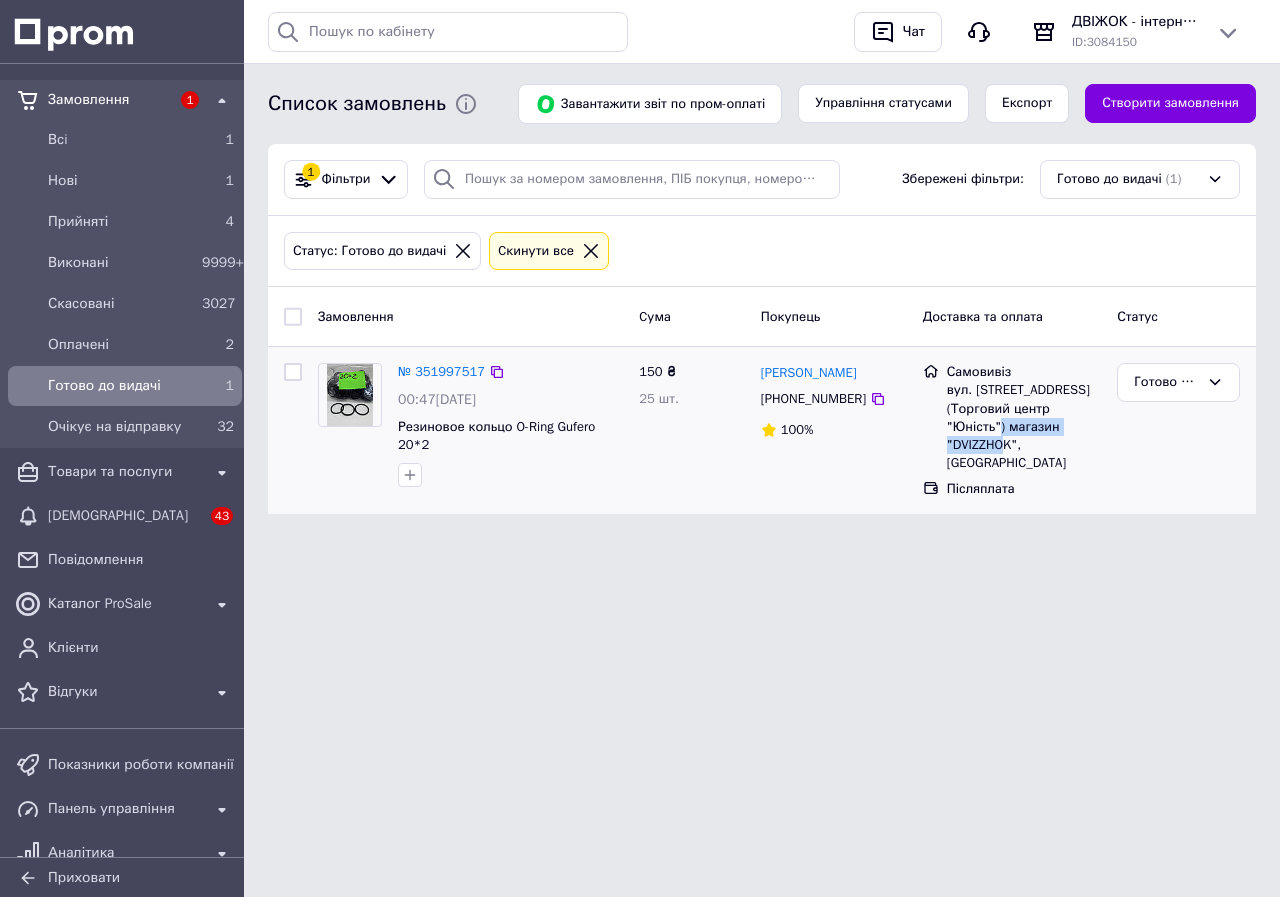drag, startPoint x: 1017, startPoint y: 443, endPoint x: 1002, endPoint y: 418, distance: 29.15476 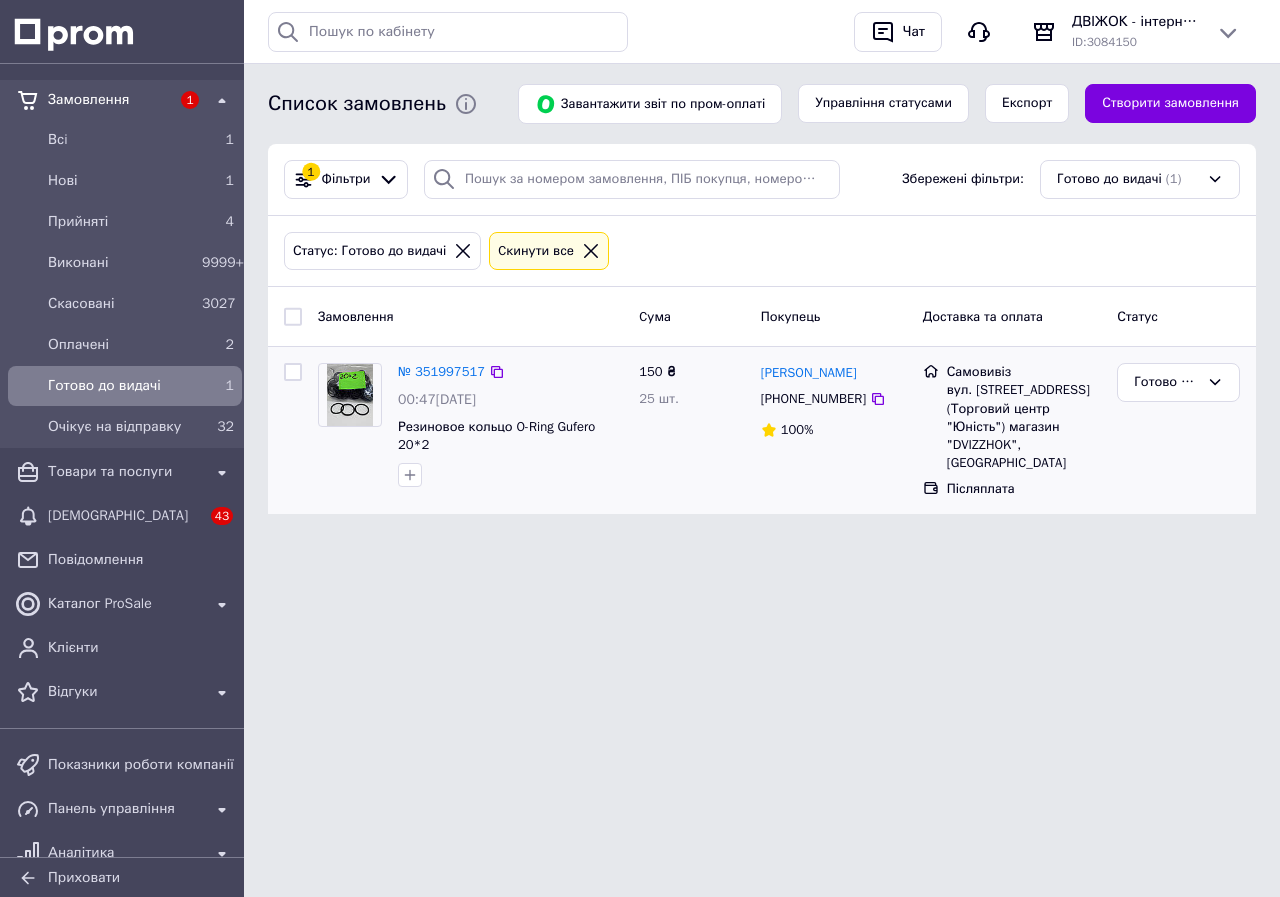 click on "вул. [STREET_ADDRESS] (Торговий центр "Юність") магазин "DVIZZHOK", [GEOGRAPHIC_DATA]" at bounding box center [1024, 426] 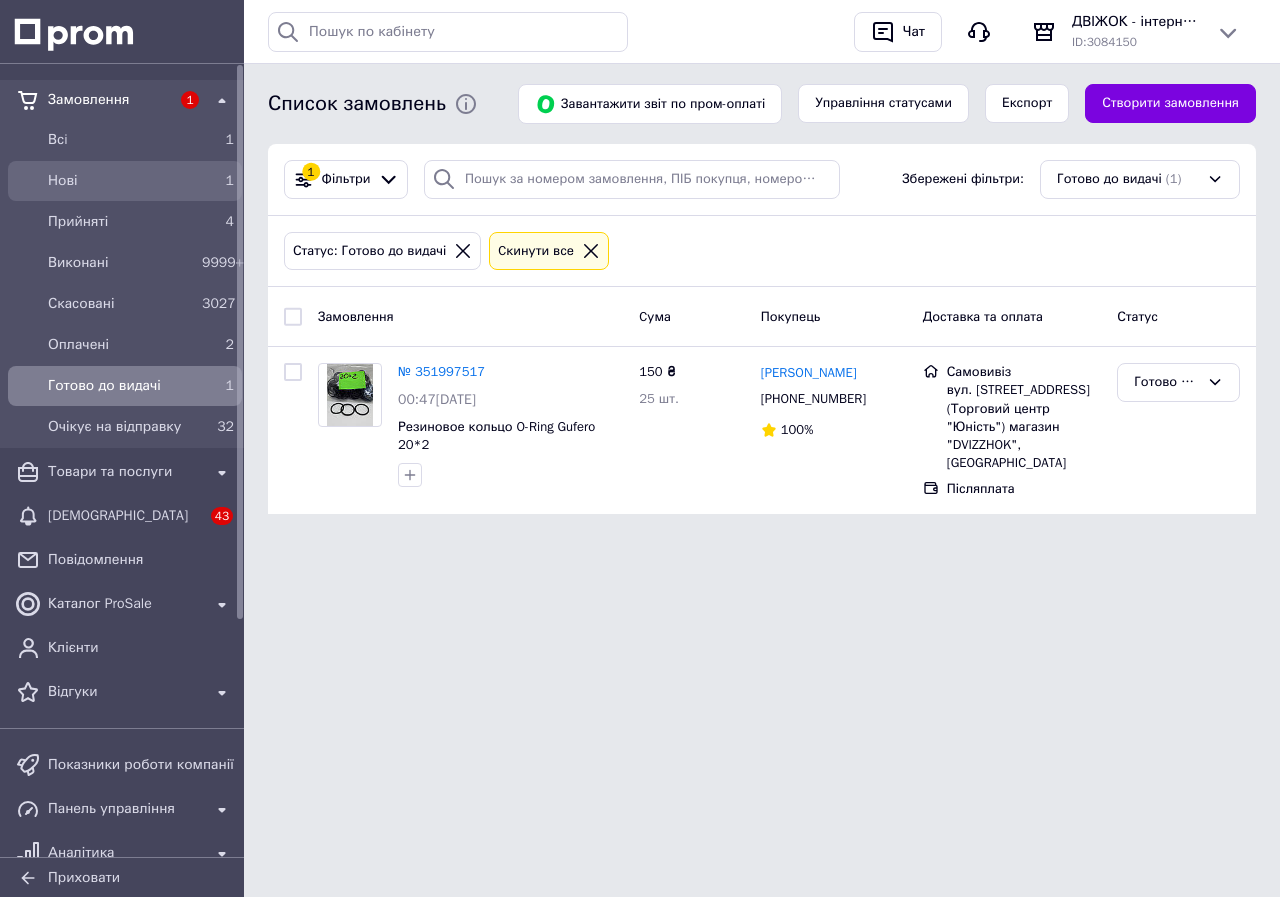 click on "Нові" at bounding box center [121, 181] 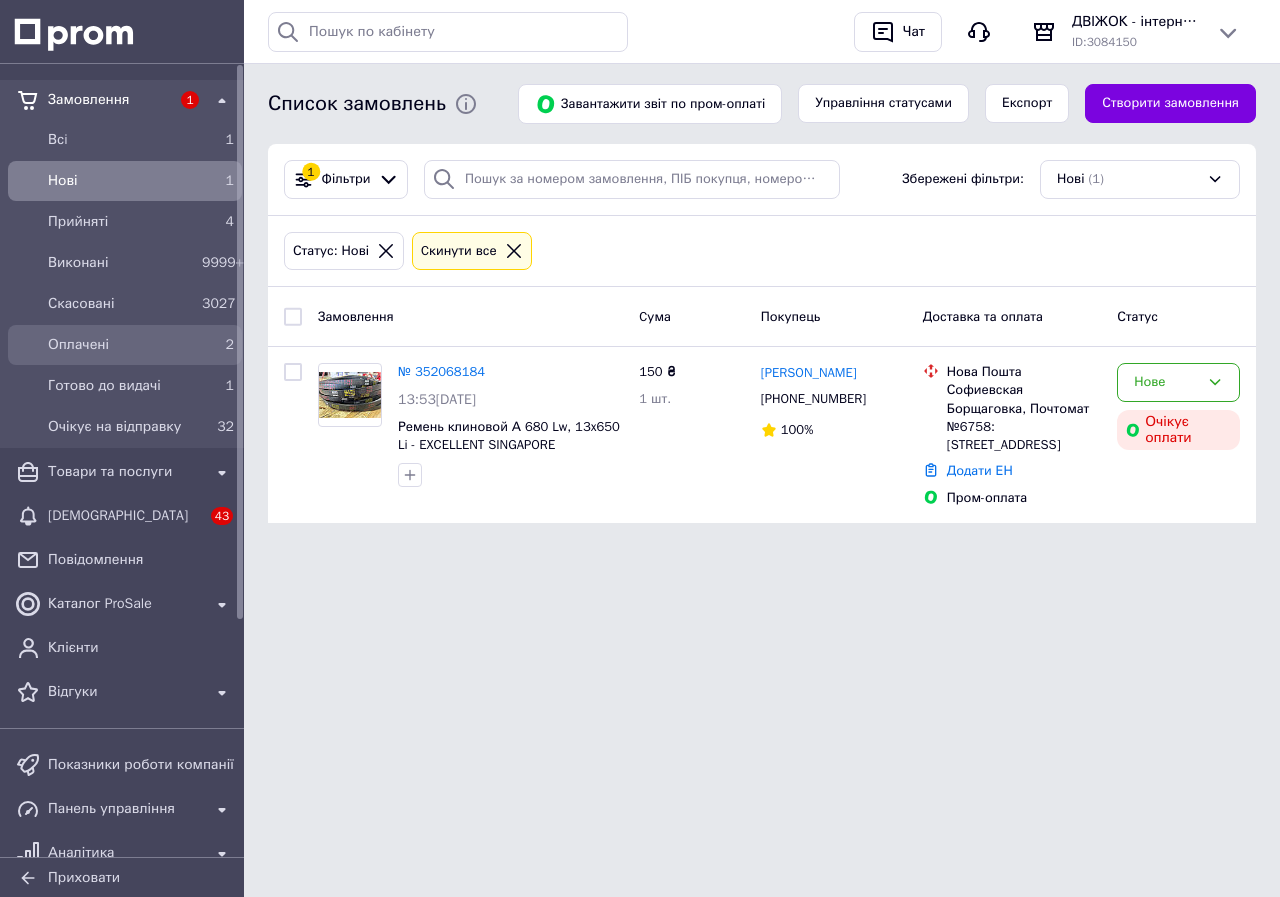click on "Оплачені" at bounding box center (121, 345) 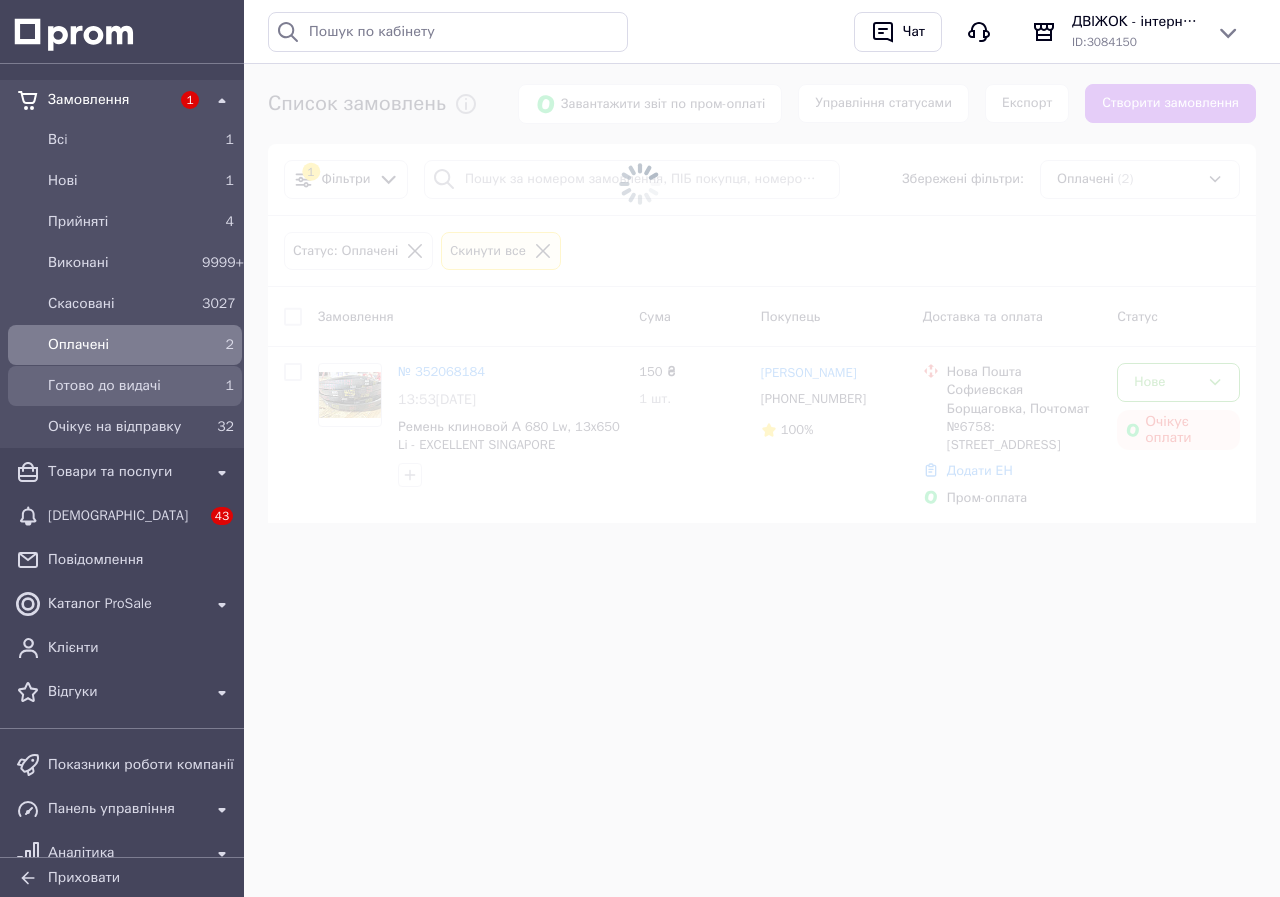click on "Готово до видачі" at bounding box center [121, 386] 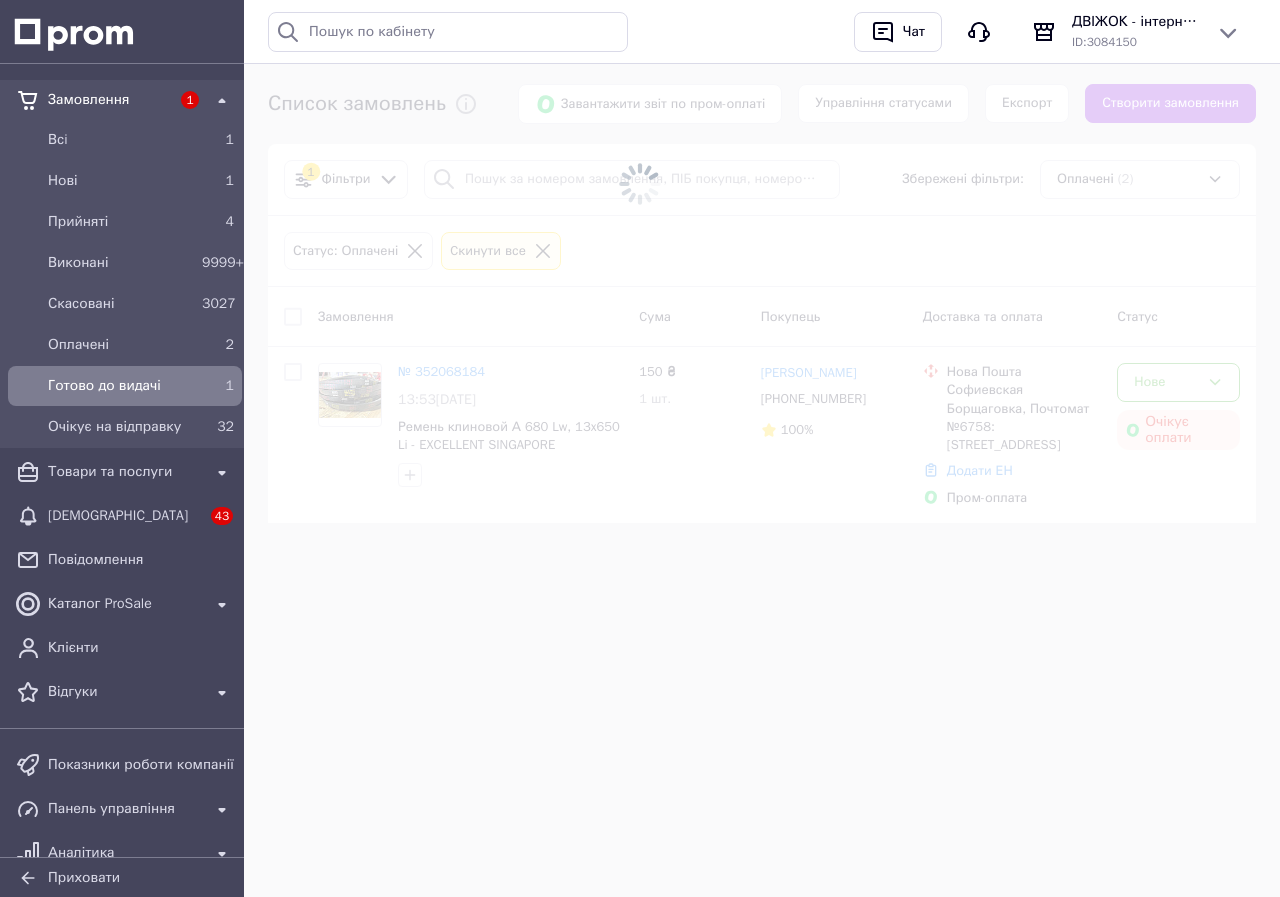 click on "Готово до видачі" at bounding box center (121, 386) 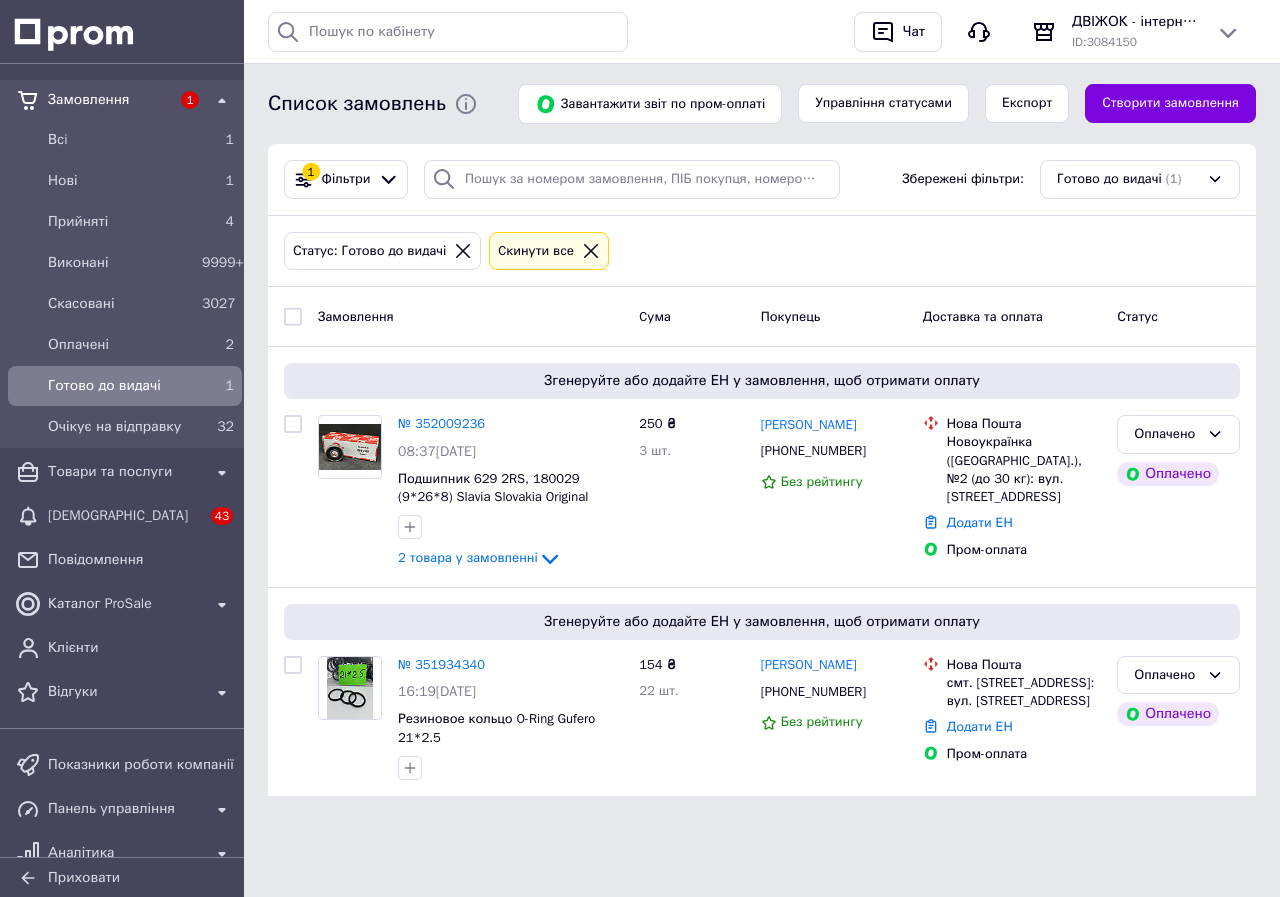 click on "Готово до видачі" at bounding box center [121, 386] 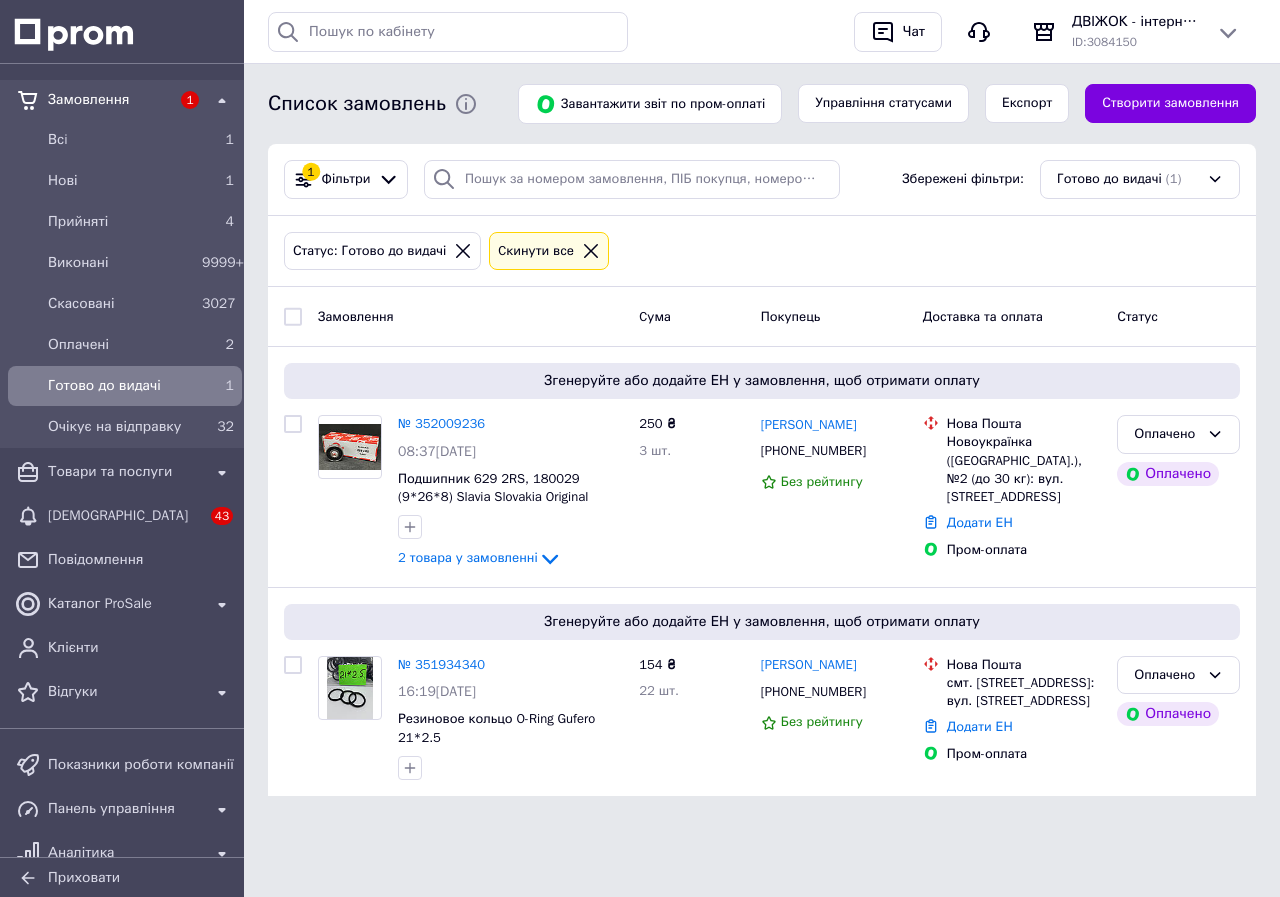 click on "Готово до видачі" at bounding box center [121, 386] 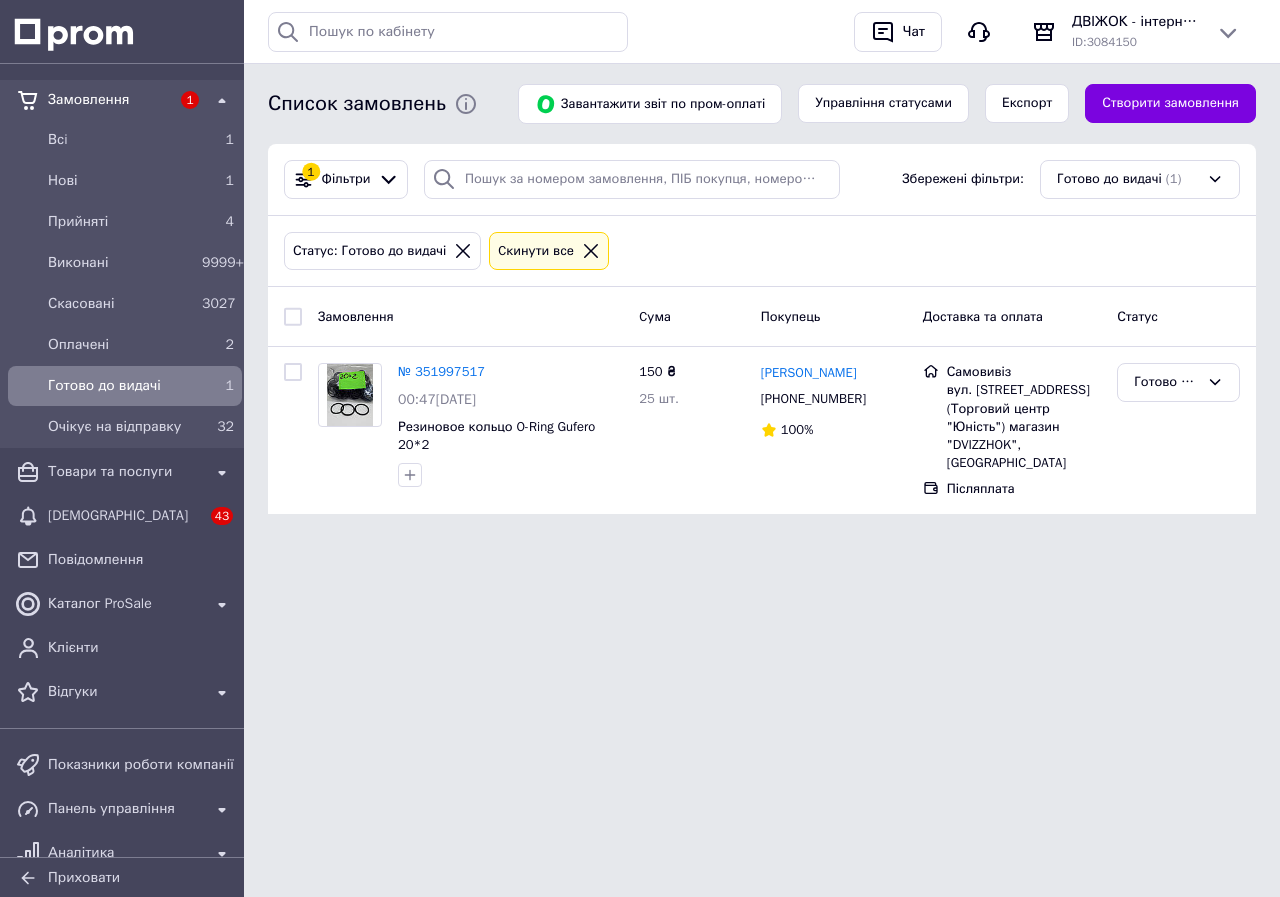 click on "Готово до видачі" at bounding box center (121, 386) 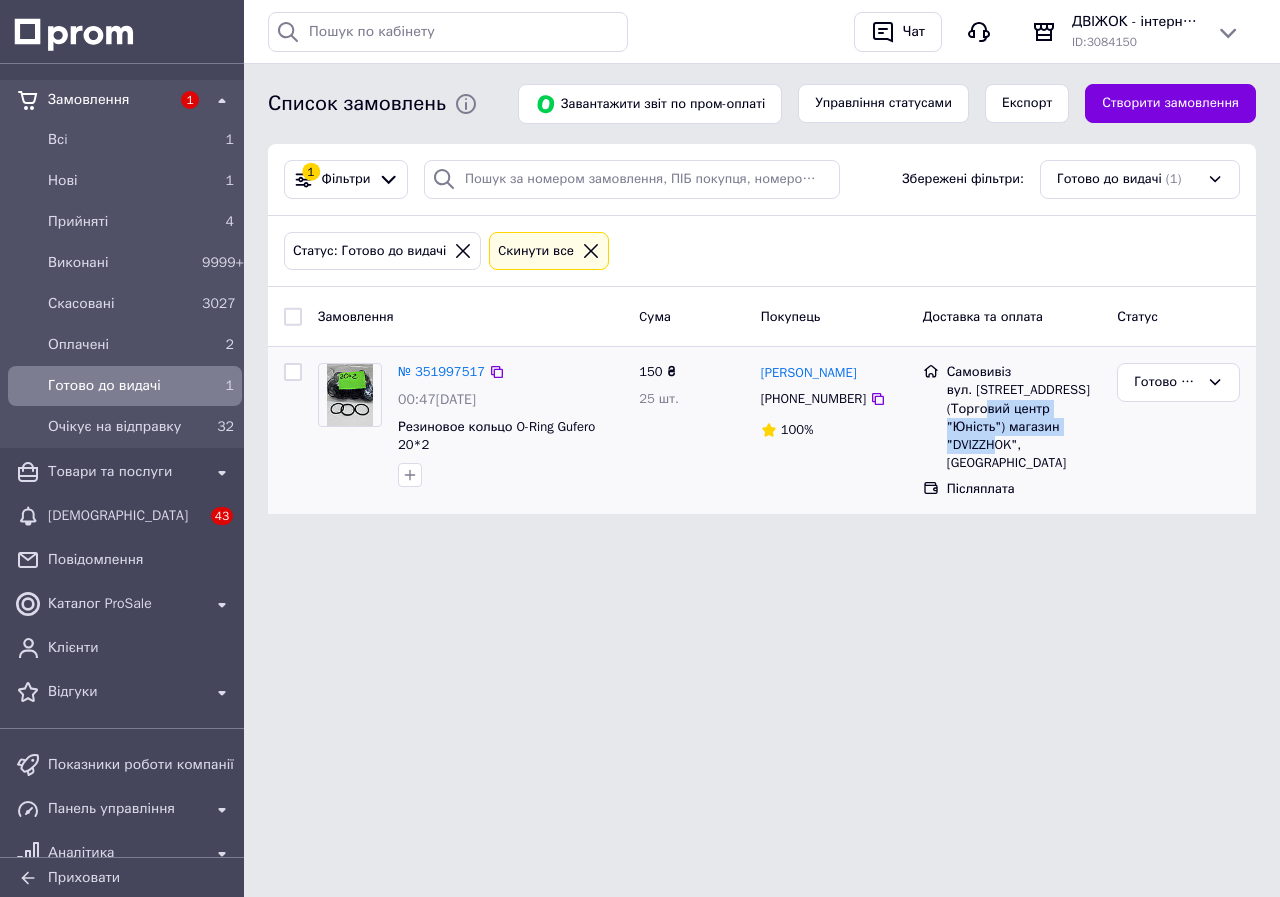 drag, startPoint x: 1000, startPoint y: 405, endPoint x: 1013, endPoint y: 450, distance: 46.840153 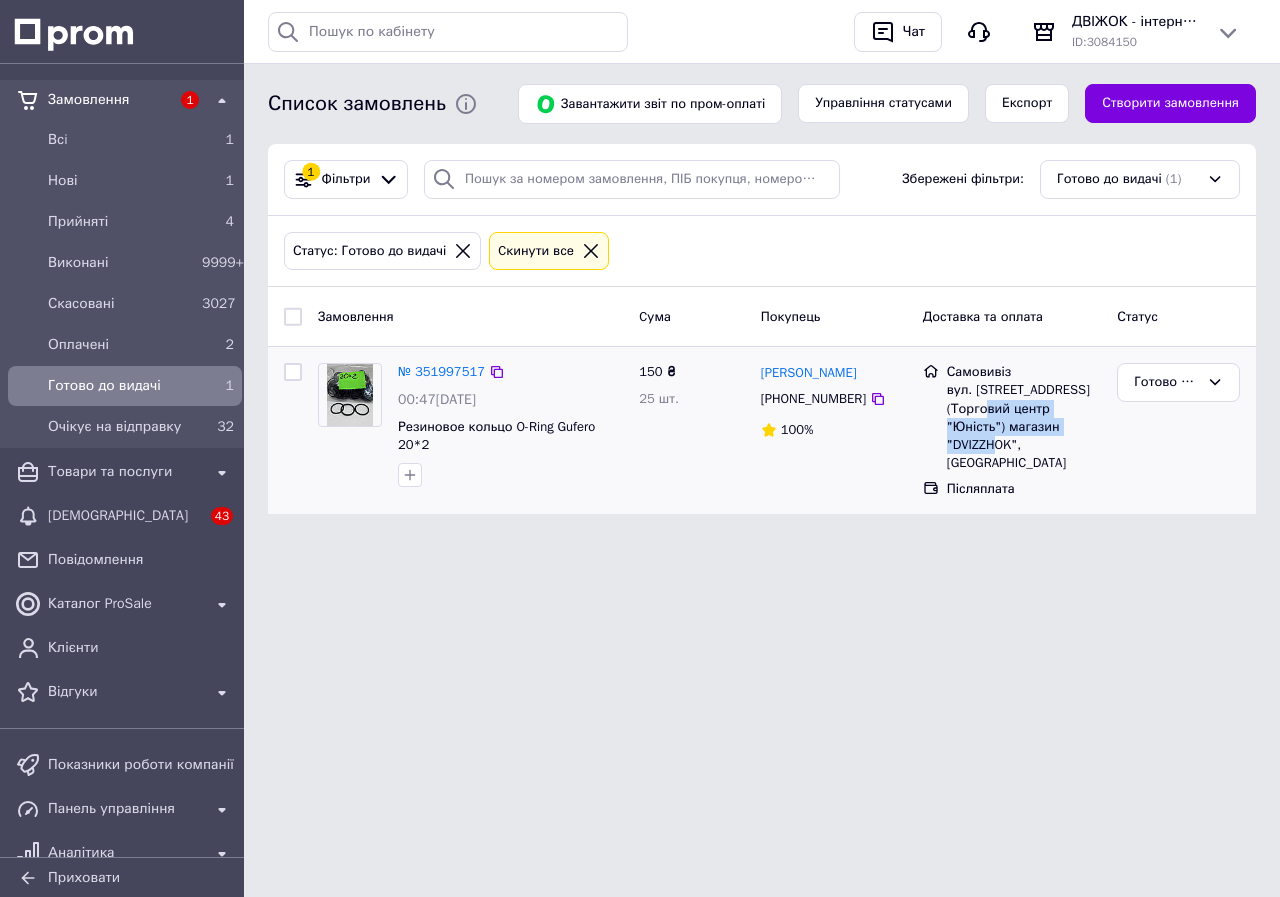 click on "вул. [STREET_ADDRESS] (Торговий центр "Юність") магазин "DVIZZHOK", [GEOGRAPHIC_DATA]" at bounding box center [1024, 426] 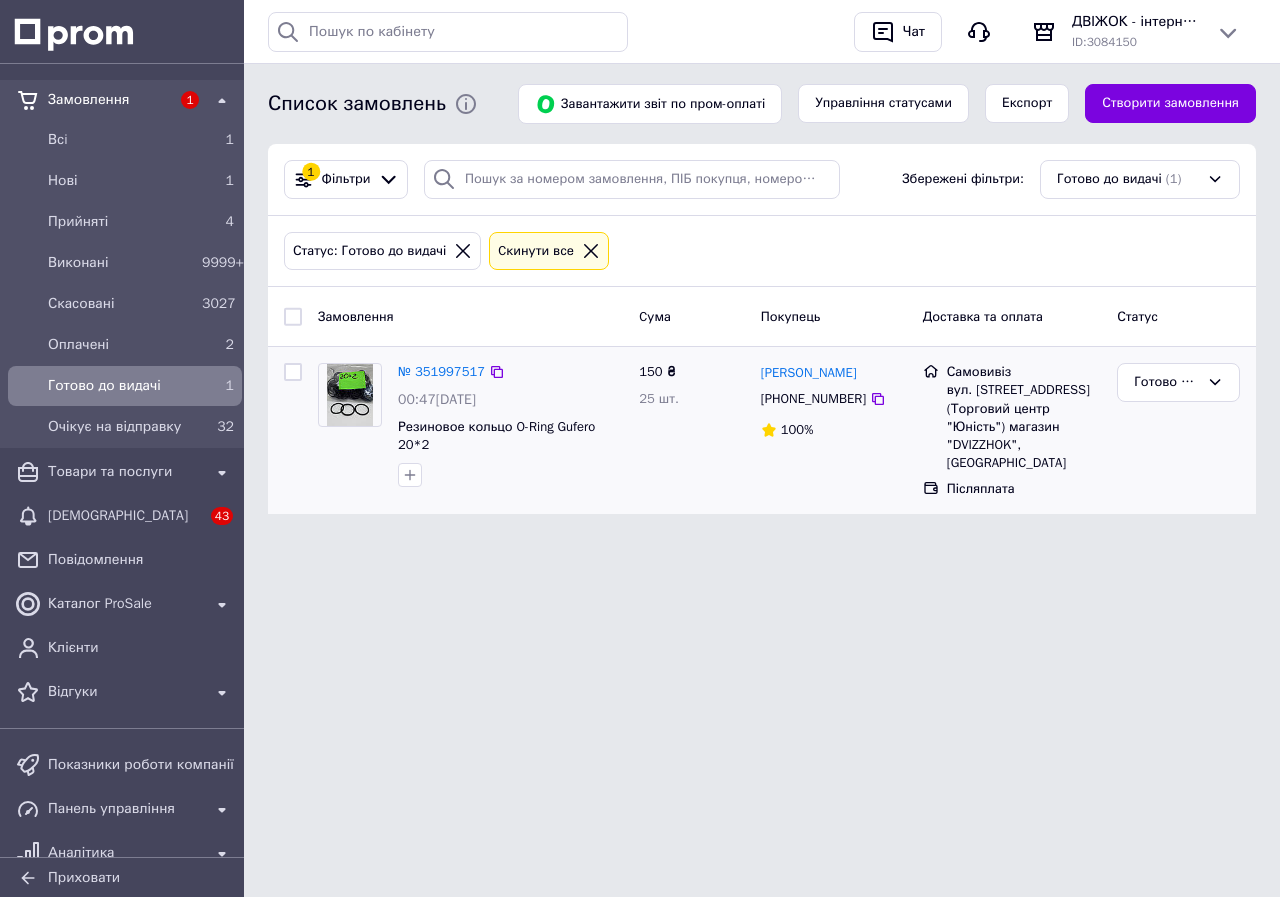 click on "вул. [STREET_ADDRESS] (Торговий центр "Юність") магазин "DVIZZHOK", [GEOGRAPHIC_DATA]" at bounding box center [1024, 426] 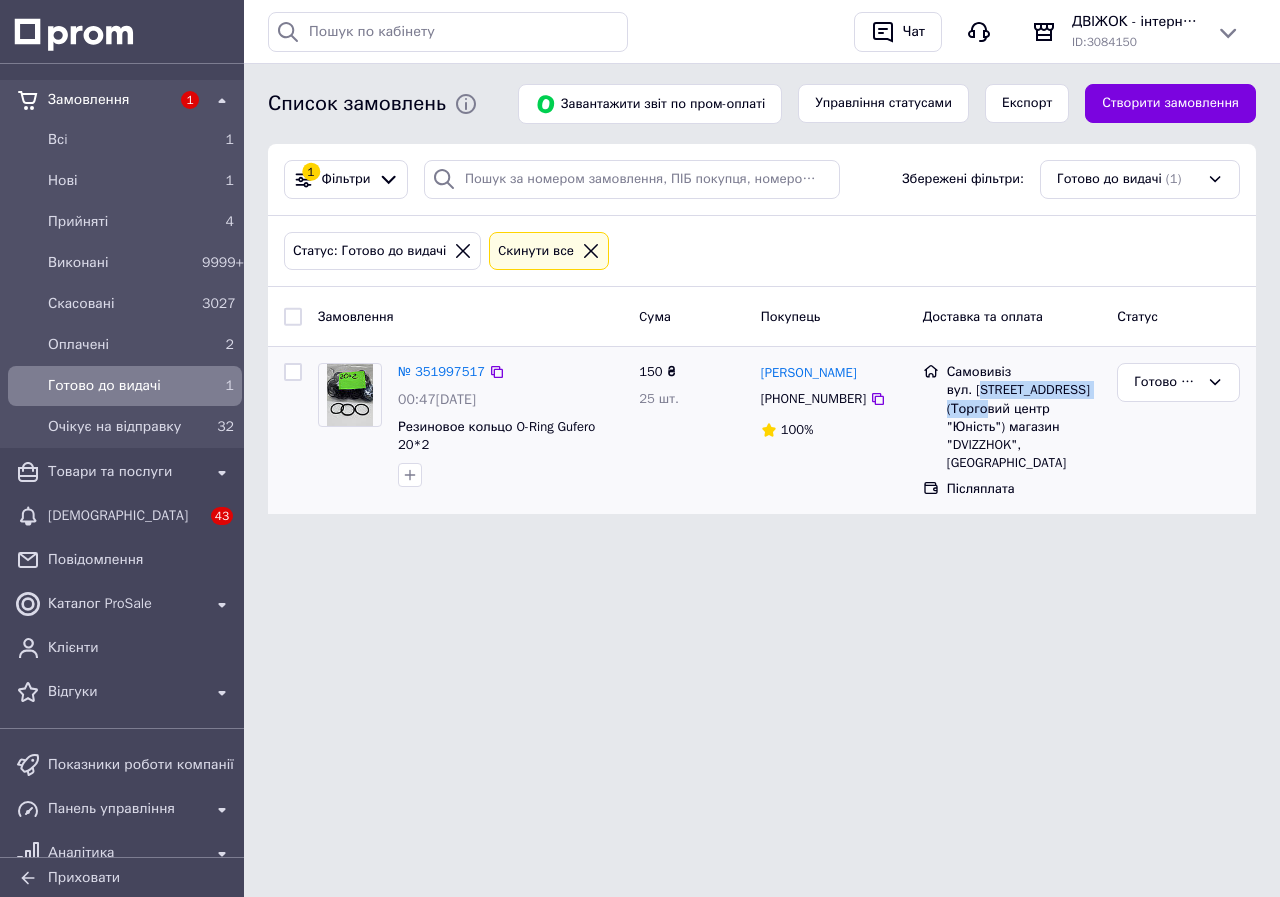 drag, startPoint x: 984, startPoint y: 390, endPoint x: 1003, endPoint y: 409, distance: 26.870058 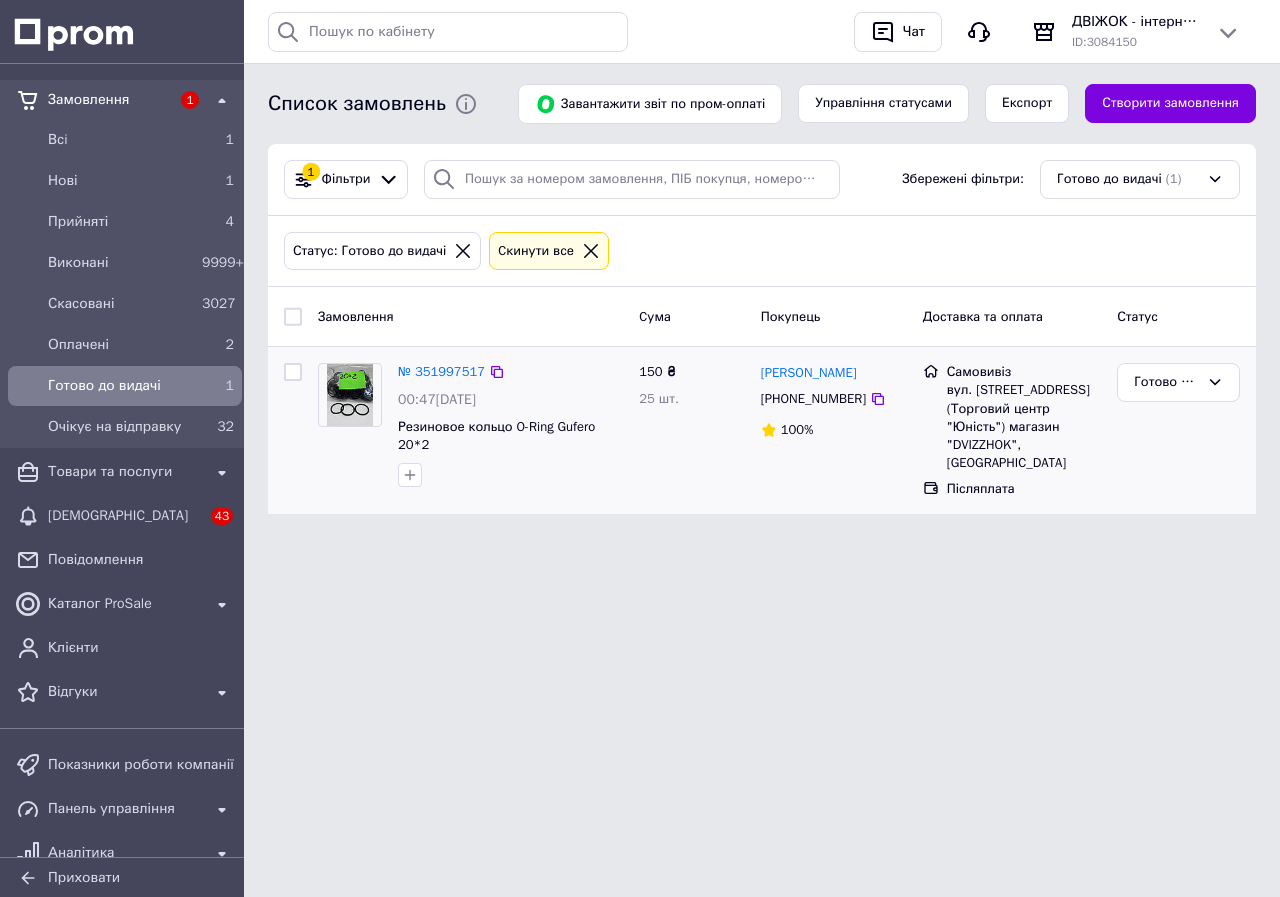 click on "вул. [STREET_ADDRESS] (Торговий центр "Юність") магазин "DVIZZHOK", [GEOGRAPHIC_DATA]" at bounding box center [1024, 426] 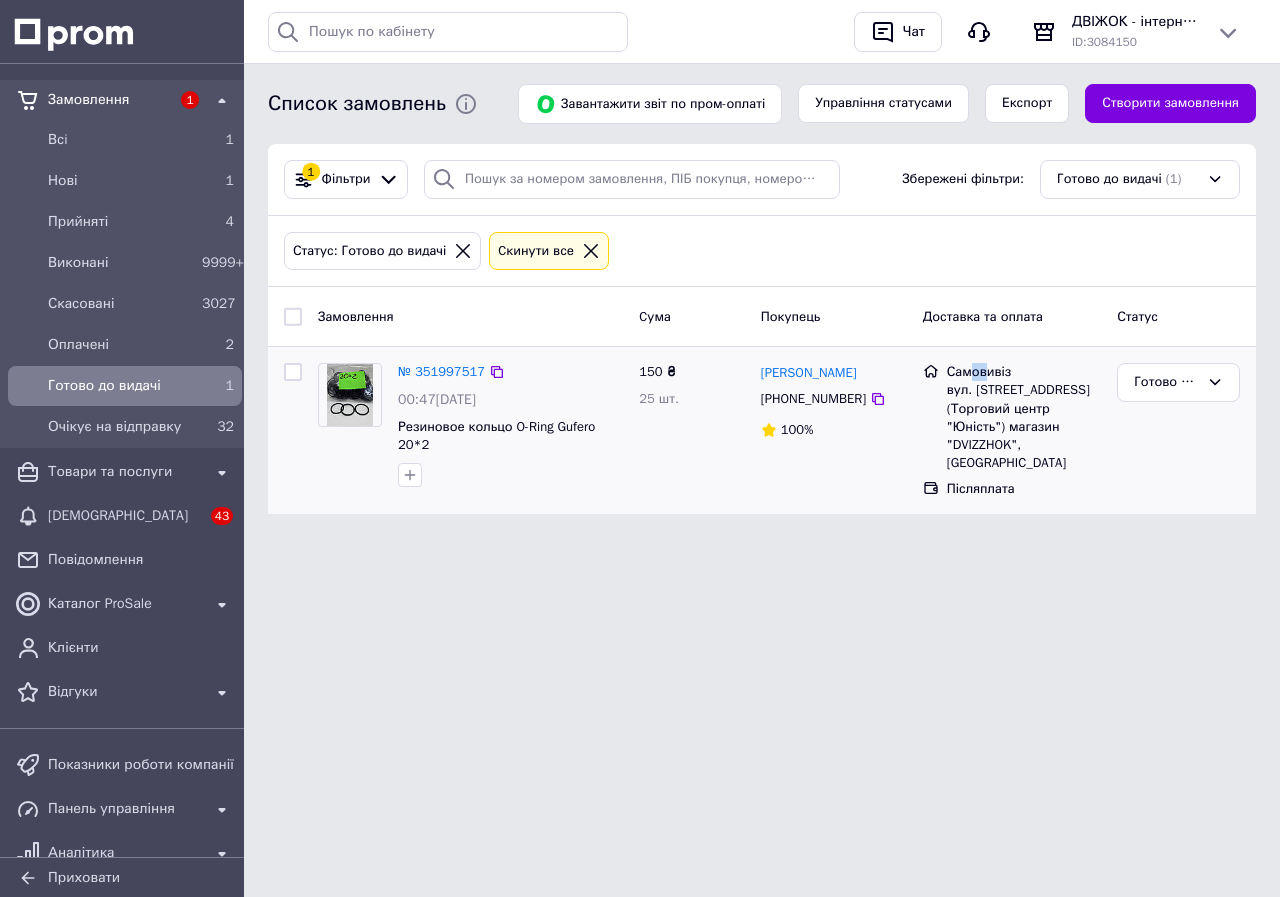 drag, startPoint x: 968, startPoint y: 376, endPoint x: 1001, endPoint y: 376, distance: 33 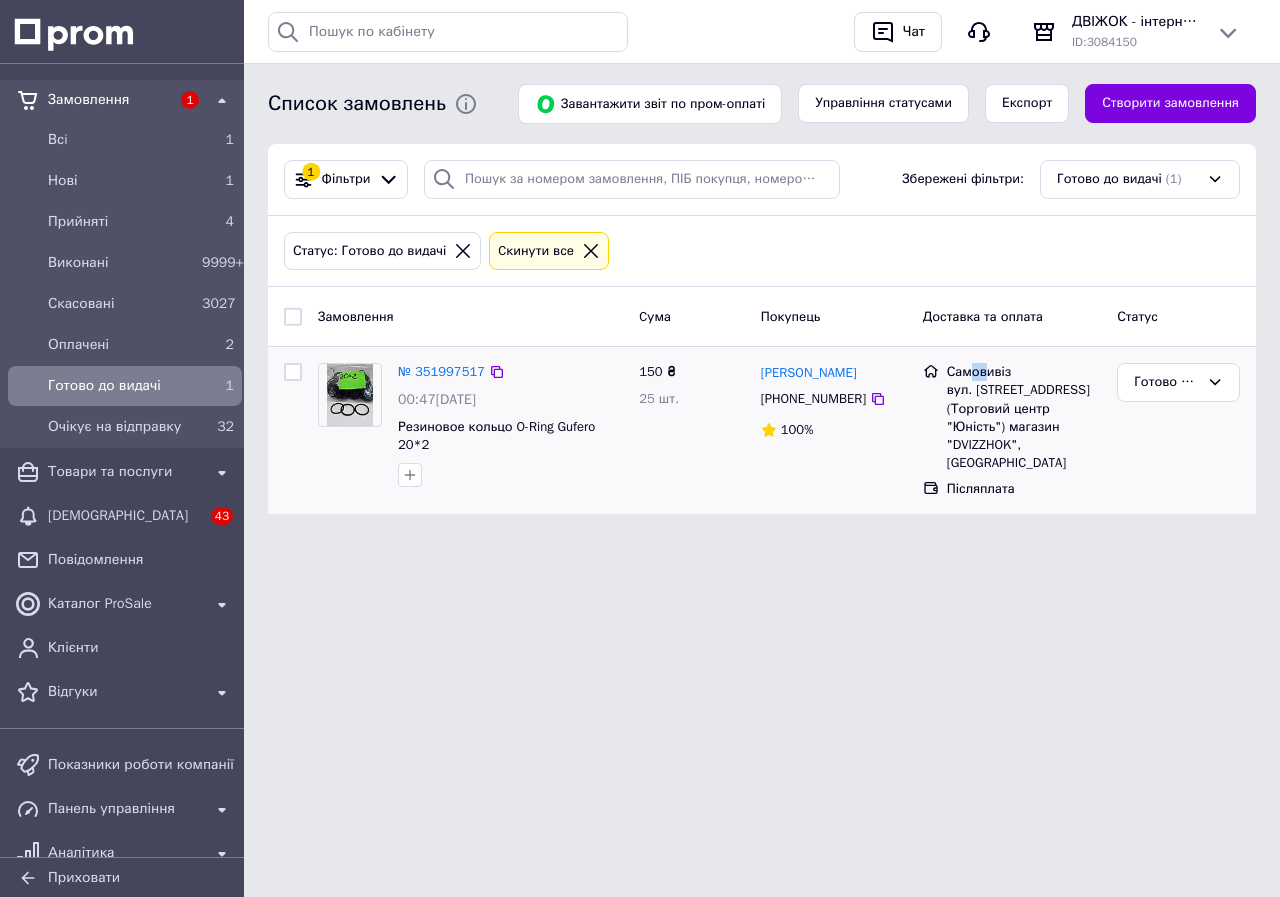 click on "Самовивіз" at bounding box center (1024, 372) 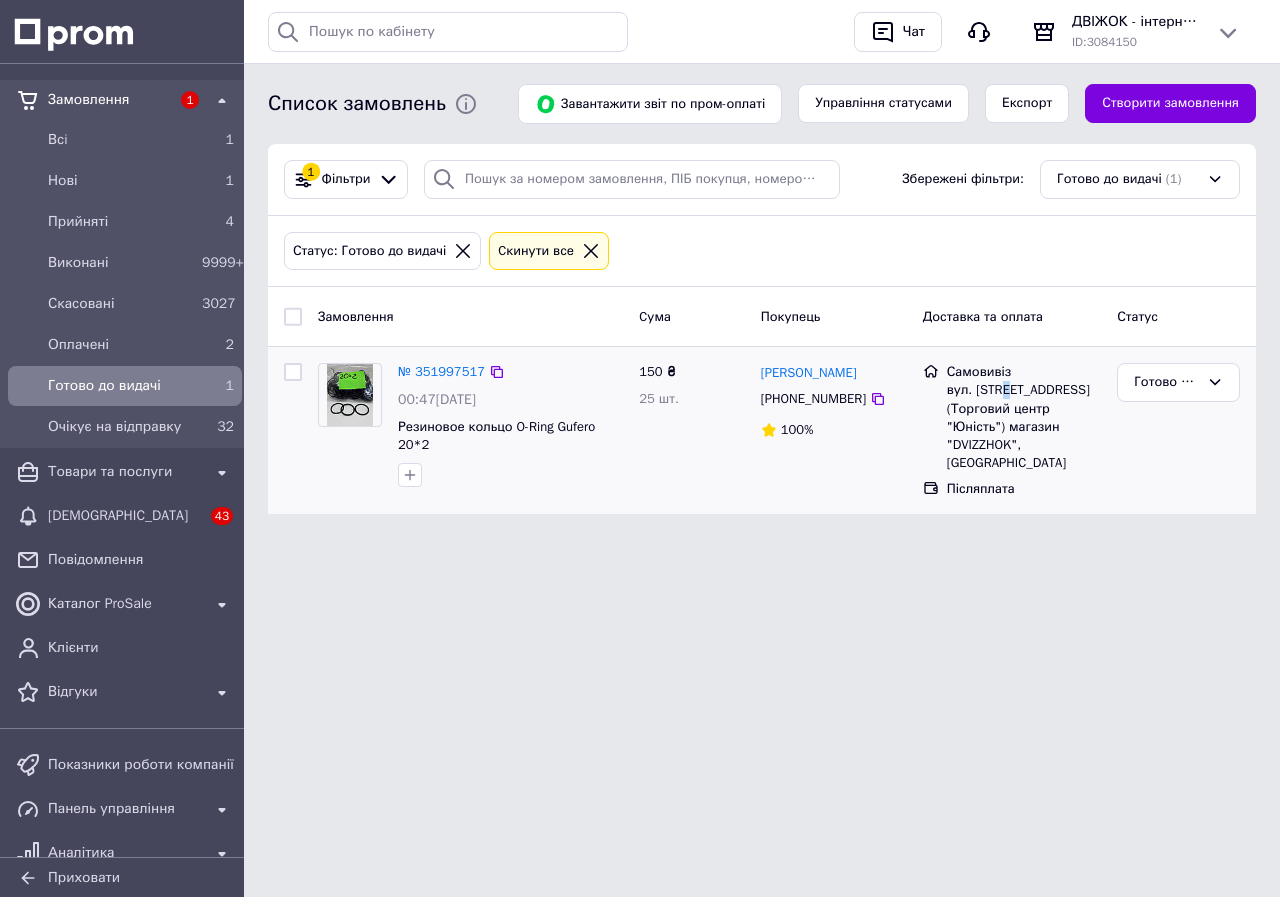 click on "вул. [STREET_ADDRESS] (Торговий центр "Юність") магазин "DVIZZHOK", [GEOGRAPHIC_DATA]" at bounding box center [1024, 426] 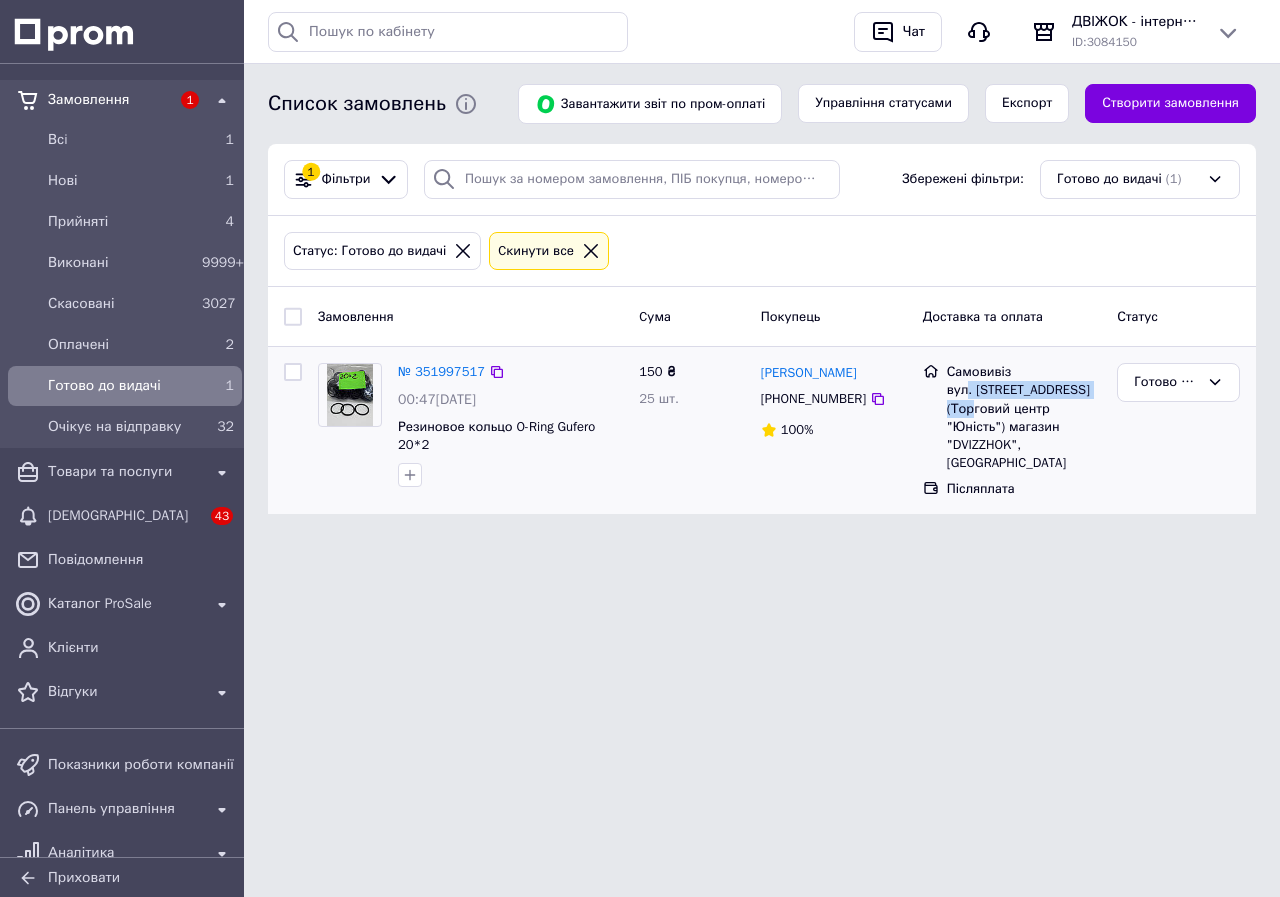 drag, startPoint x: 964, startPoint y: 395, endPoint x: 989, endPoint y: 409, distance: 28.653097 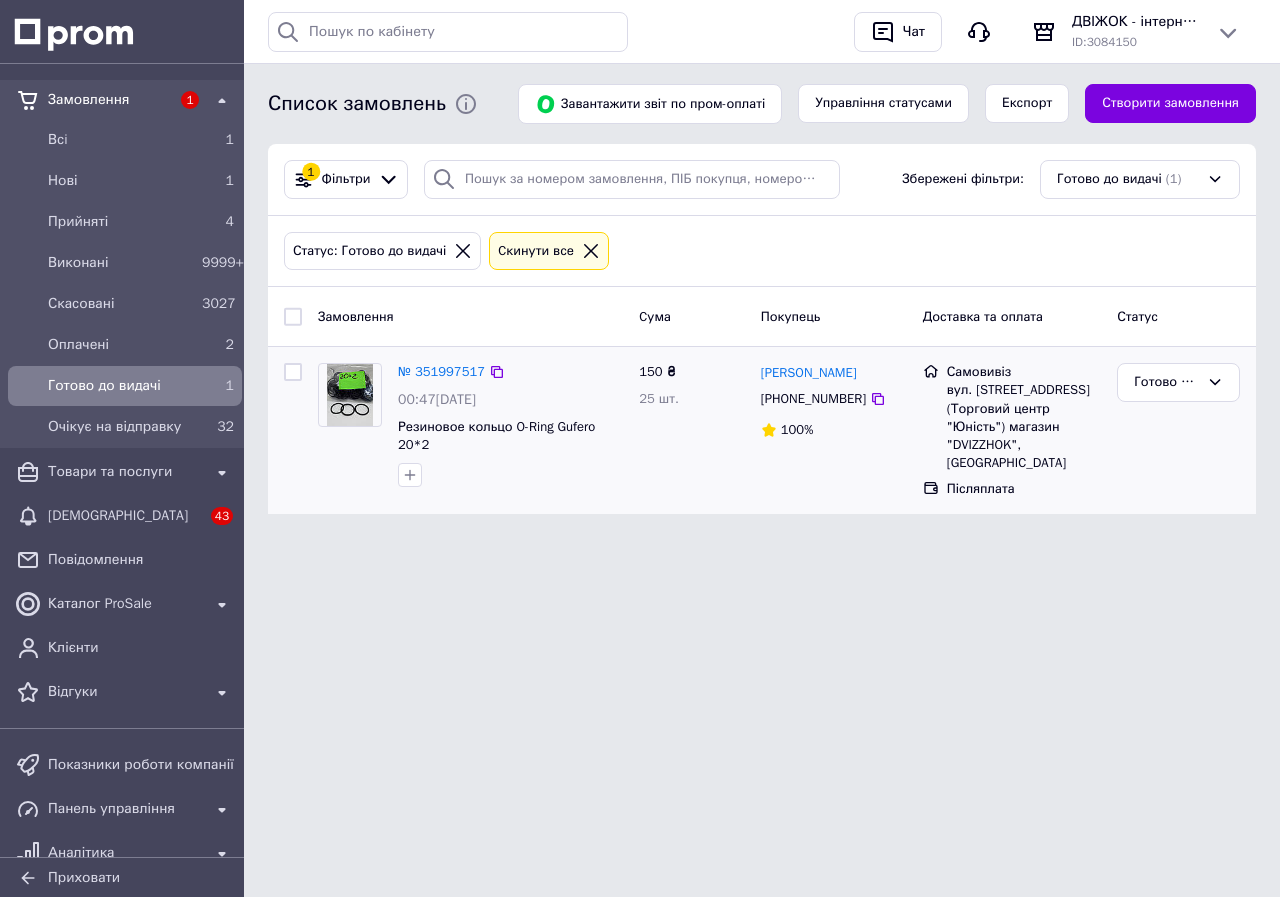 click on "вул. [STREET_ADDRESS] (Торговий центр "Юність") магазин "DVIZZHOK", [GEOGRAPHIC_DATA]" at bounding box center [1024, 426] 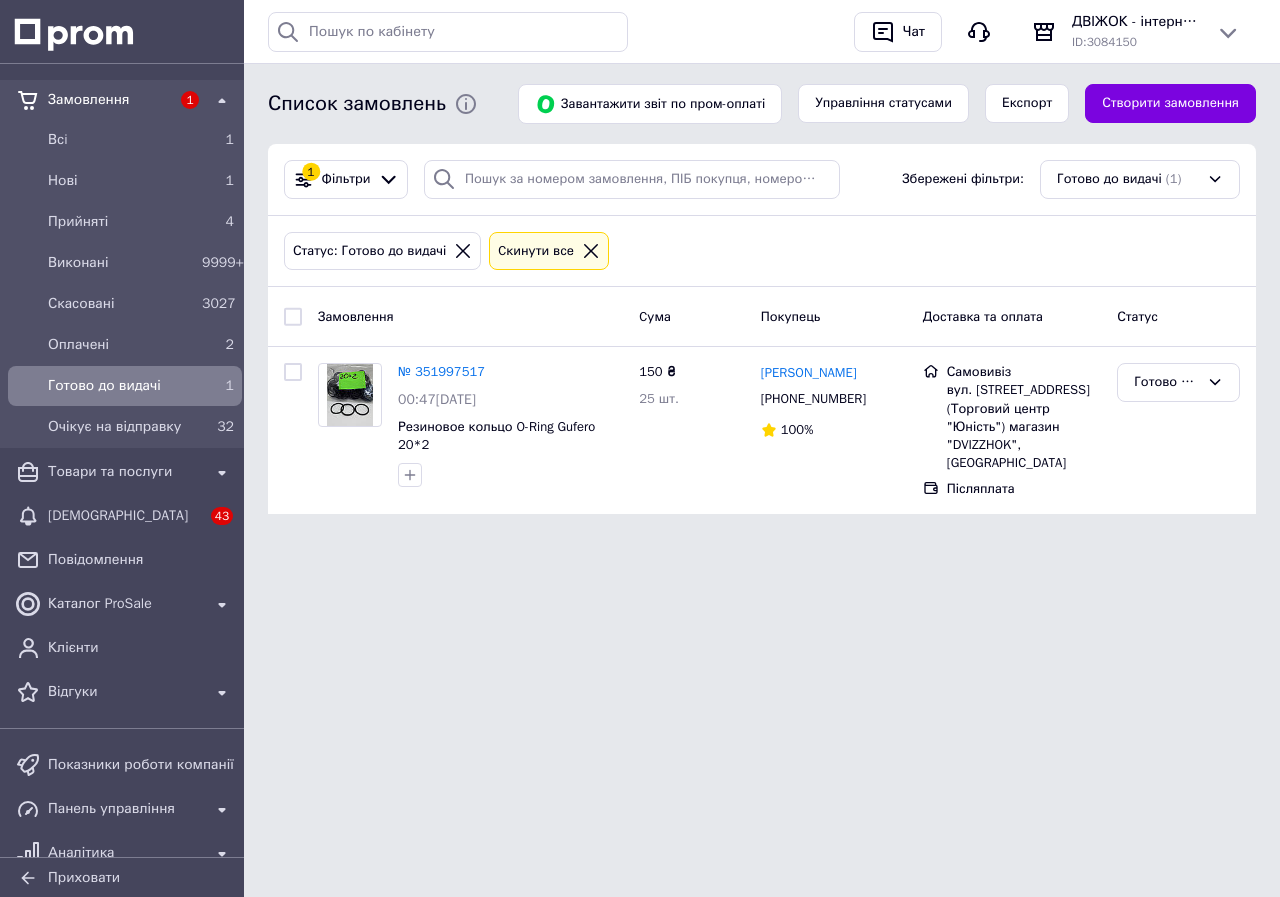 click on "Замовлення 1 Всi 1 Нові 1 Прийняті 4 Виконані 9999+ Скасовані 3027 Оплачені 2 Готово до видачі 1 Очікує на відправку 32 Товари та послуги Сповіщення 43 Повідомлення Каталог ProSale Клієнти Відгуки Показники роботи компанії Панель управління Аналітика Інструменти веб-майстра та SEO Управління сайтом Гаманець компанії Маркет Налаштування Тарифи та рахунки Приховати
Історія пошуку Очистити всю 20451198388461 2045119838 20451198 204511 20451195969490 Чат ДВІЖОК - інтернет магазин витратних матеріалів ID:  3084150 Сторінка на порталі   1 (1)" at bounding box center [640, 289] 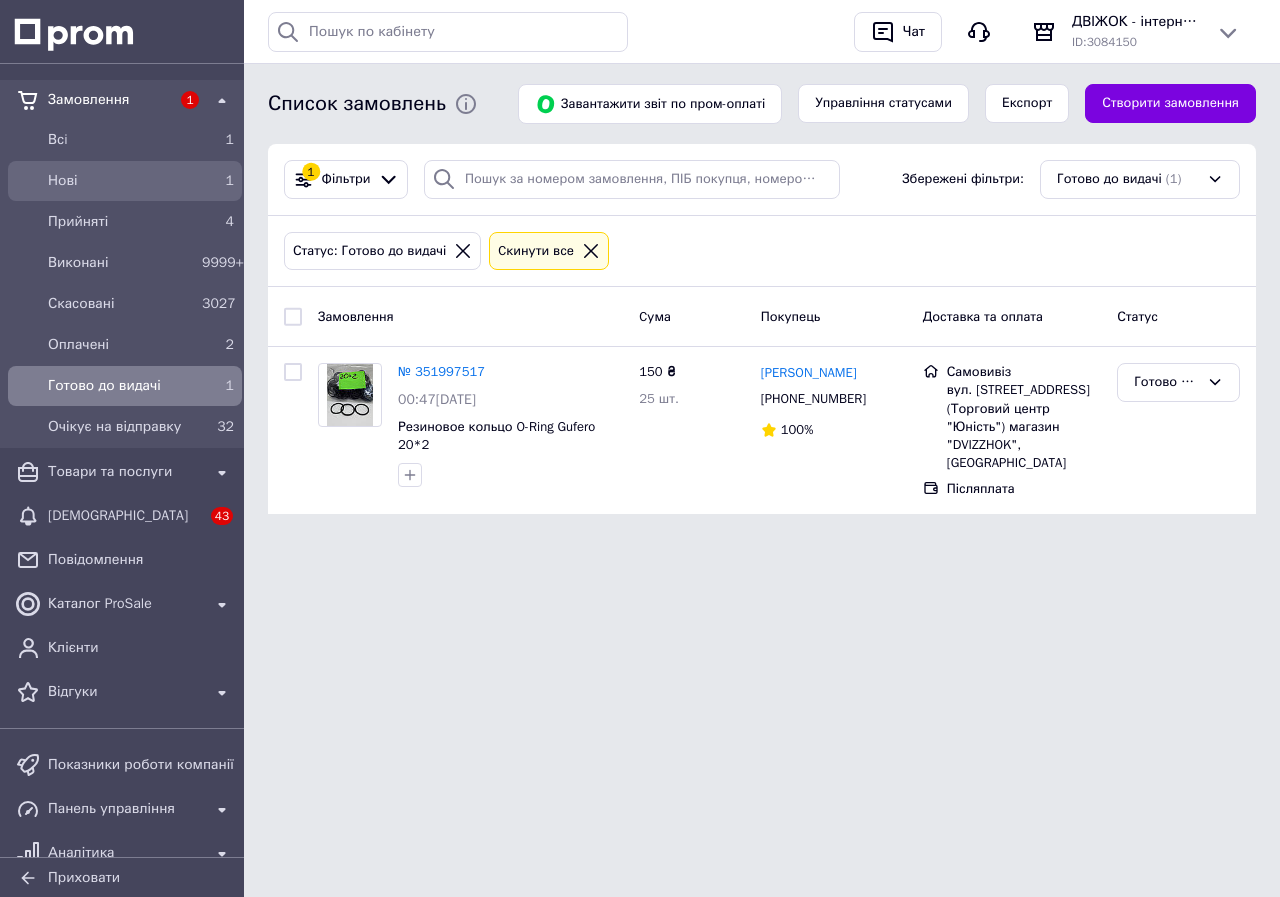 click on "Нові" at bounding box center (121, 181) 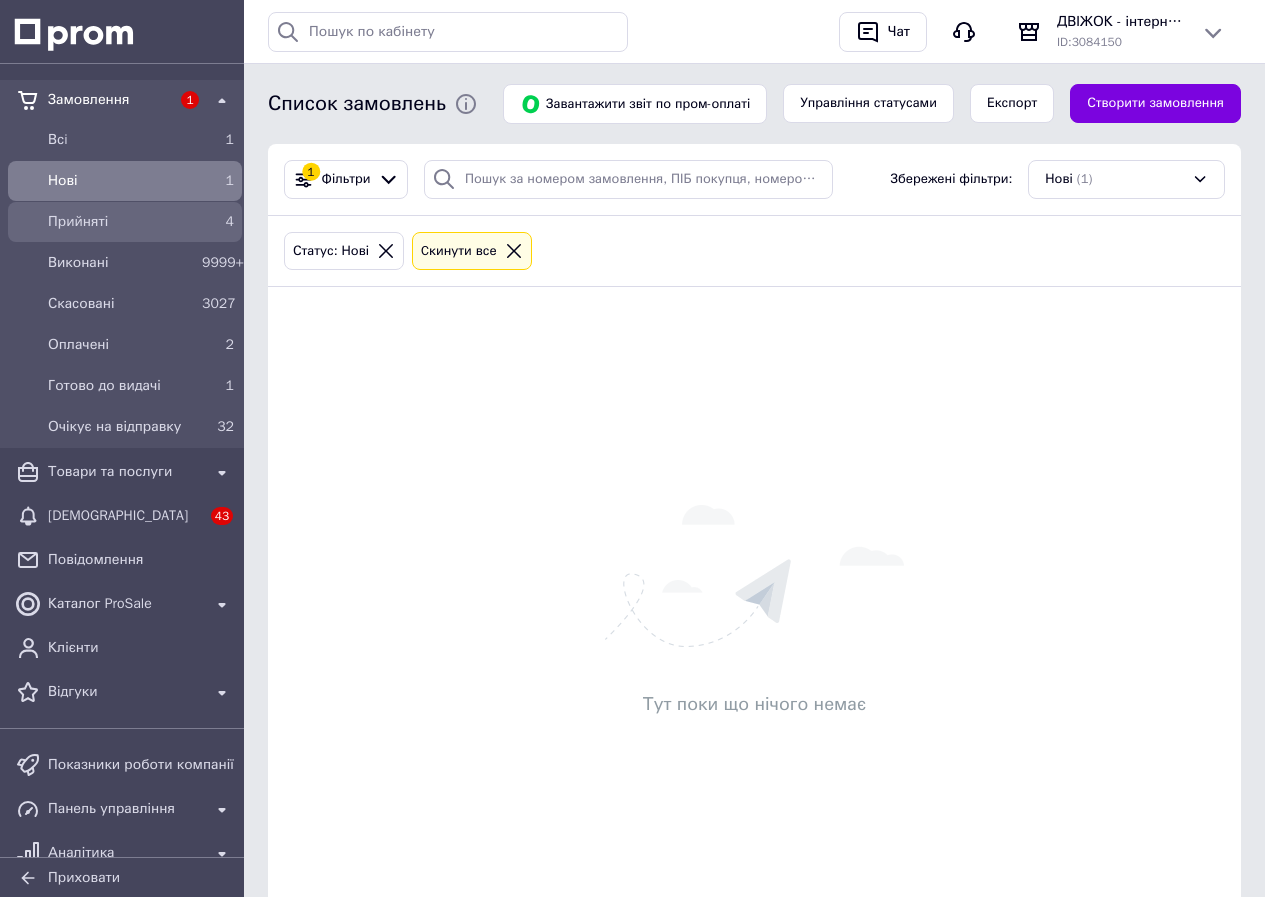 click on "Прийняті" at bounding box center (121, 222) 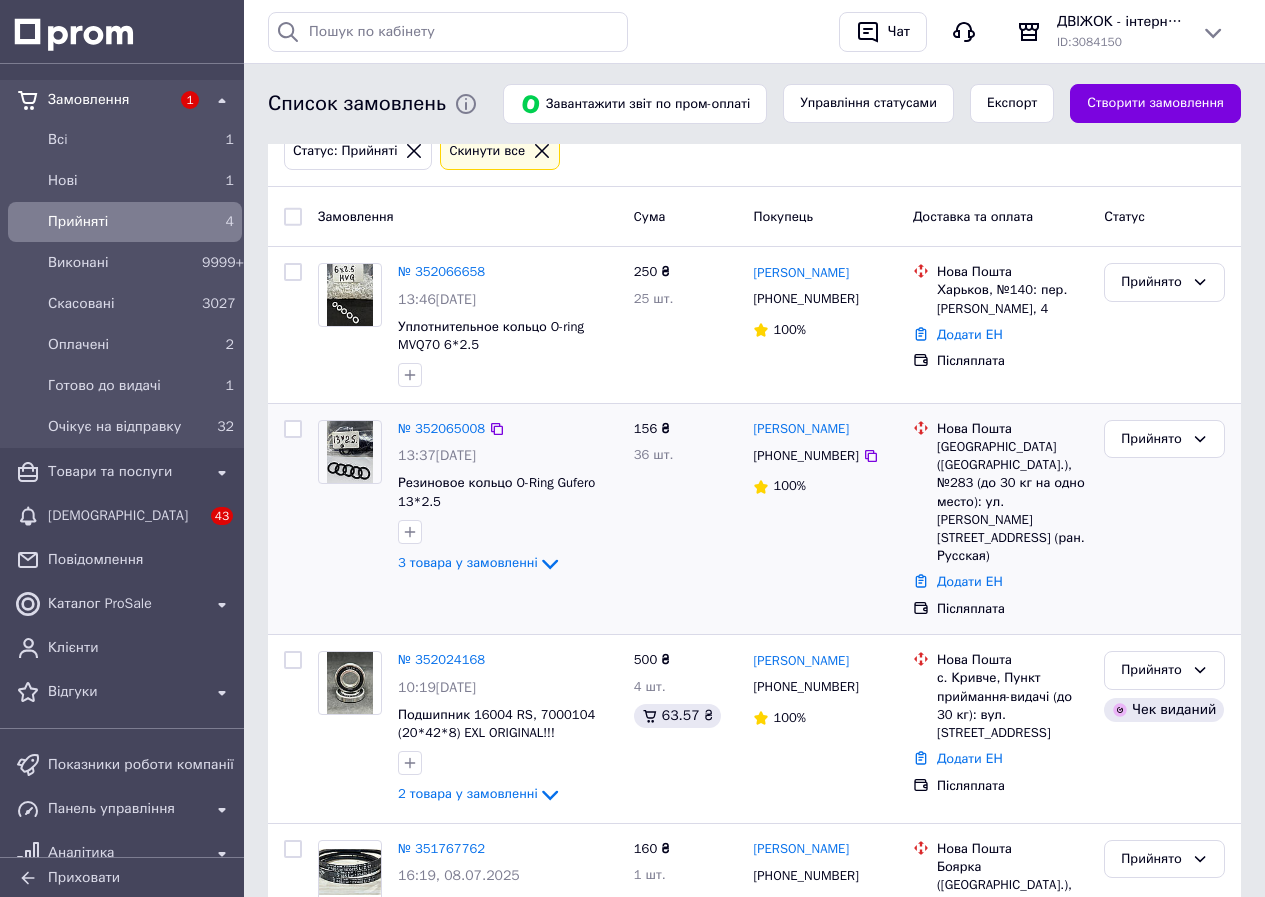 scroll, scrollTop: 0, scrollLeft: 0, axis: both 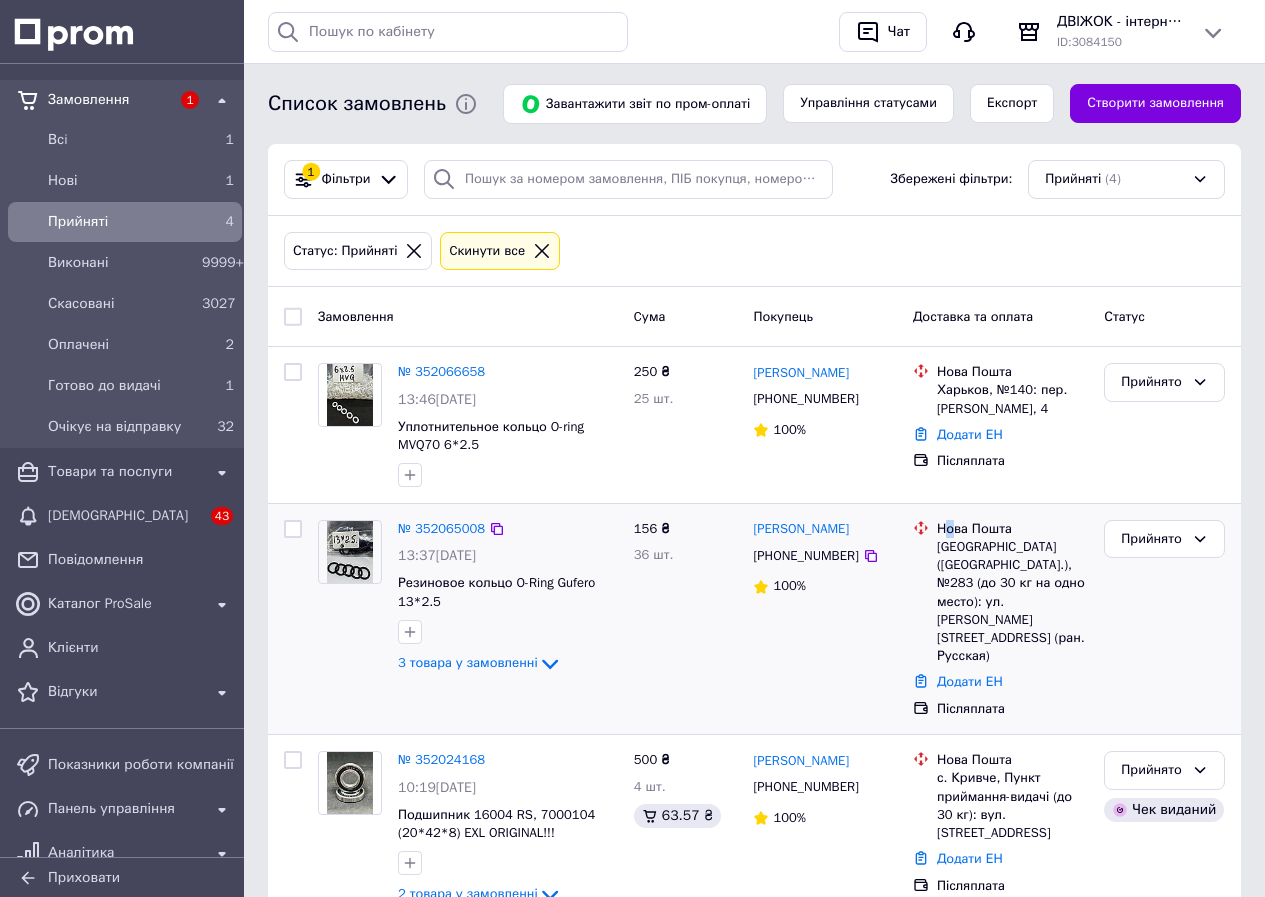 drag, startPoint x: 946, startPoint y: 524, endPoint x: 967, endPoint y: 534, distance: 23.259407 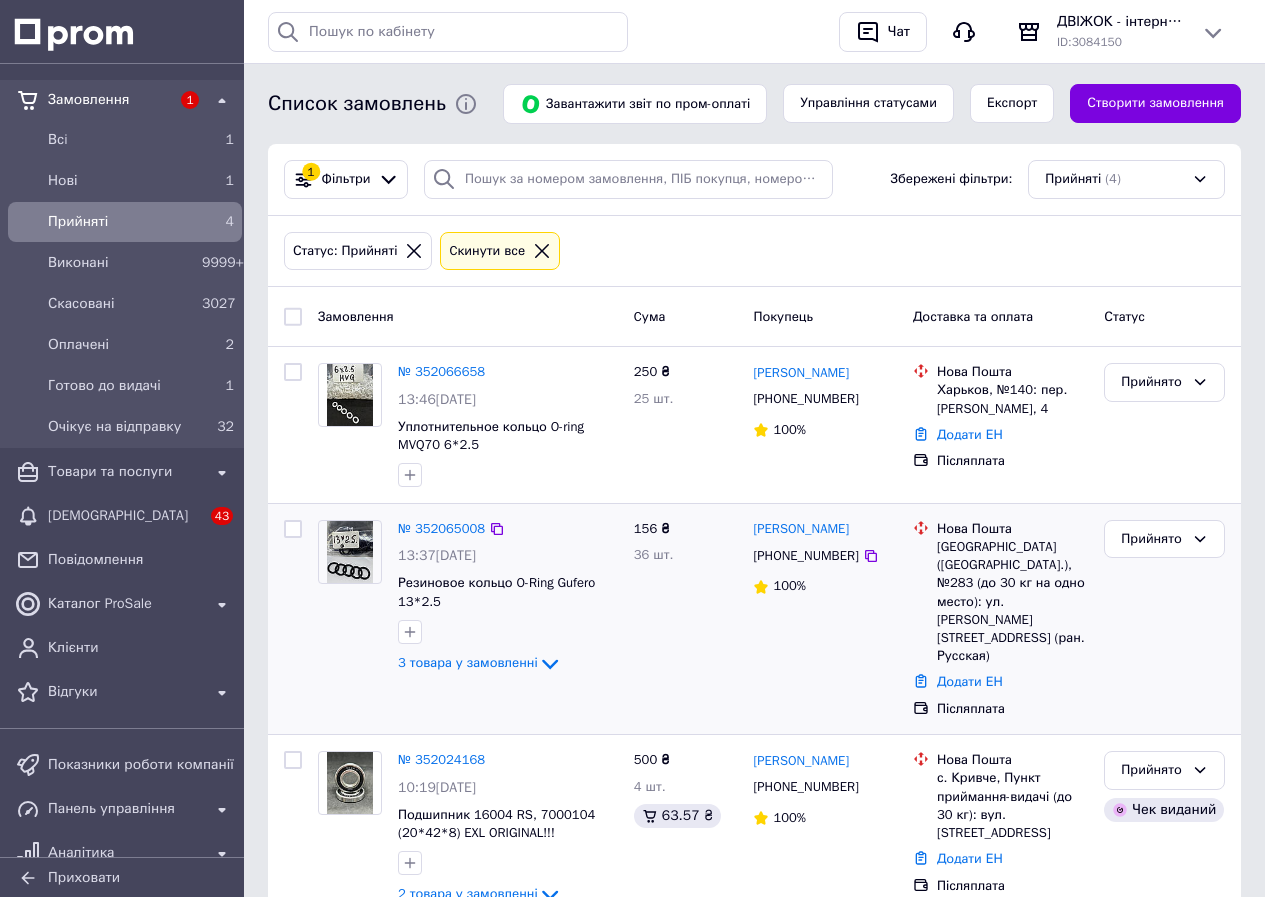 click on "[GEOGRAPHIC_DATA] ([GEOGRAPHIC_DATA].), №283 (до 30 кг на одно место): ул. [PERSON_NAME][STREET_ADDRESS] (ран. Русская)" at bounding box center [1012, 601] 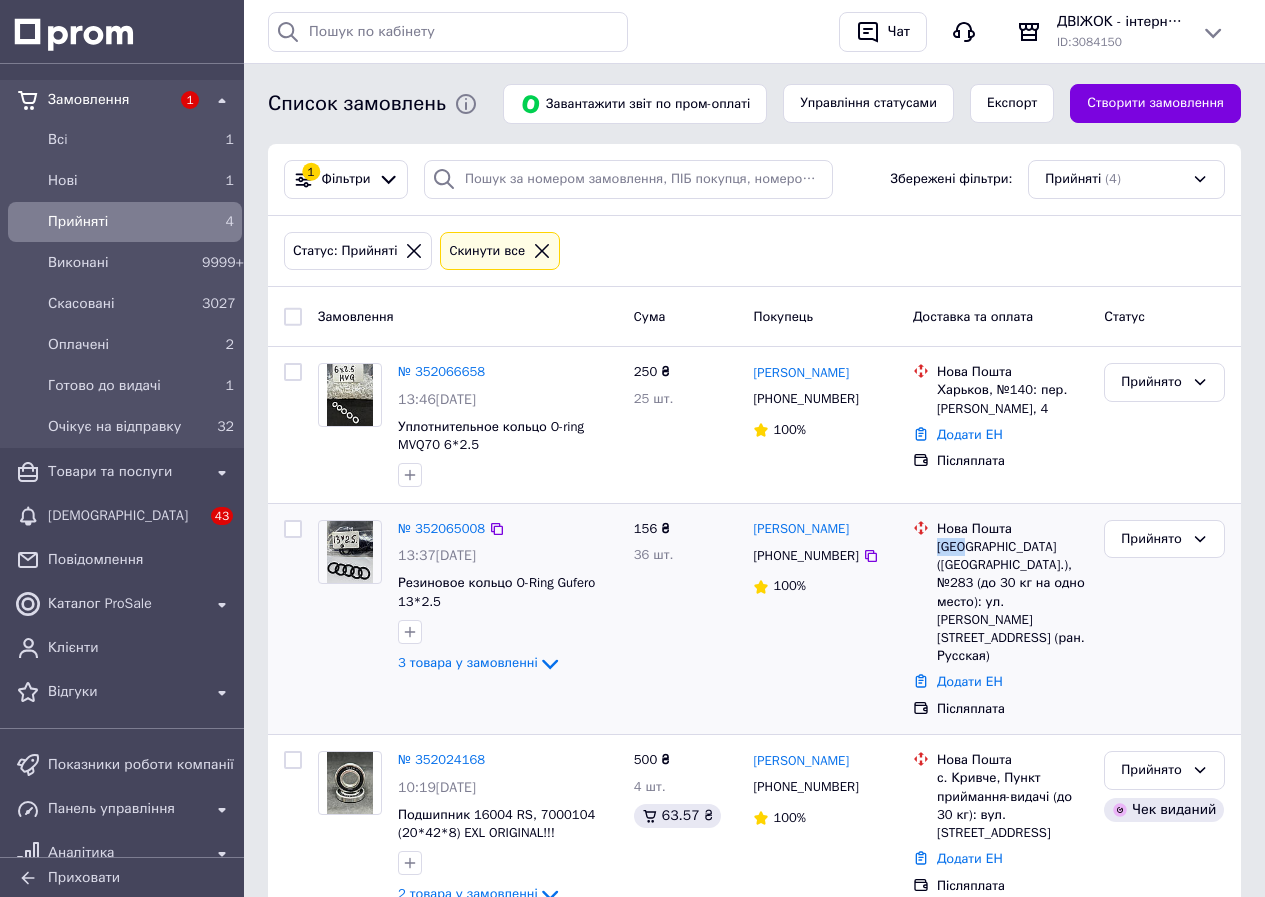 drag, startPoint x: 947, startPoint y: 543, endPoint x: 972, endPoint y: 546, distance: 25.179358 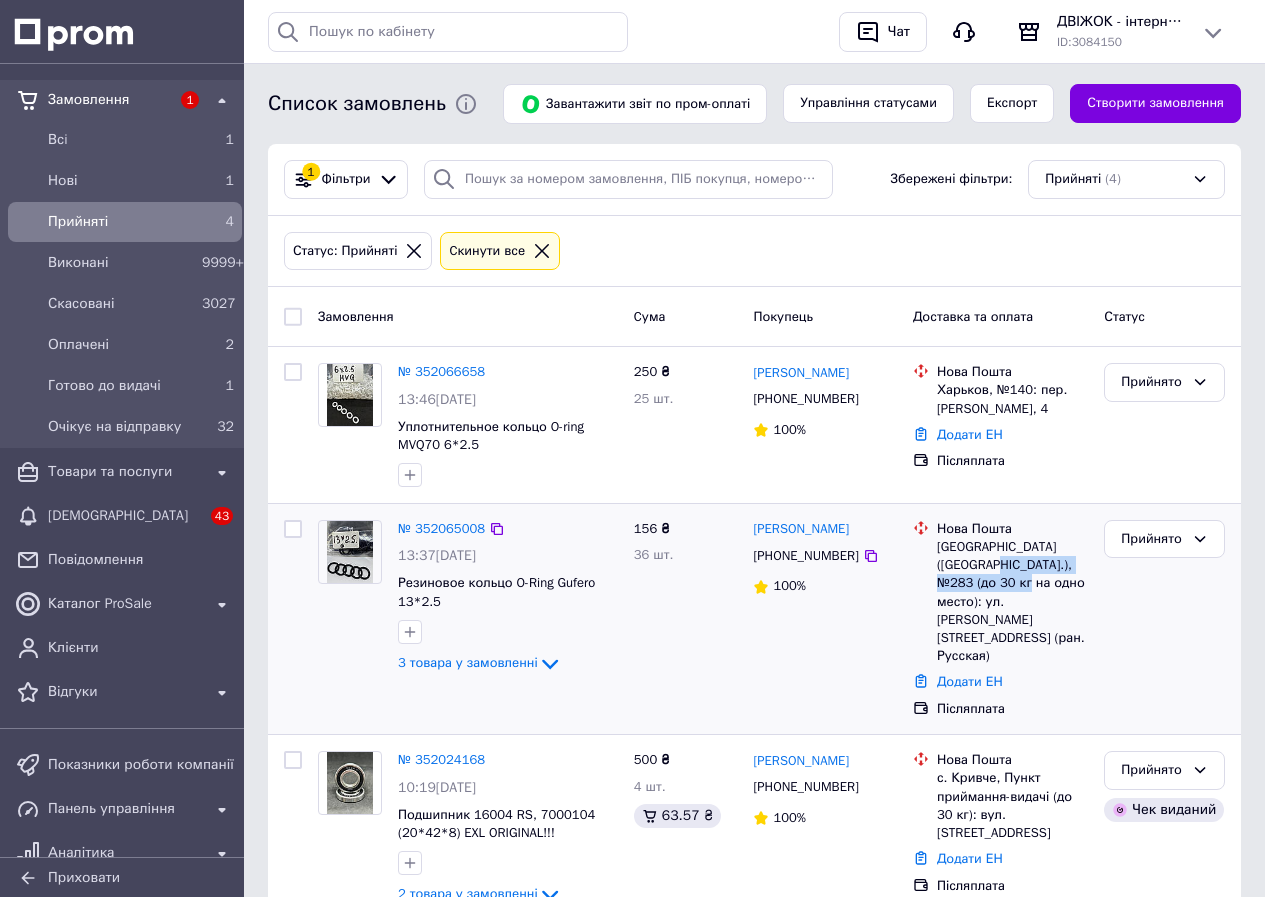 drag, startPoint x: 980, startPoint y: 571, endPoint x: 995, endPoint y: 582, distance: 18.601076 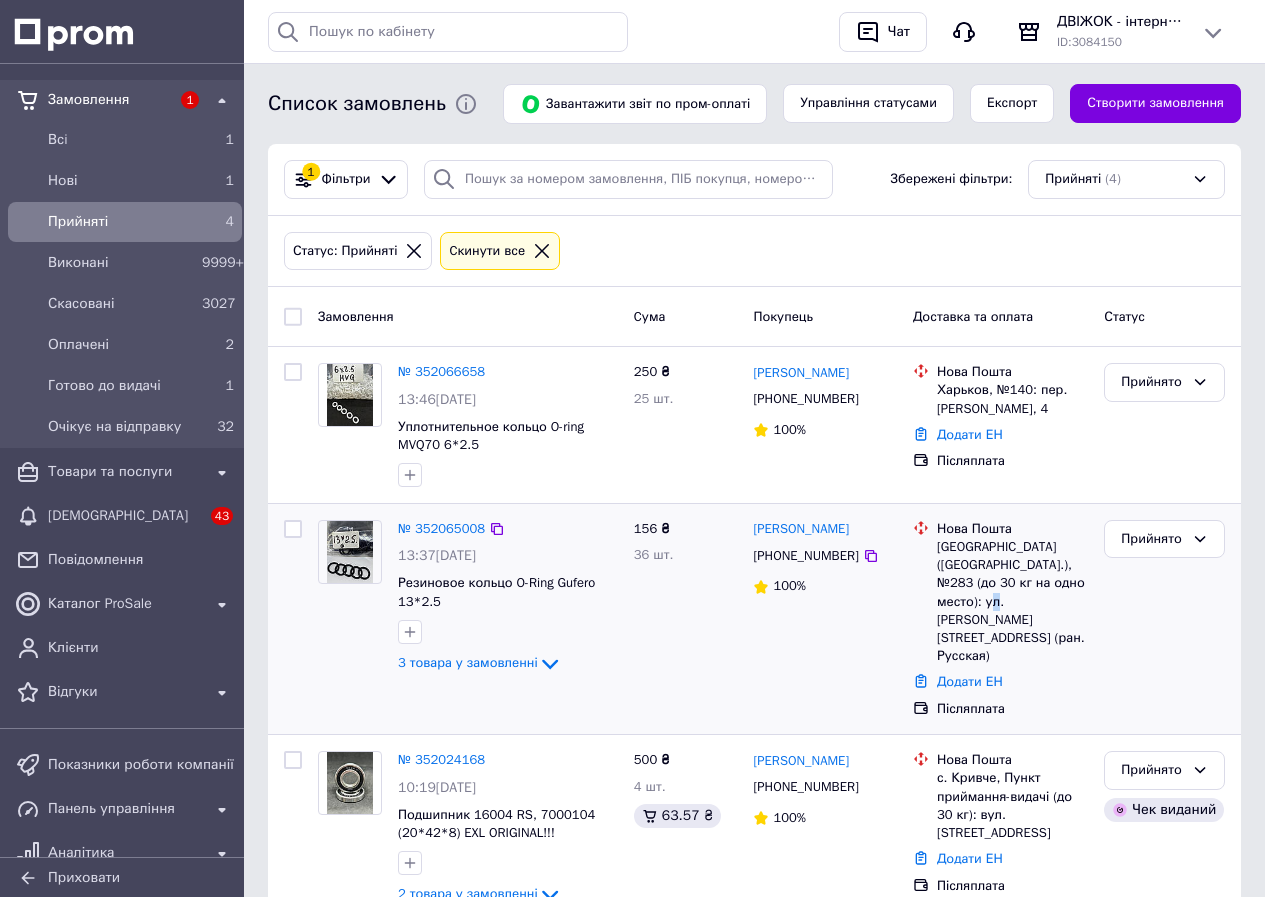 click on "[GEOGRAPHIC_DATA] ([GEOGRAPHIC_DATA].), №283 (до 30 кг на одно место): ул. [PERSON_NAME][STREET_ADDRESS] (ран. Русская)" at bounding box center [1012, 601] 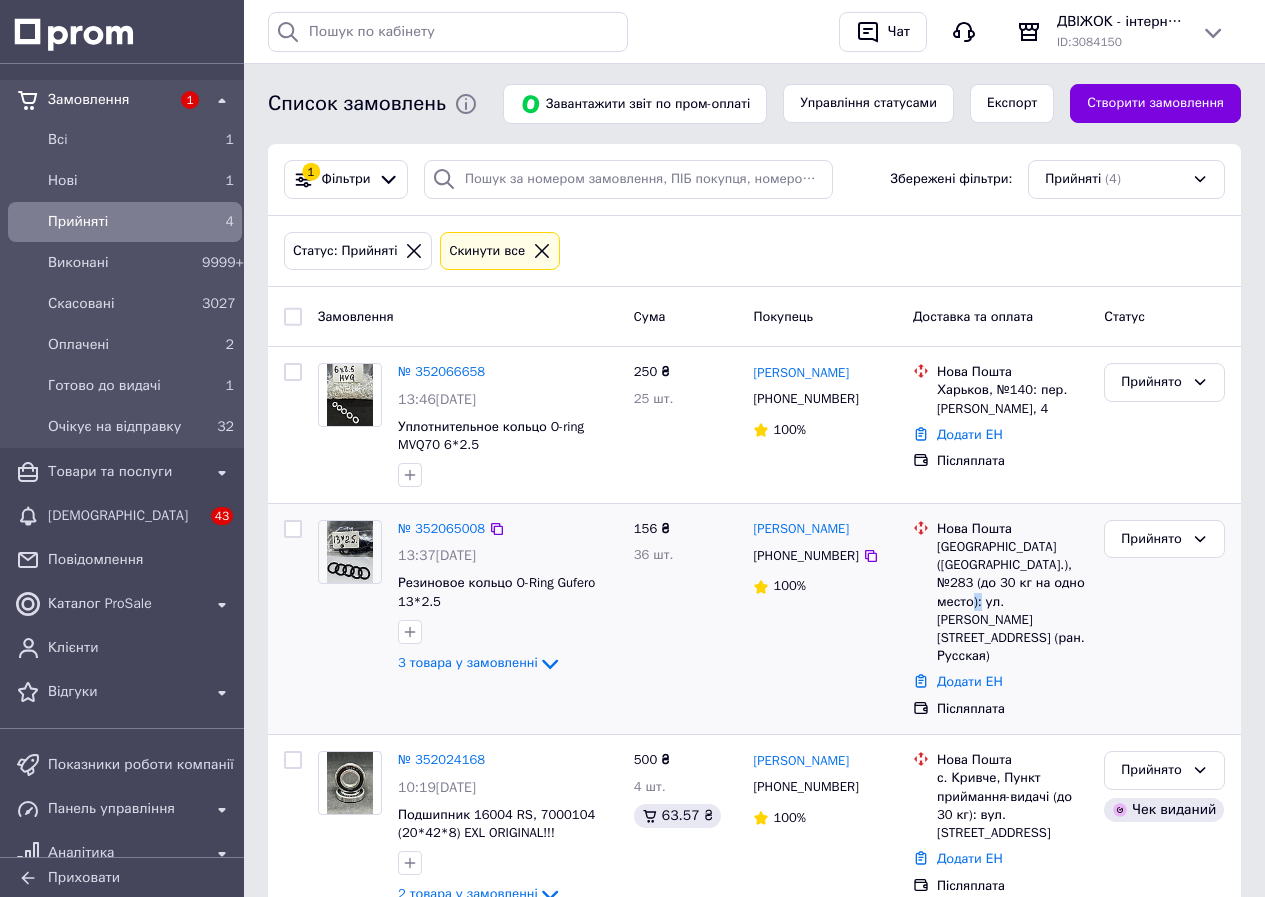 drag, startPoint x: 992, startPoint y: 599, endPoint x: 973, endPoint y: 579, distance: 27.58623 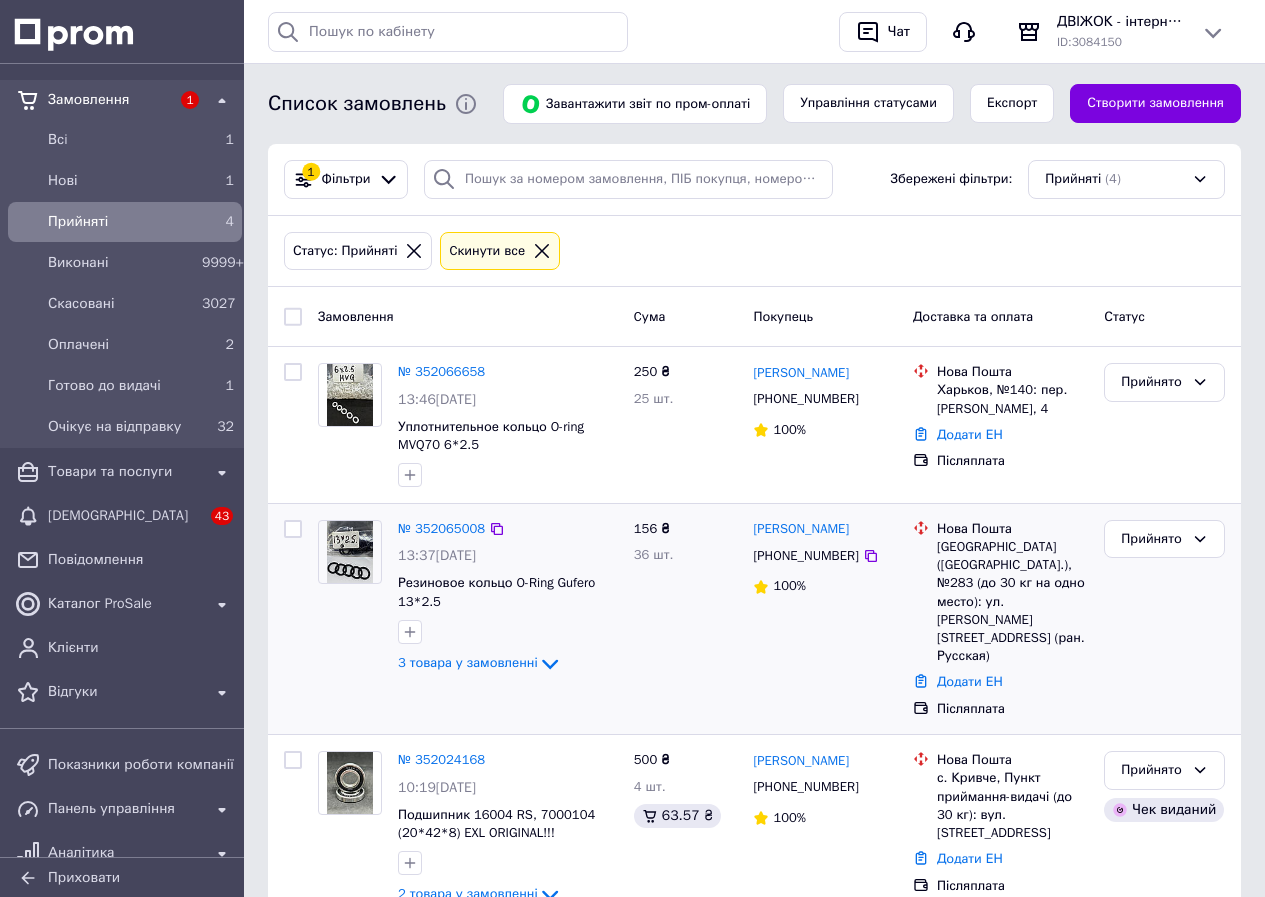 click on "[GEOGRAPHIC_DATA] ([GEOGRAPHIC_DATA].), №283 (до 30 кг на одно место): ул. [PERSON_NAME][STREET_ADDRESS] (ран. Русская)" at bounding box center [1012, 601] 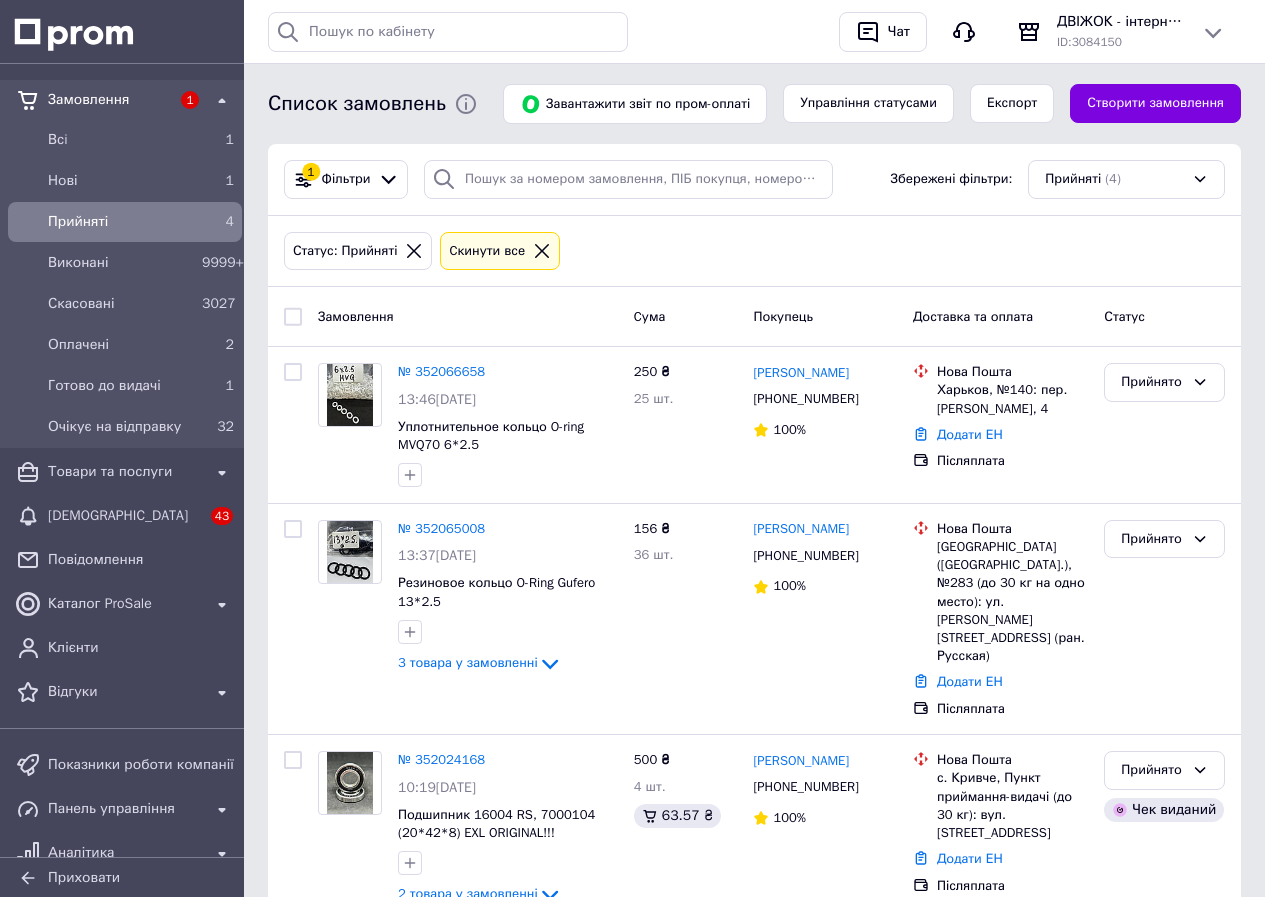 click on "№ 352065008" at bounding box center (441, 528) 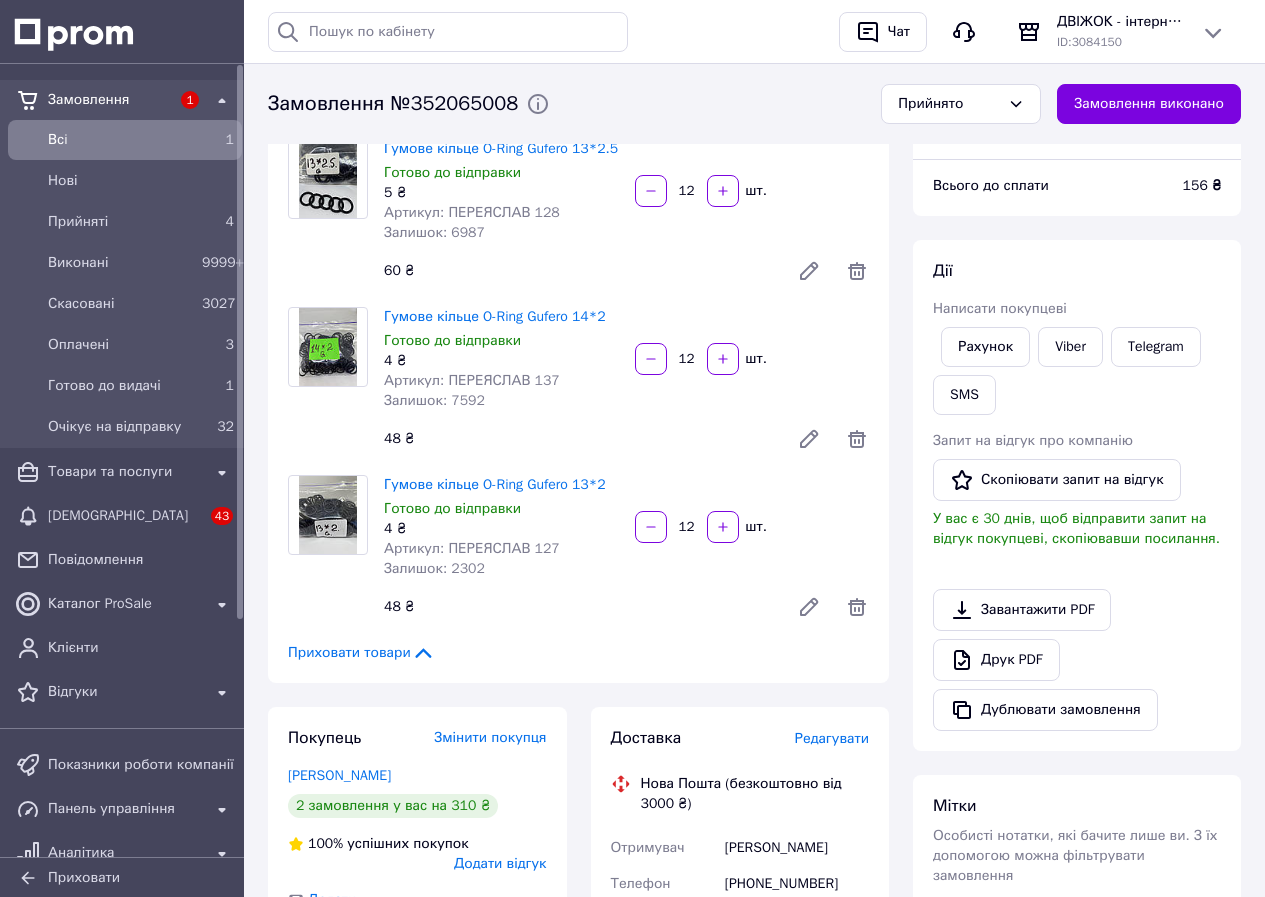 scroll, scrollTop: 300, scrollLeft: 0, axis: vertical 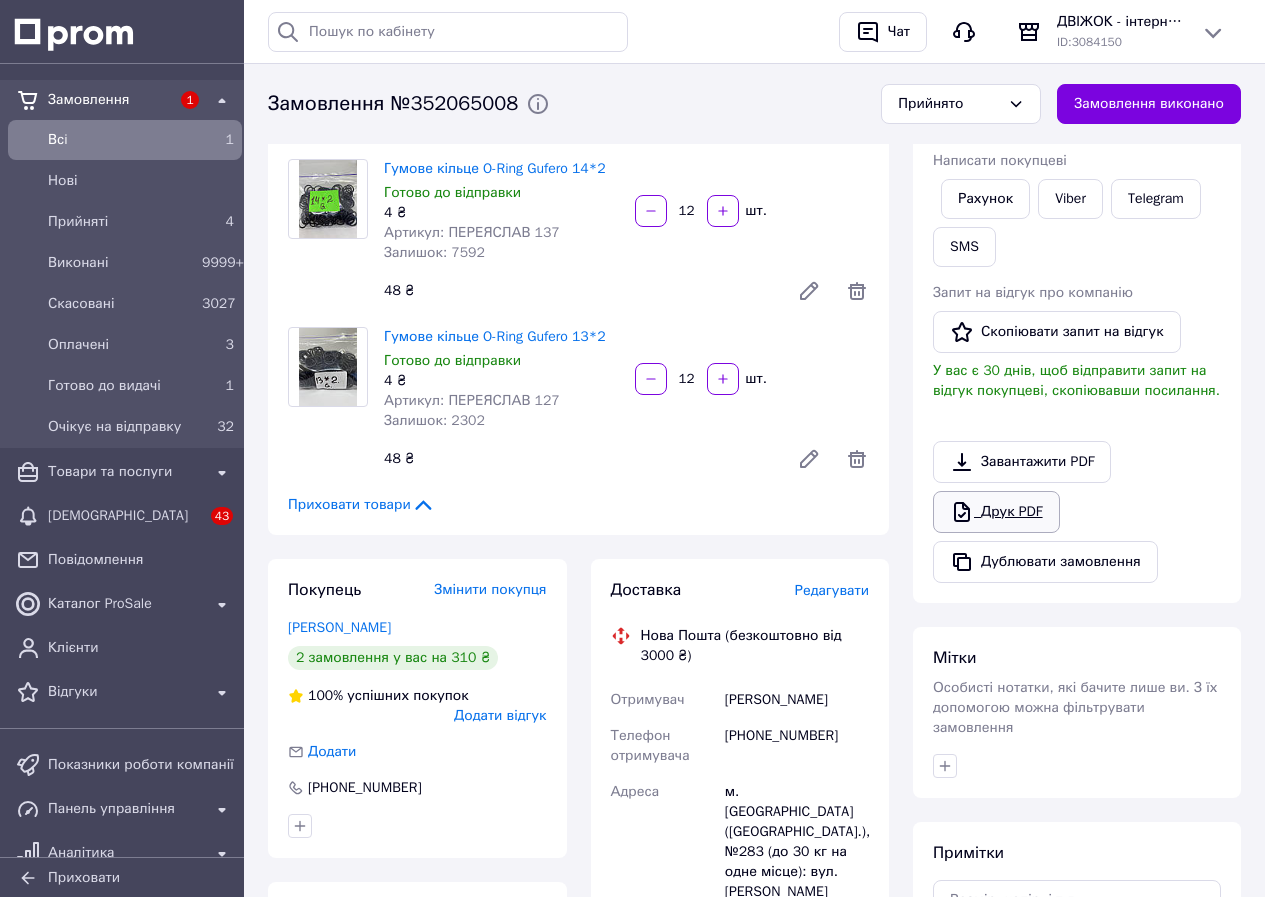 click on "Друк PDF" at bounding box center [996, 512] 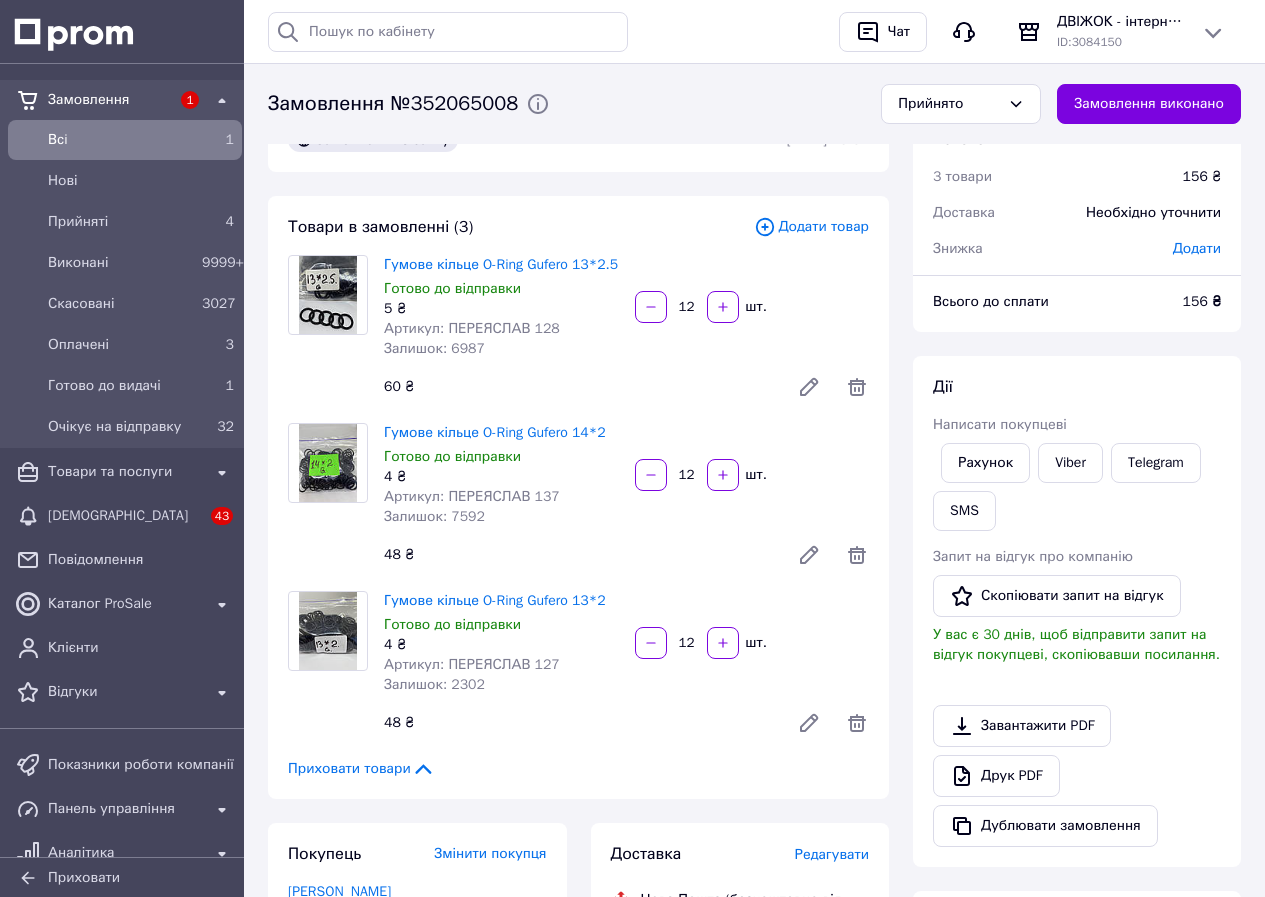 scroll, scrollTop: 0, scrollLeft: 0, axis: both 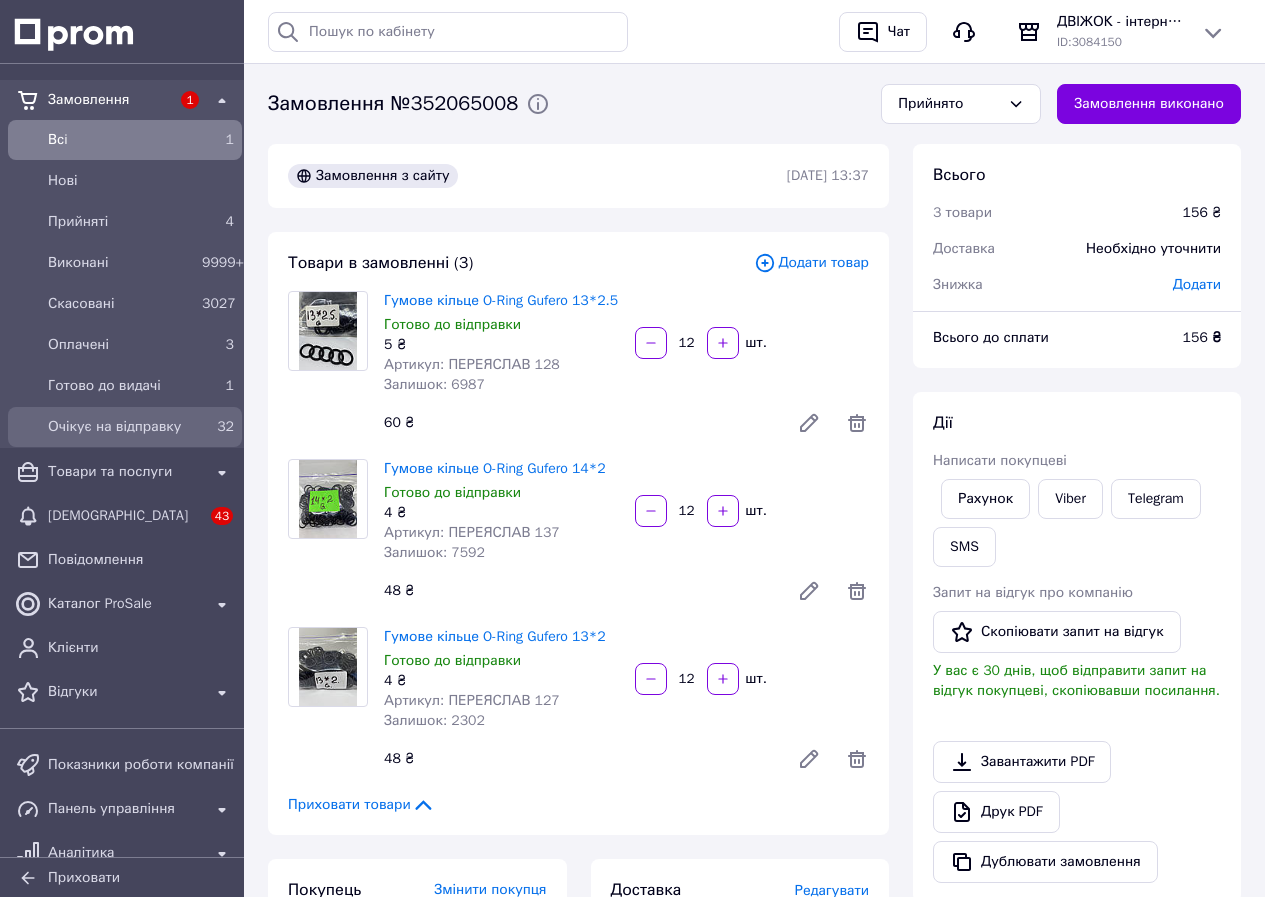 click on "Очікує на відправку" at bounding box center (121, 427) 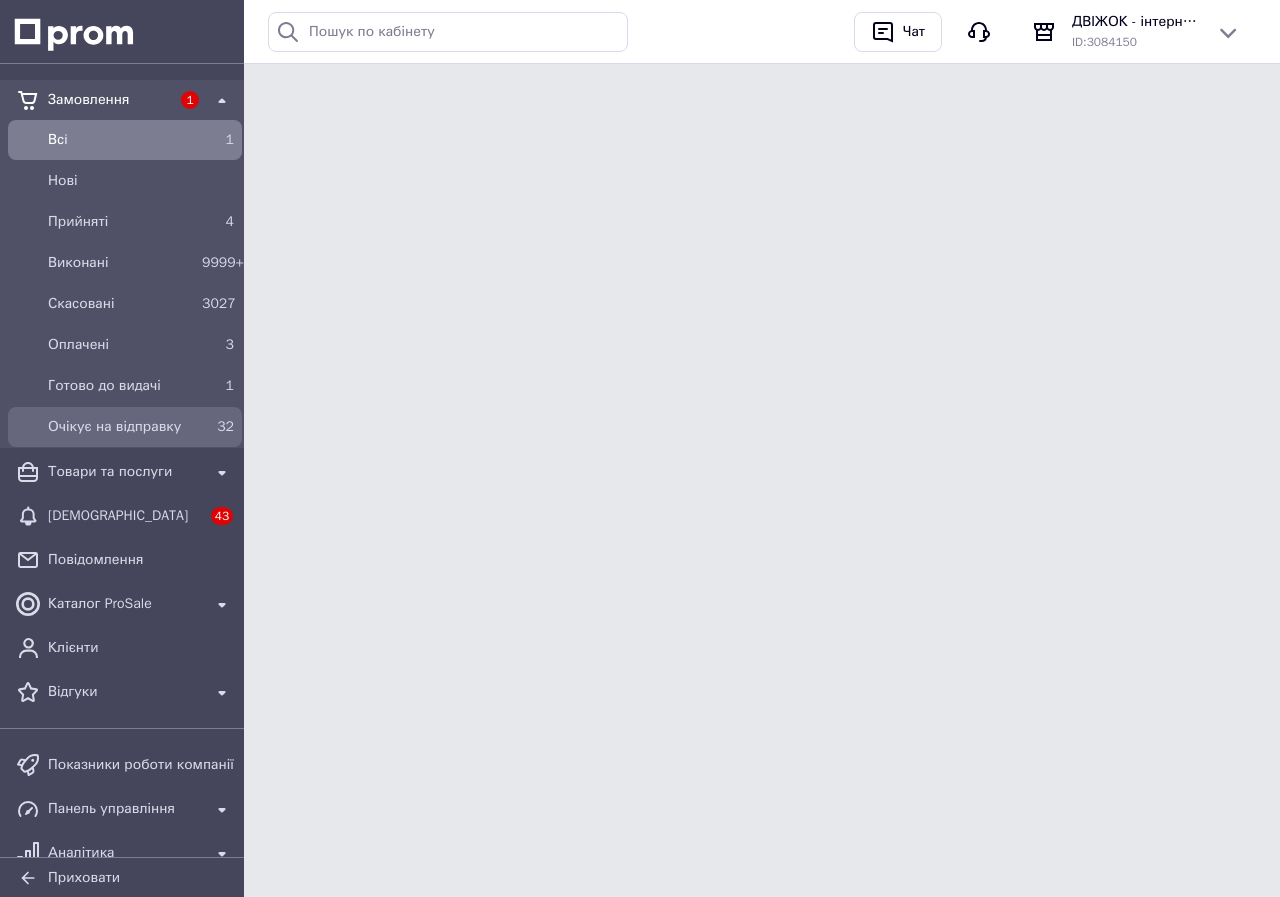 click on "Очікує на відправку" at bounding box center (121, 427) 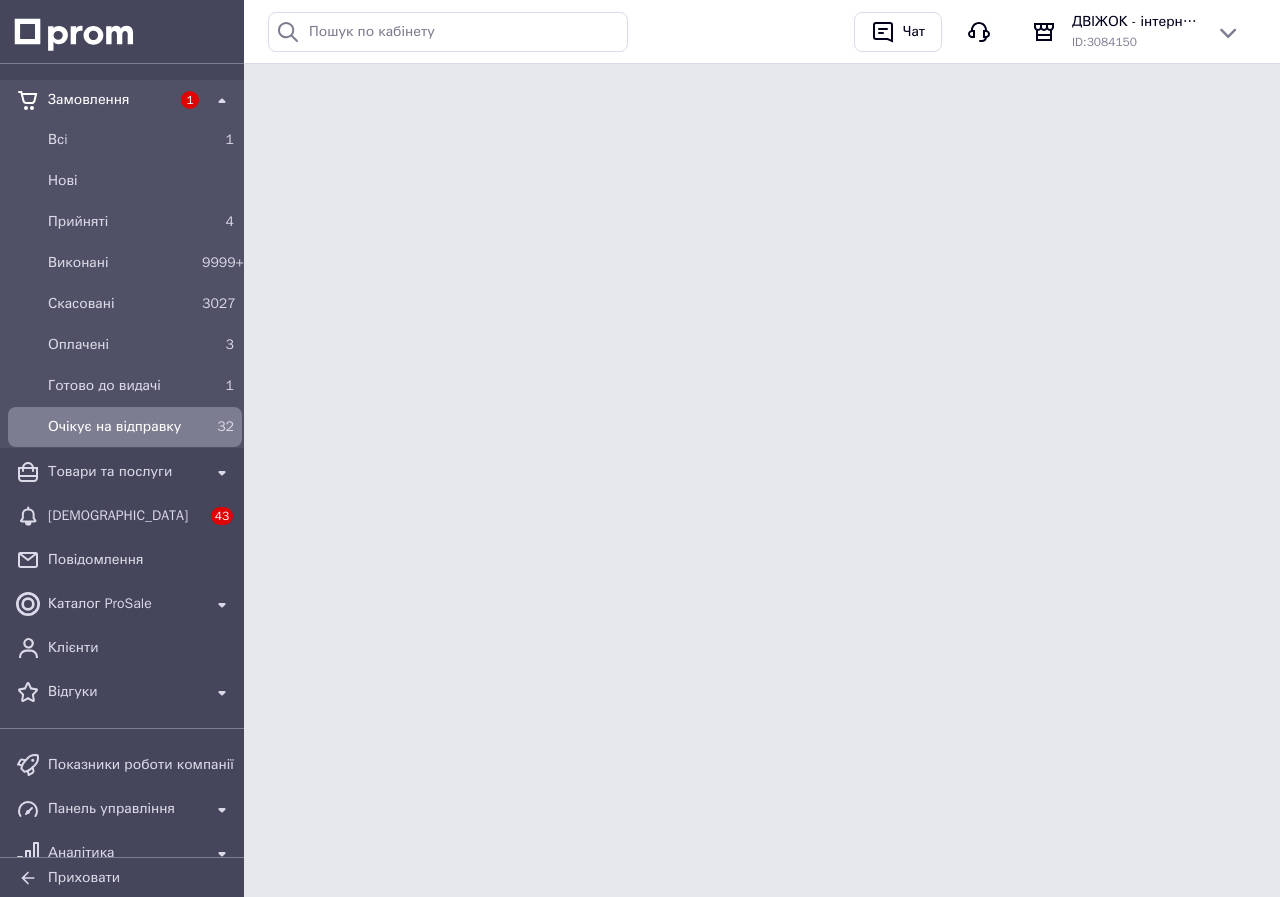 click on "Очікує на відправку" at bounding box center (121, 427) 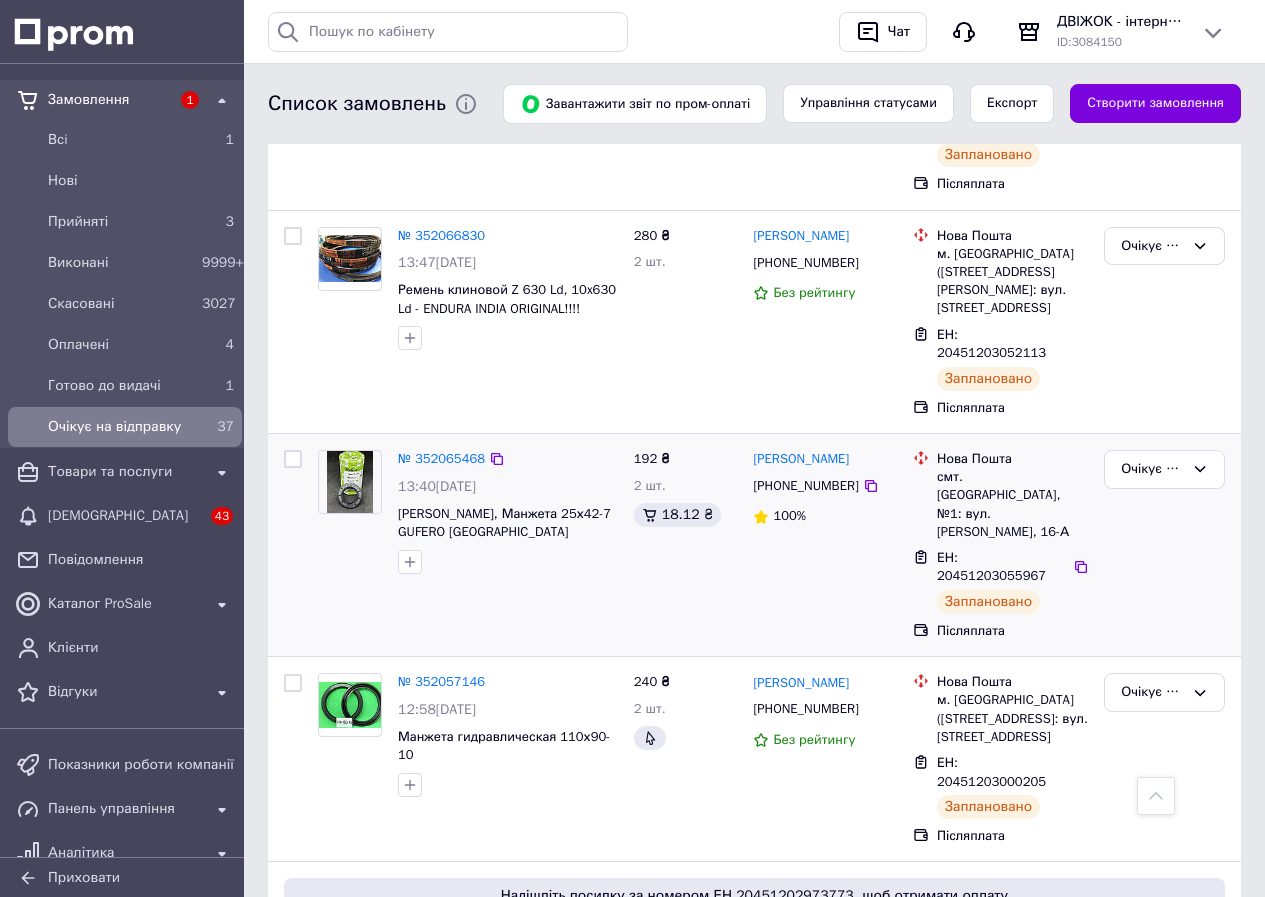 scroll, scrollTop: 1100, scrollLeft: 0, axis: vertical 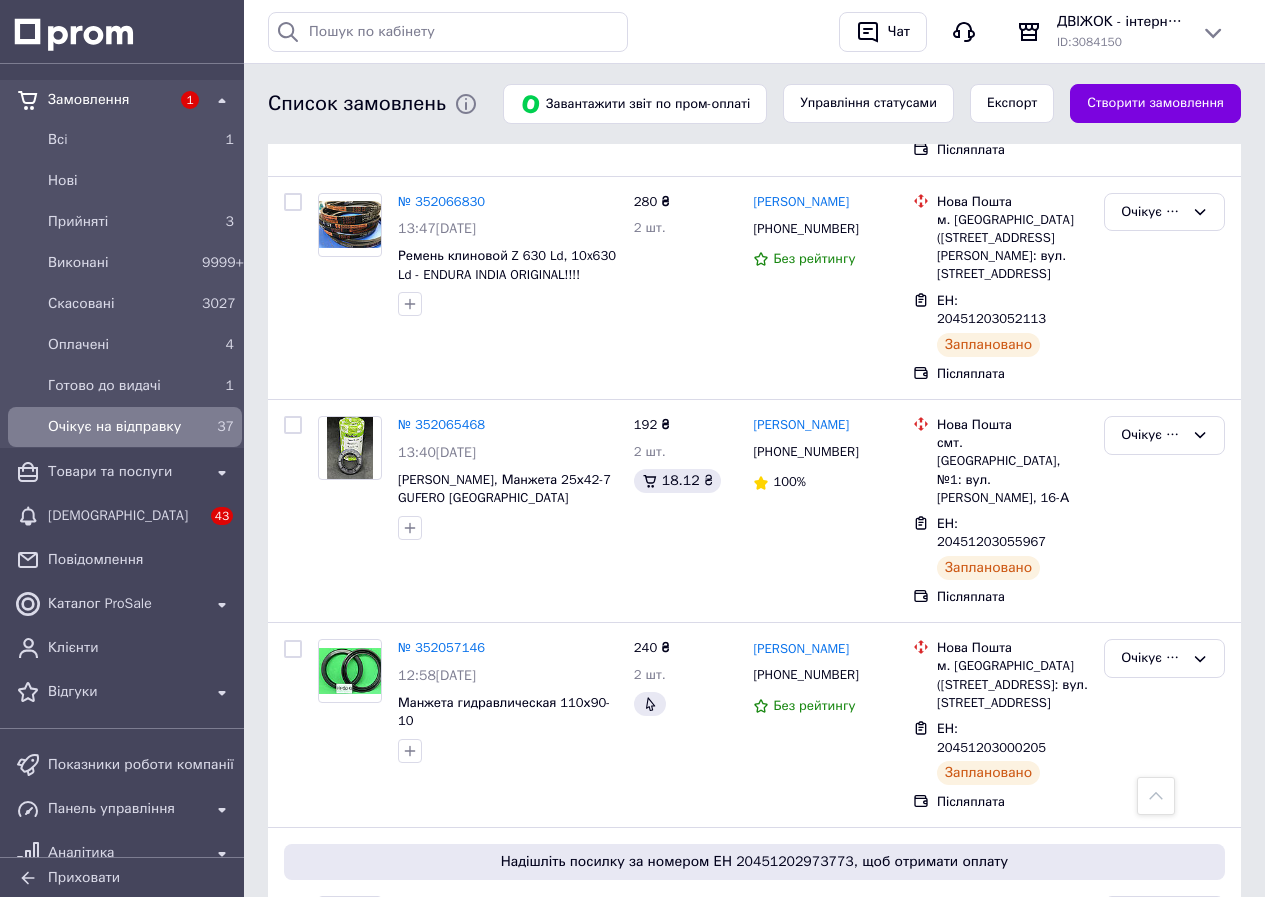 click on "Очікує на відправку" at bounding box center [121, 427] 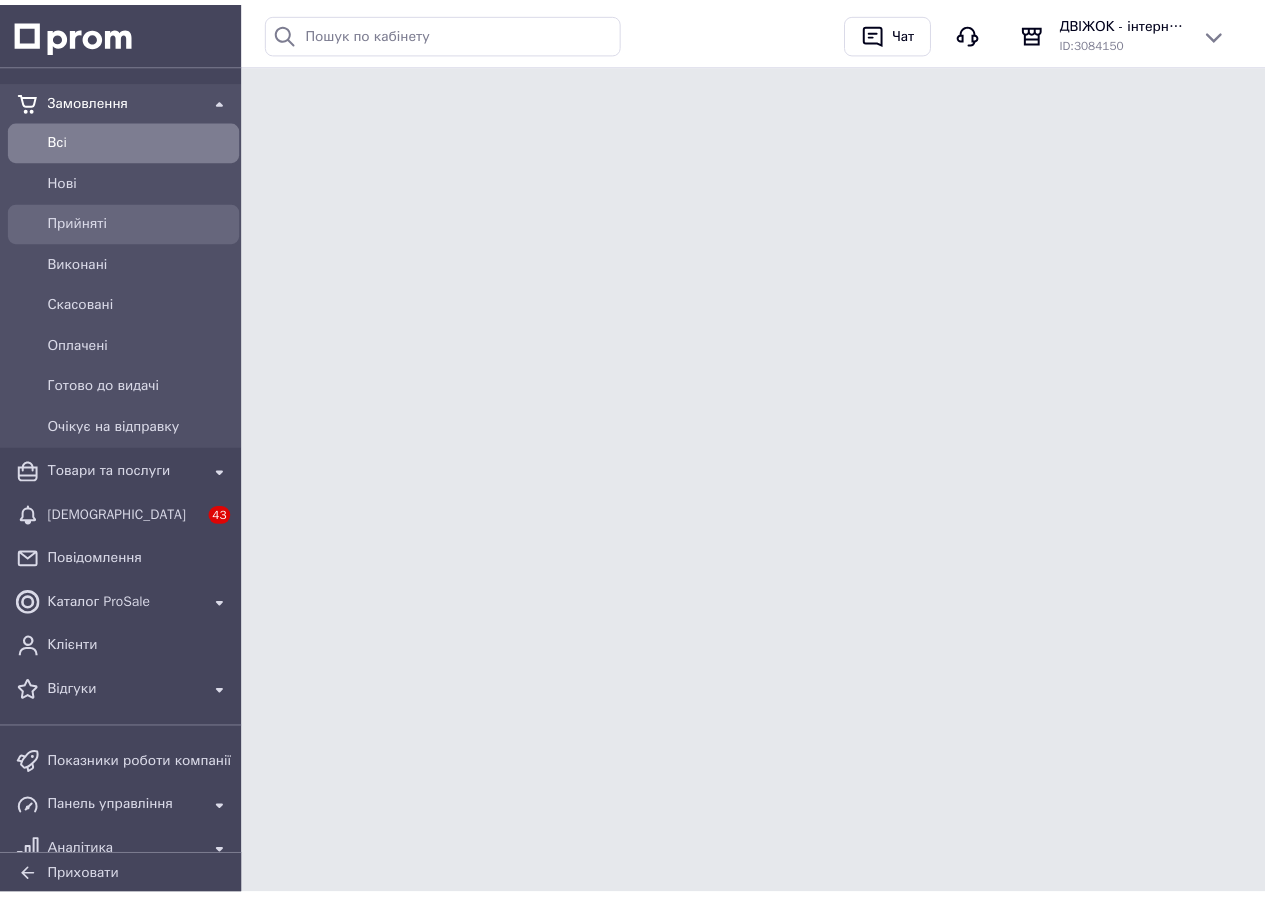 scroll, scrollTop: 0, scrollLeft: 0, axis: both 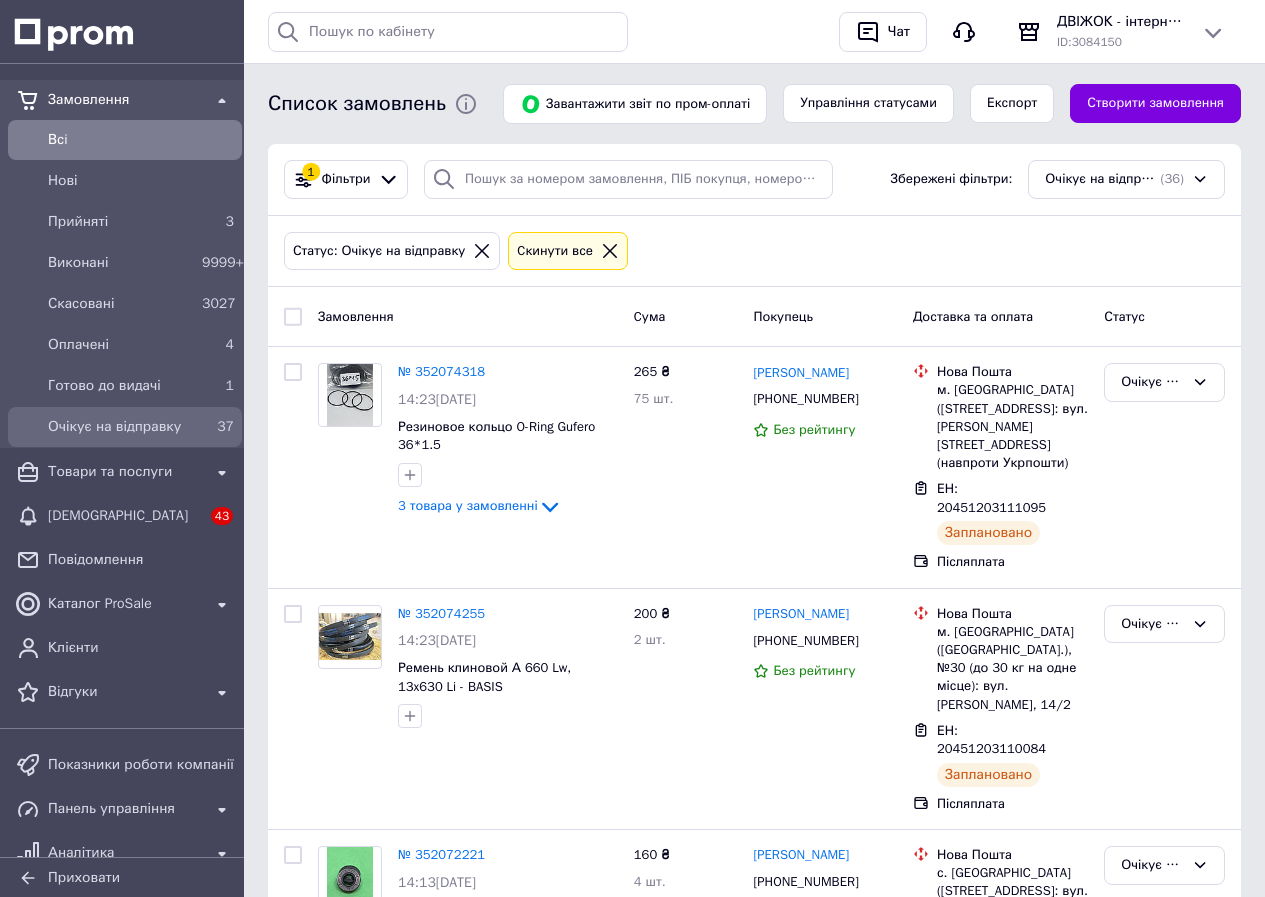click on "Очікує на відправку" at bounding box center (121, 427) 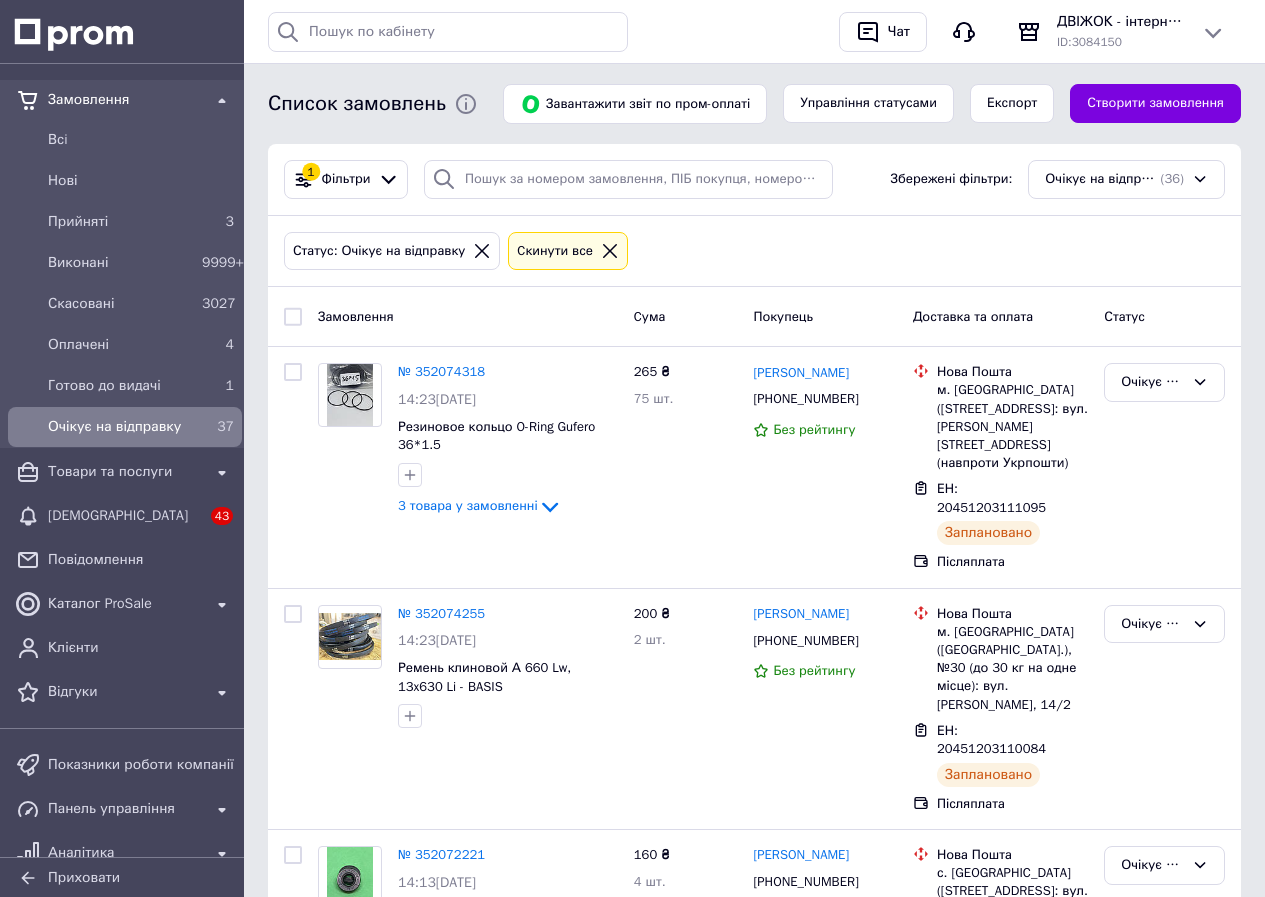 click on "Очікує на відправку" at bounding box center [121, 427] 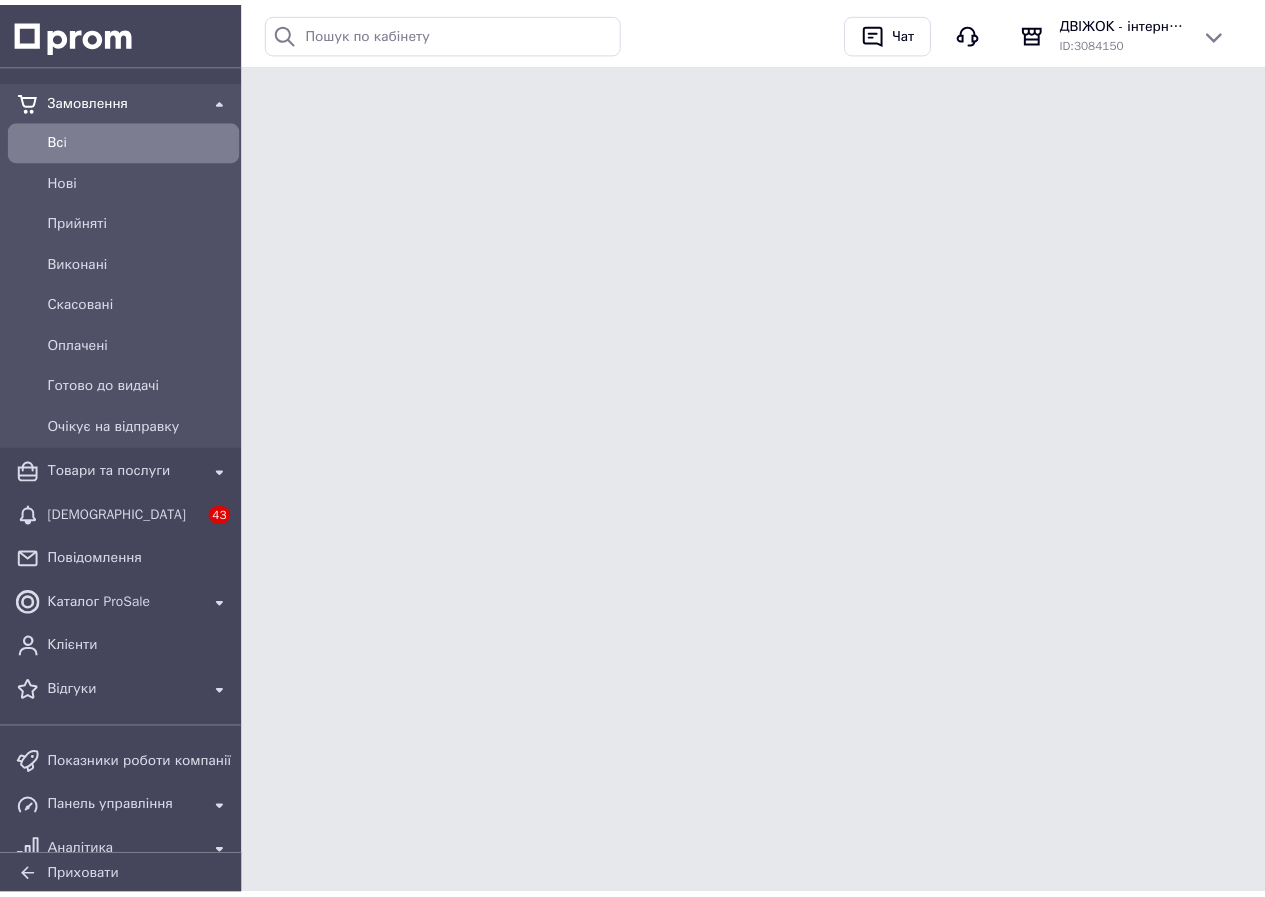 scroll, scrollTop: 0, scrollLeft: 0, axis: both 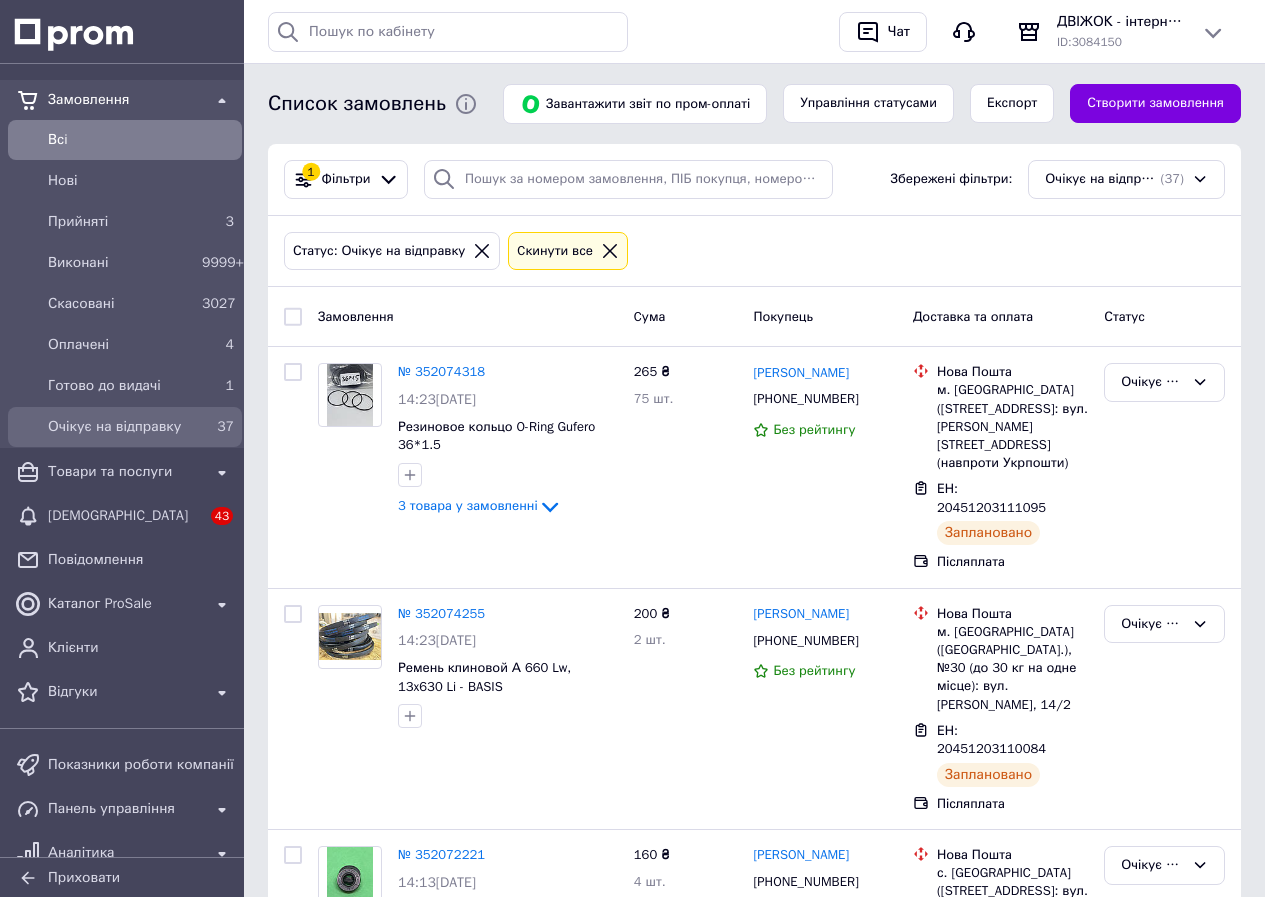 click on "37" at bounding box center [225, 426] 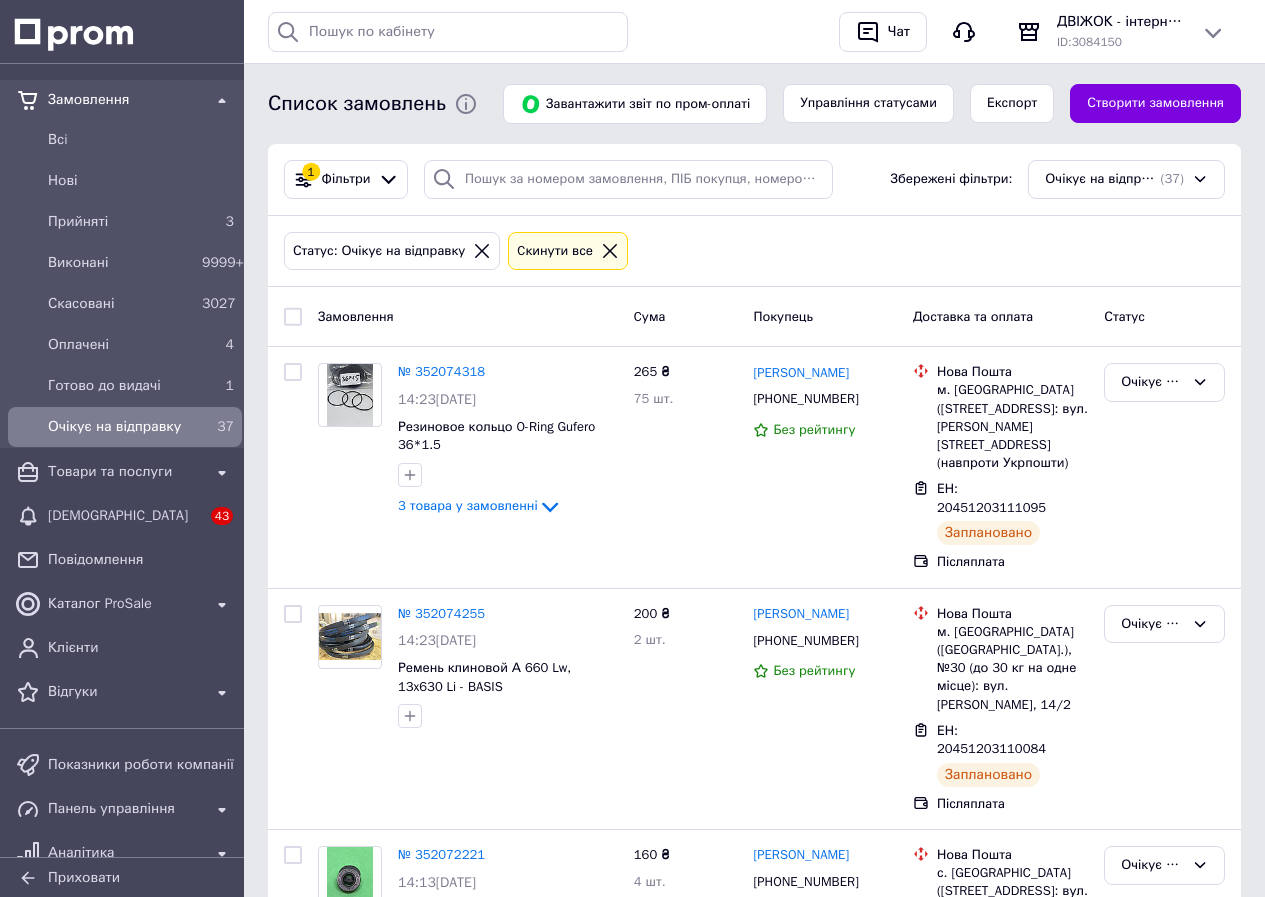 click on "37" at bounding box center (225, 426) 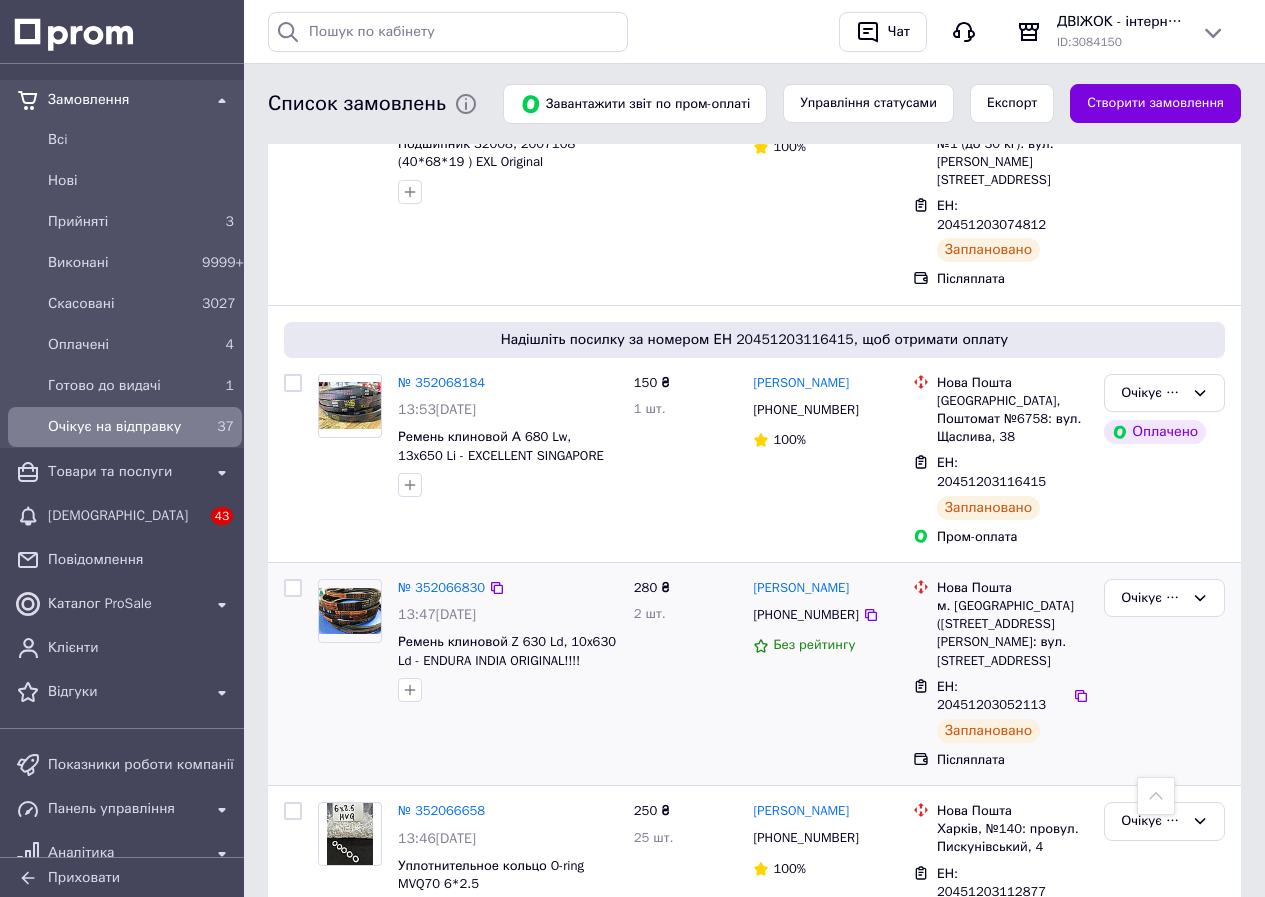scroll, scrollTop: 1100, scrollLeft: 0, axis: vertical 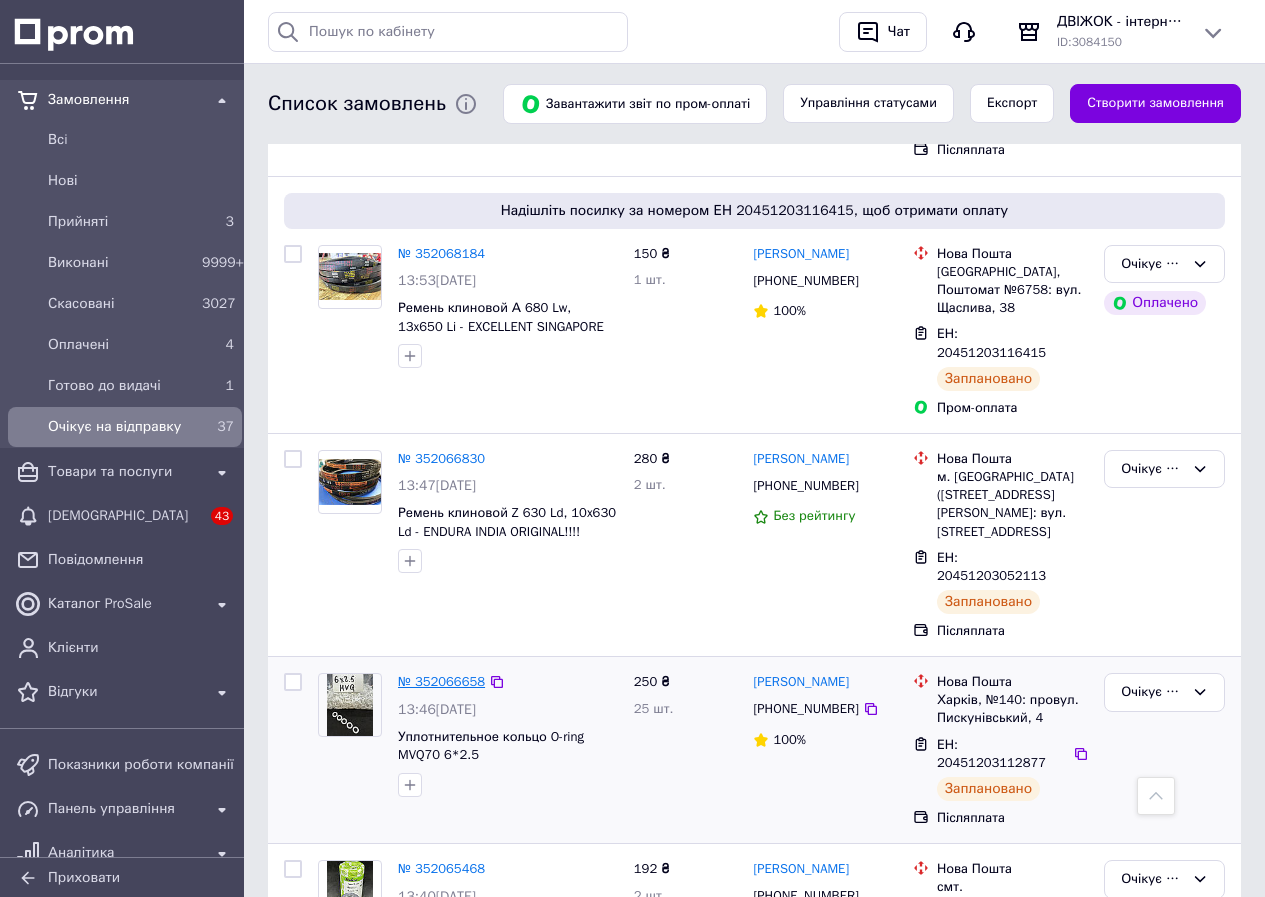 click on "№ 352066658" at bounding box center [441, 681] 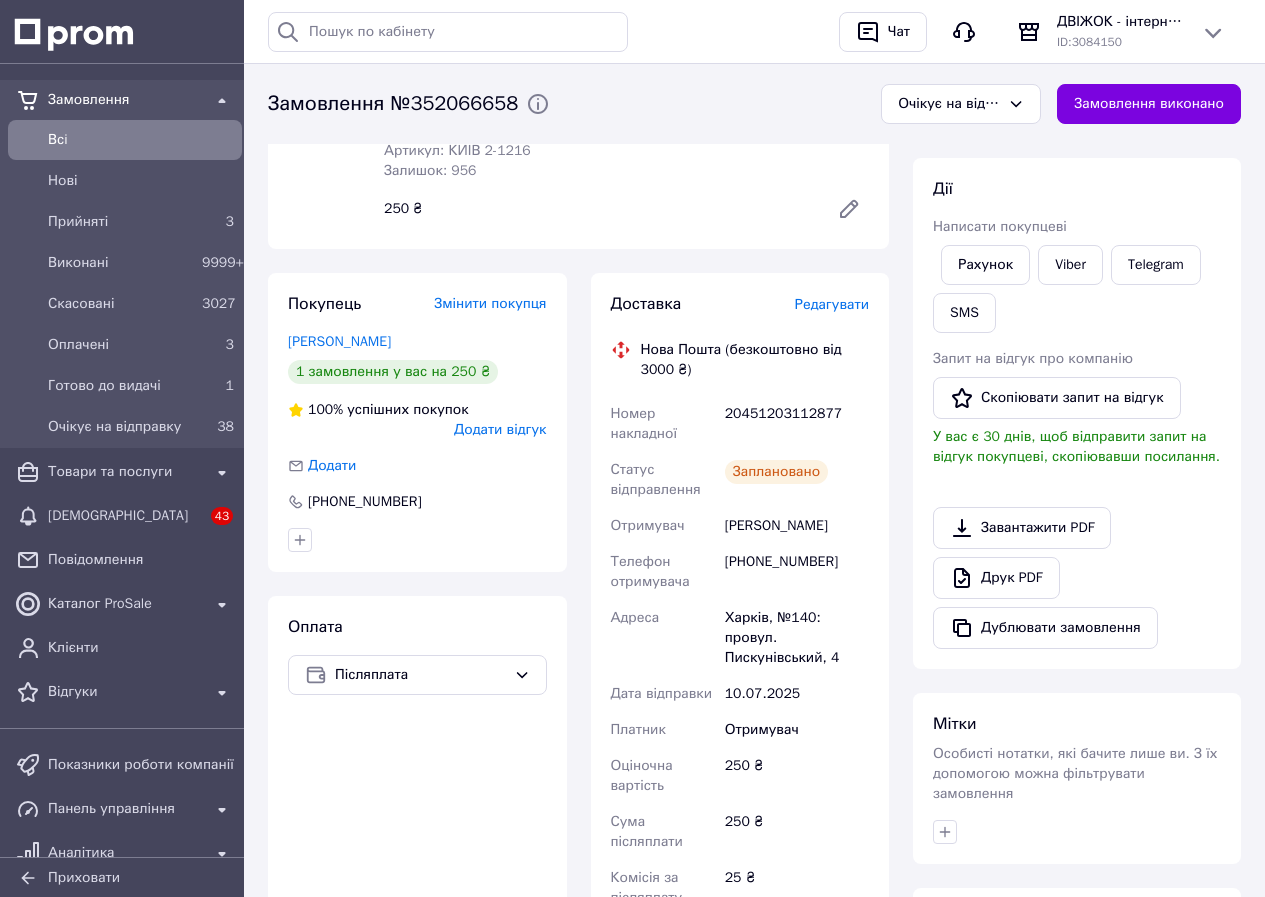 scroll, scrollTop: 700, scrollLeft: 0, axis: vertical 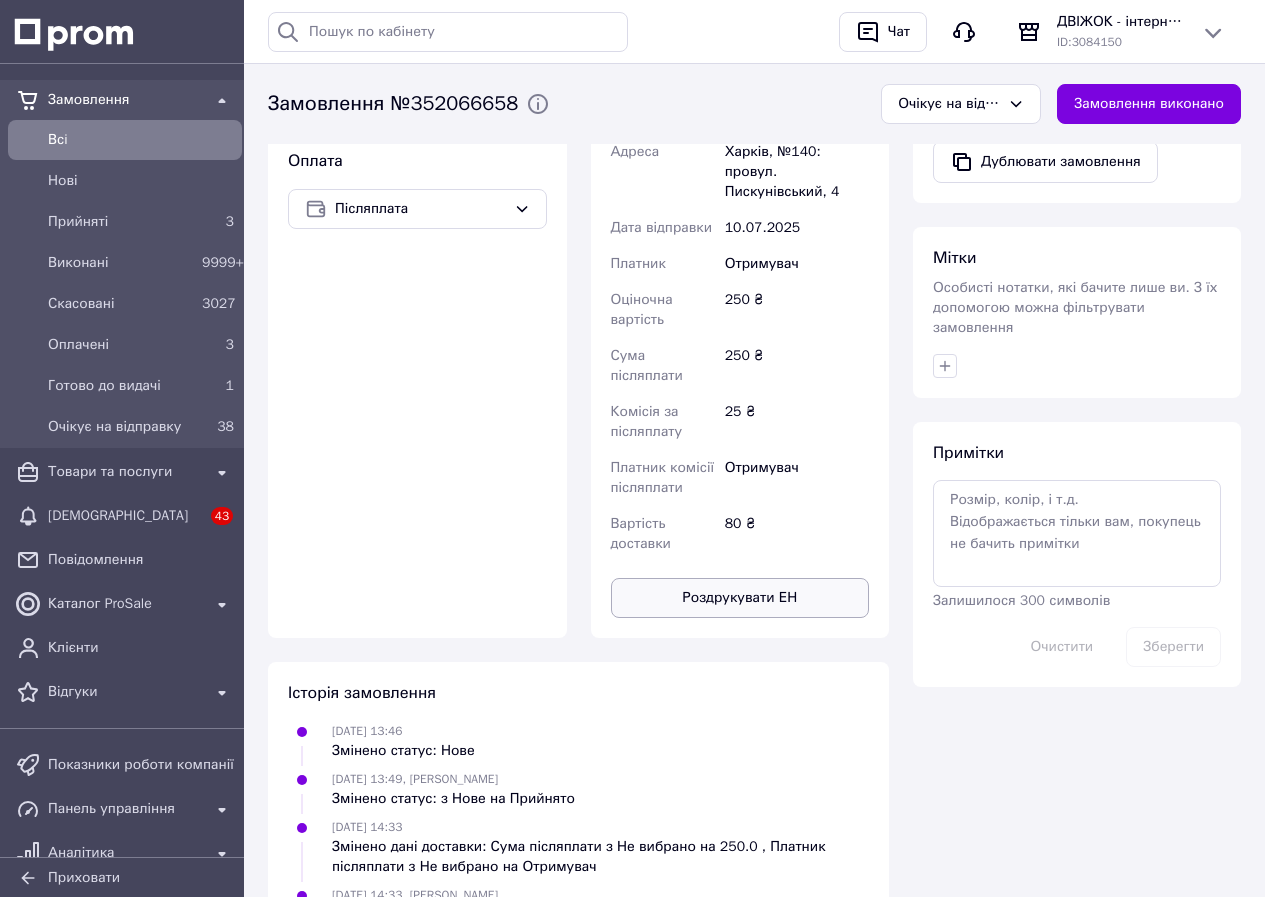 click on "Роздрукувати ЕН" at bounding box center [740, 598] 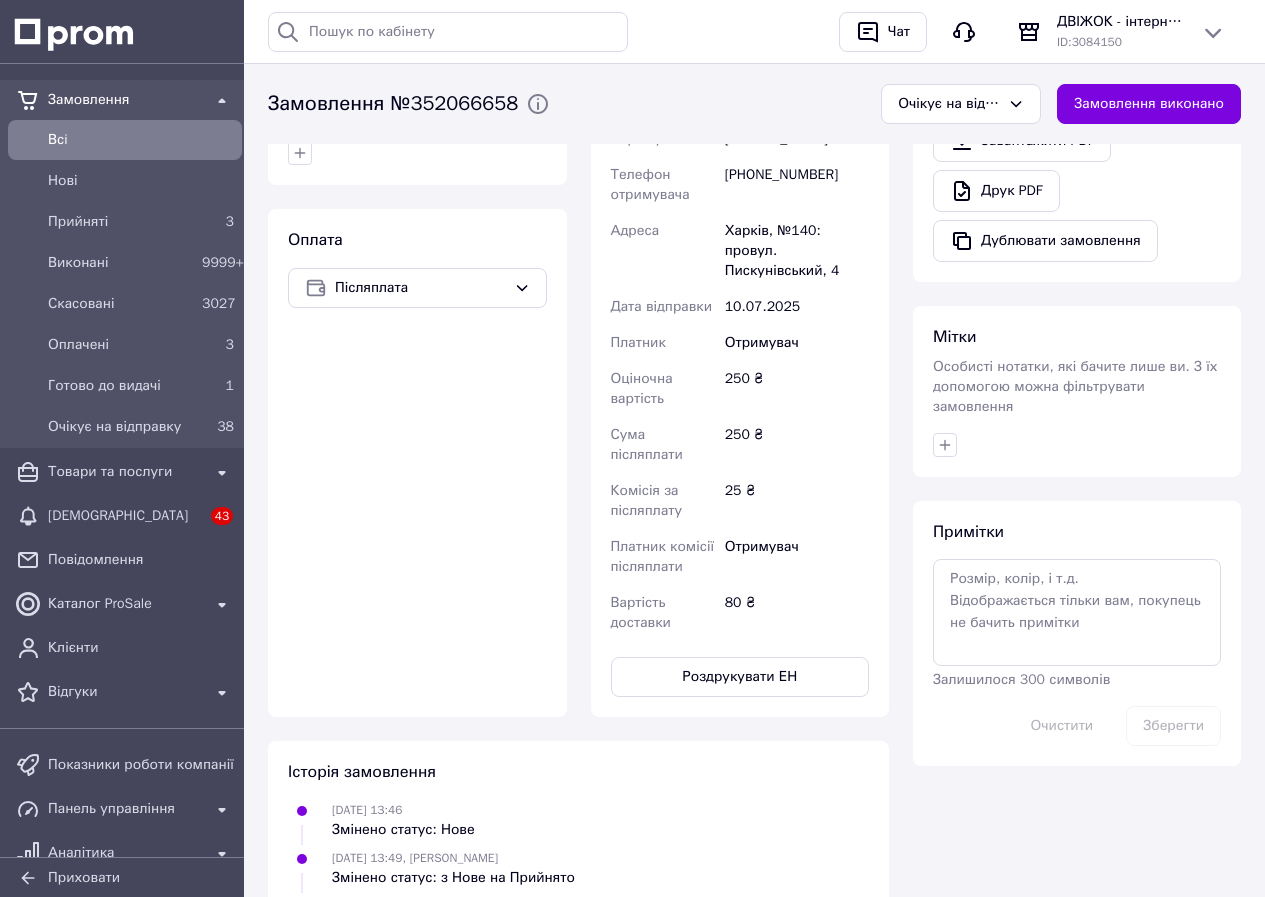 scroll, scrollTop: 500, scrollLeft: 0, axis: vertical 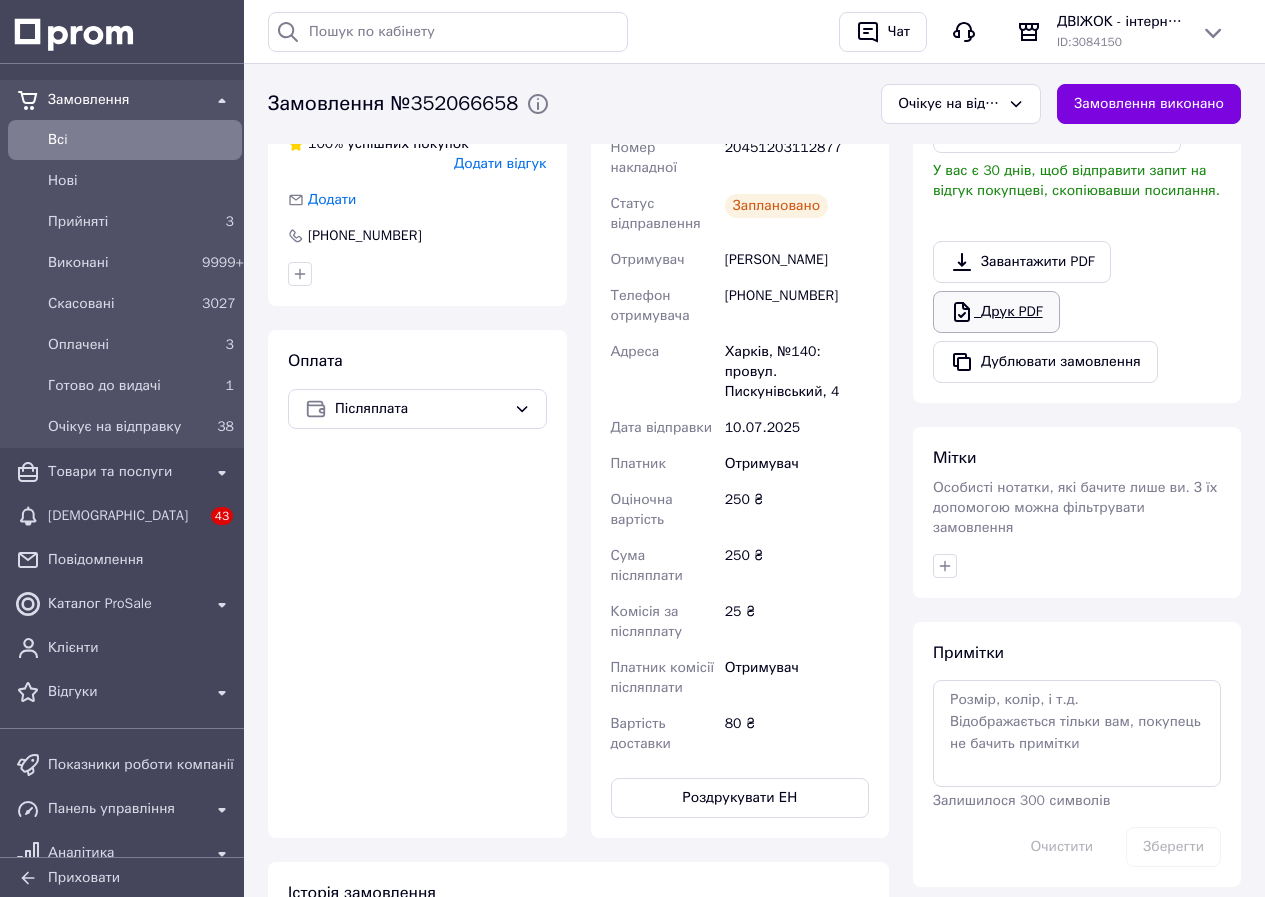 click on "Друк PDF" at bounding box center (996, 312) 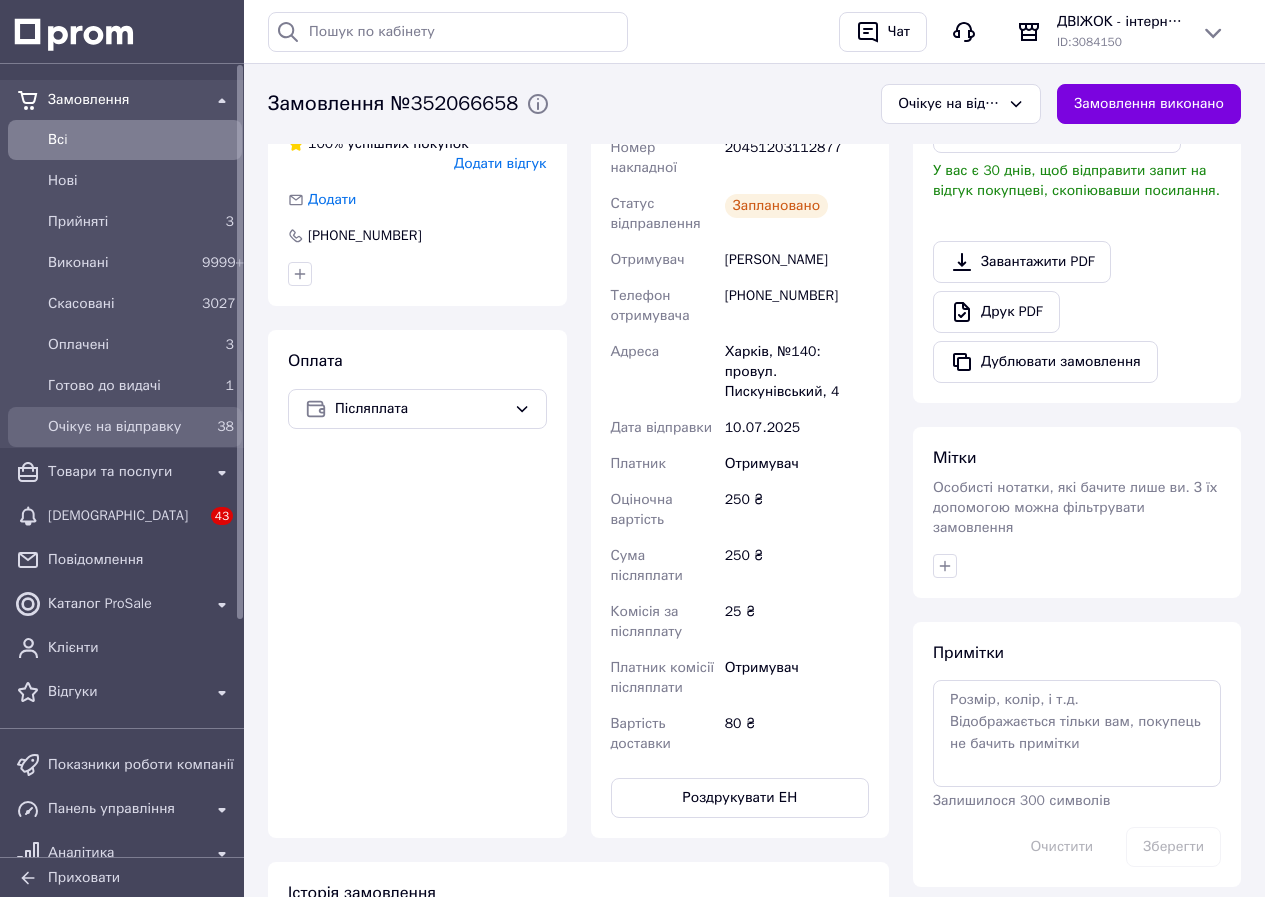 click on "Очікує на відправку 38" at bounding box center [125, 427] 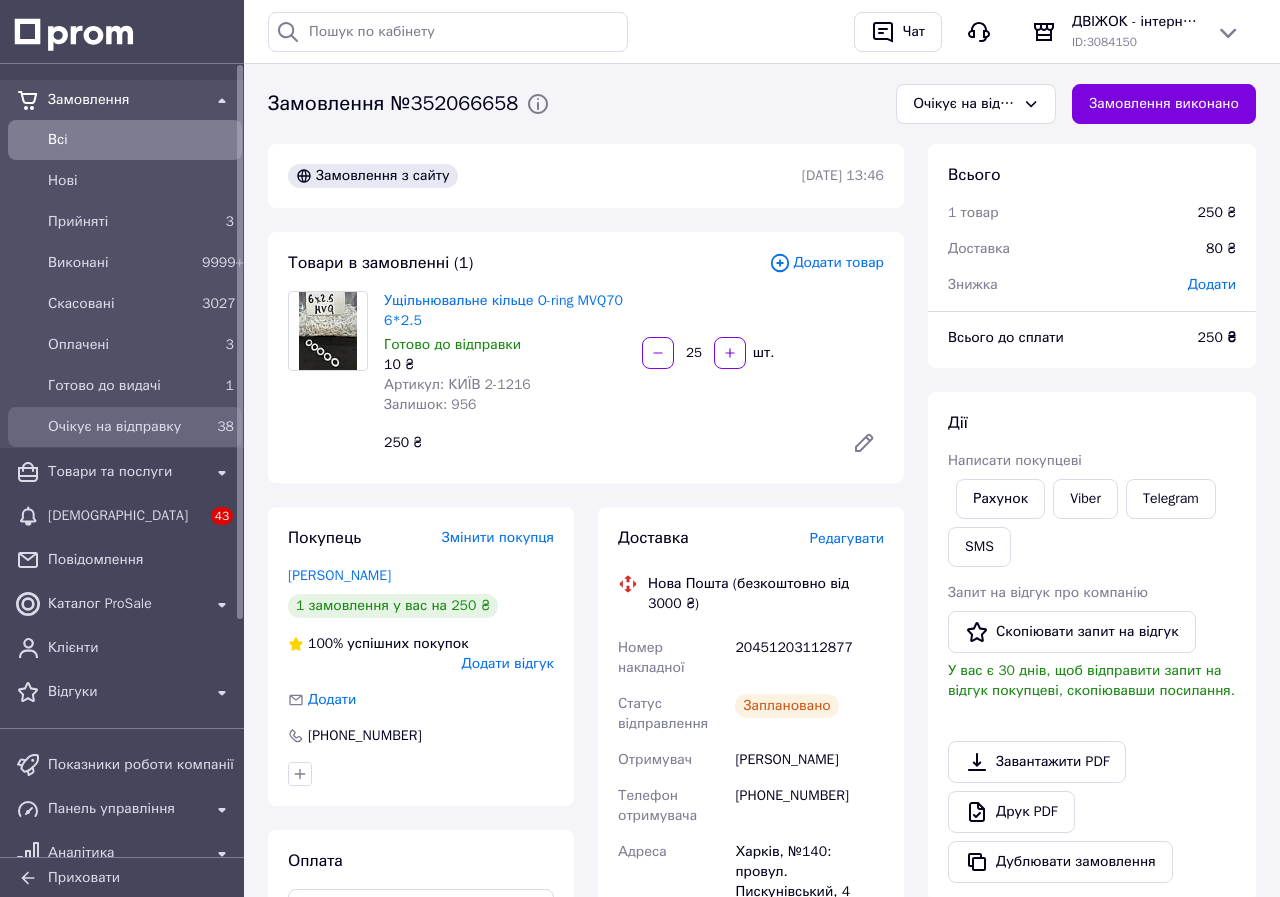 click on "Очікує на відправку 38" at bounding box center [125, 427] 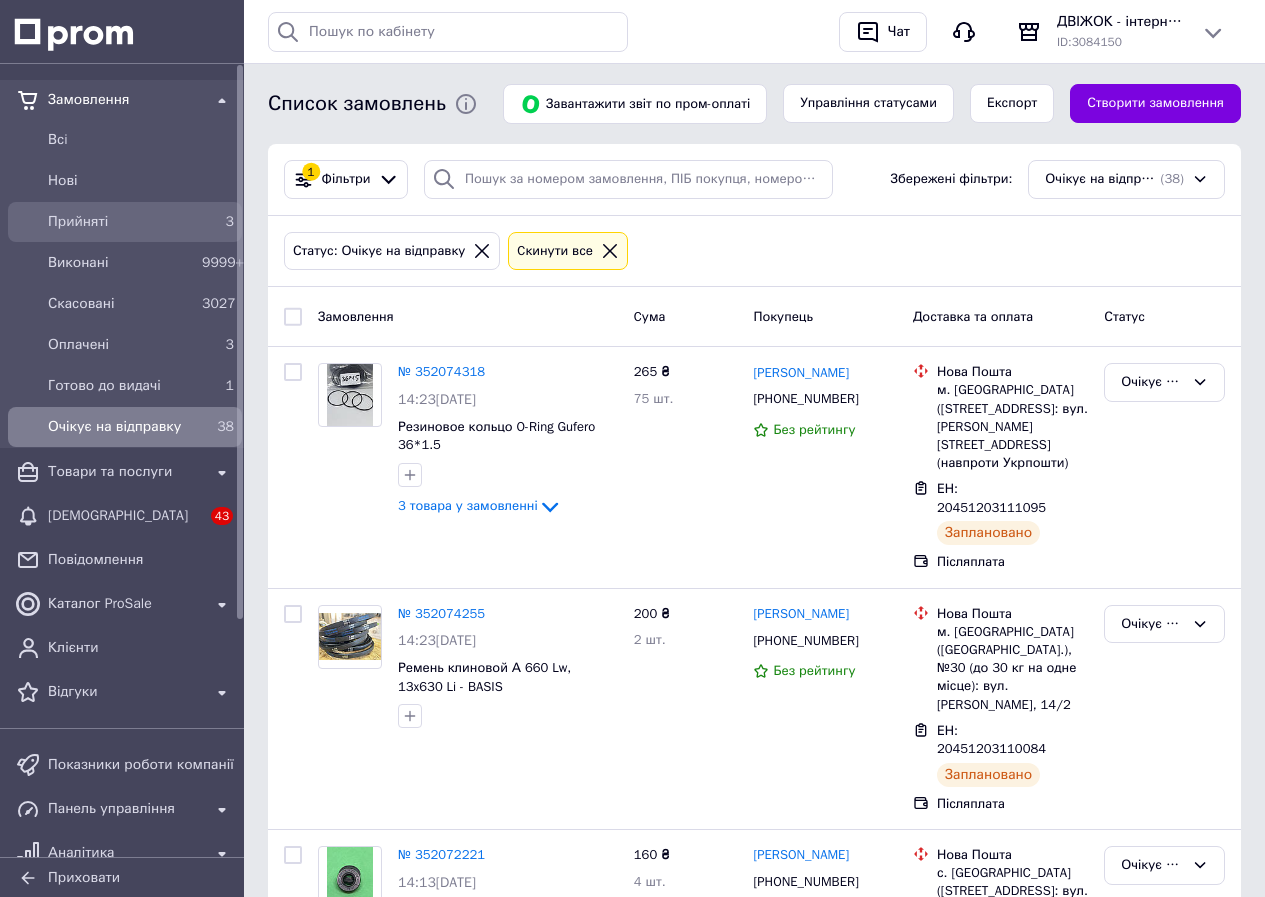 click on "3" at bounding box center [218, 222] 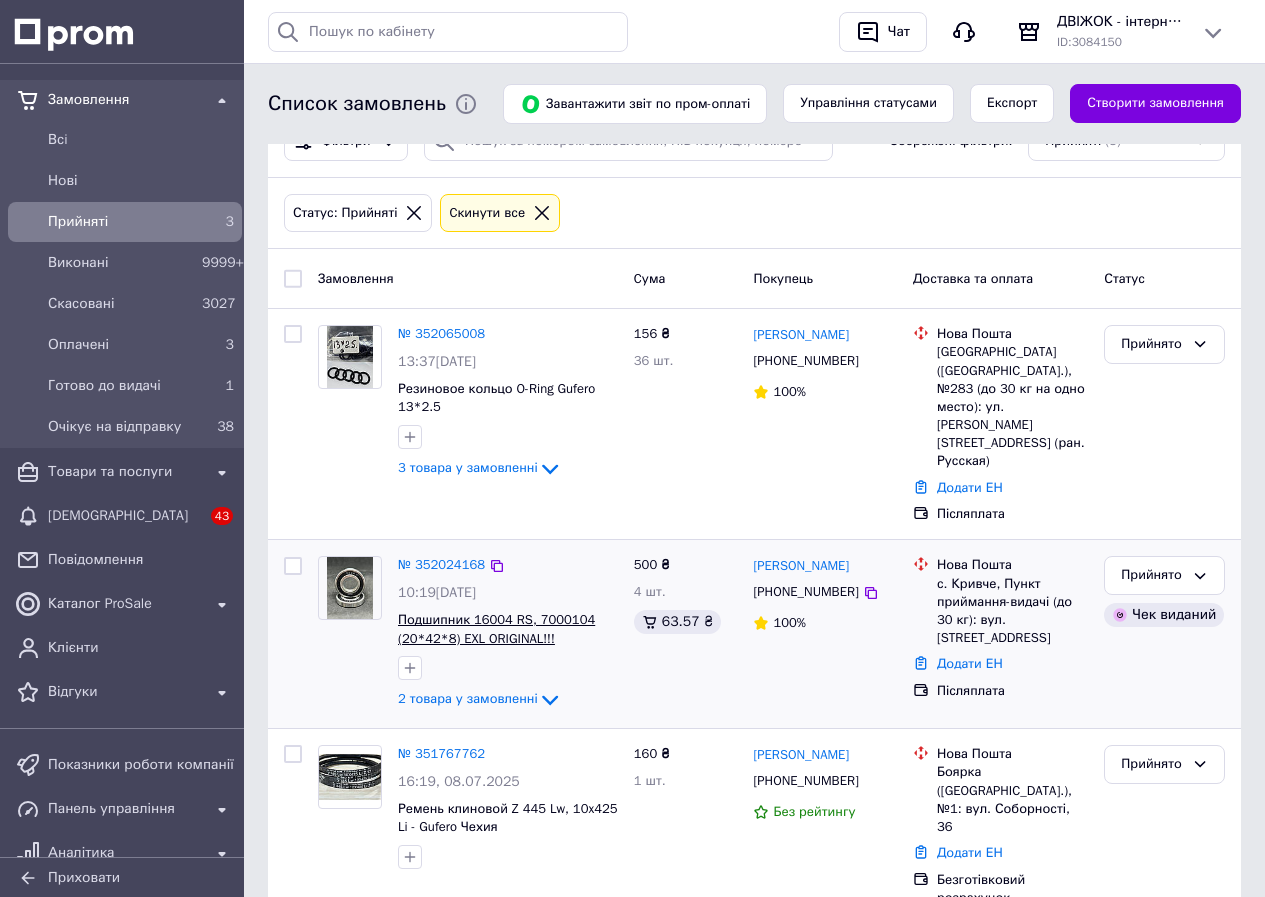 scroll, scrollTop: 55, scrollLeft: 0, axis: vertical 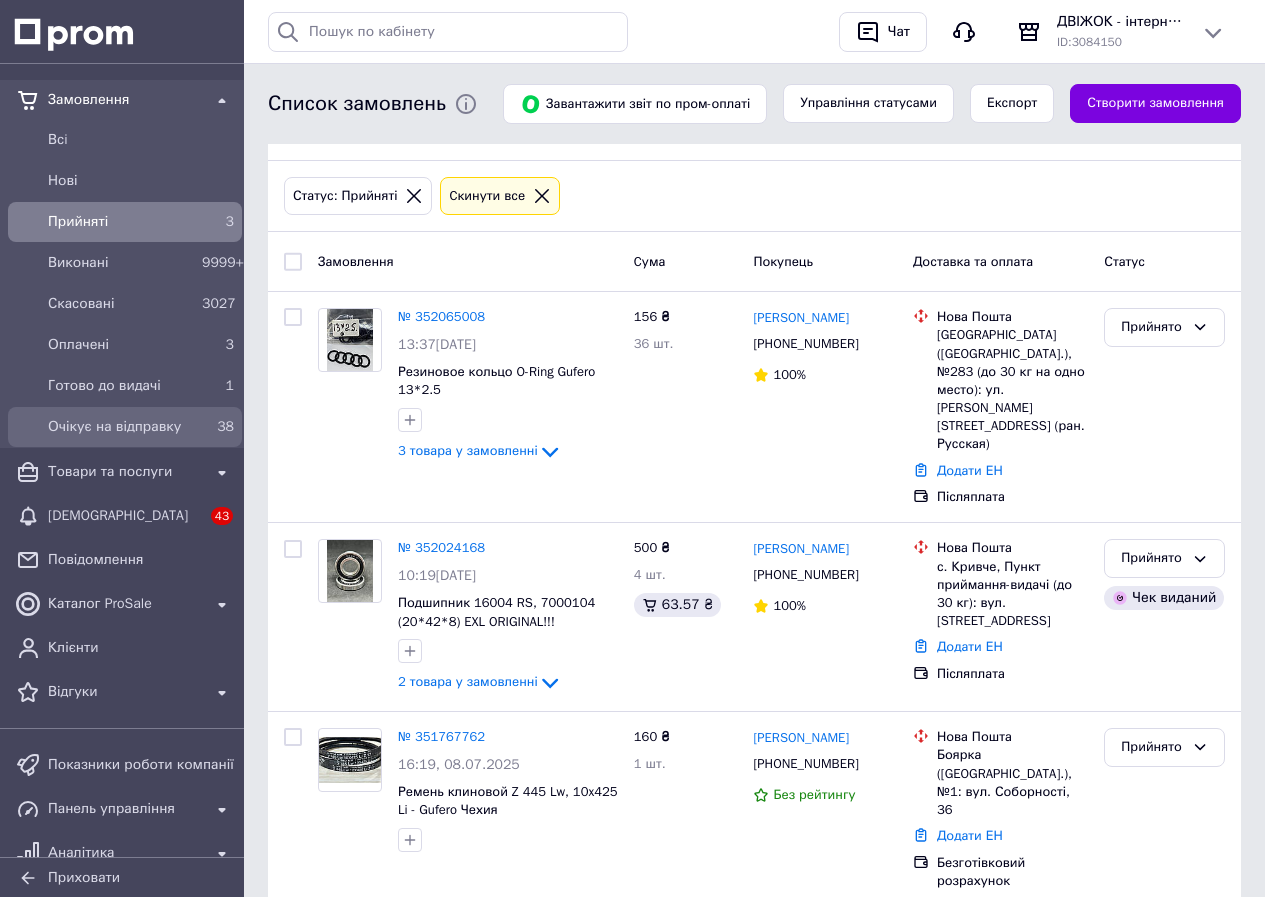 click on "Очікує на відправку" at bounding box center [121, 427] 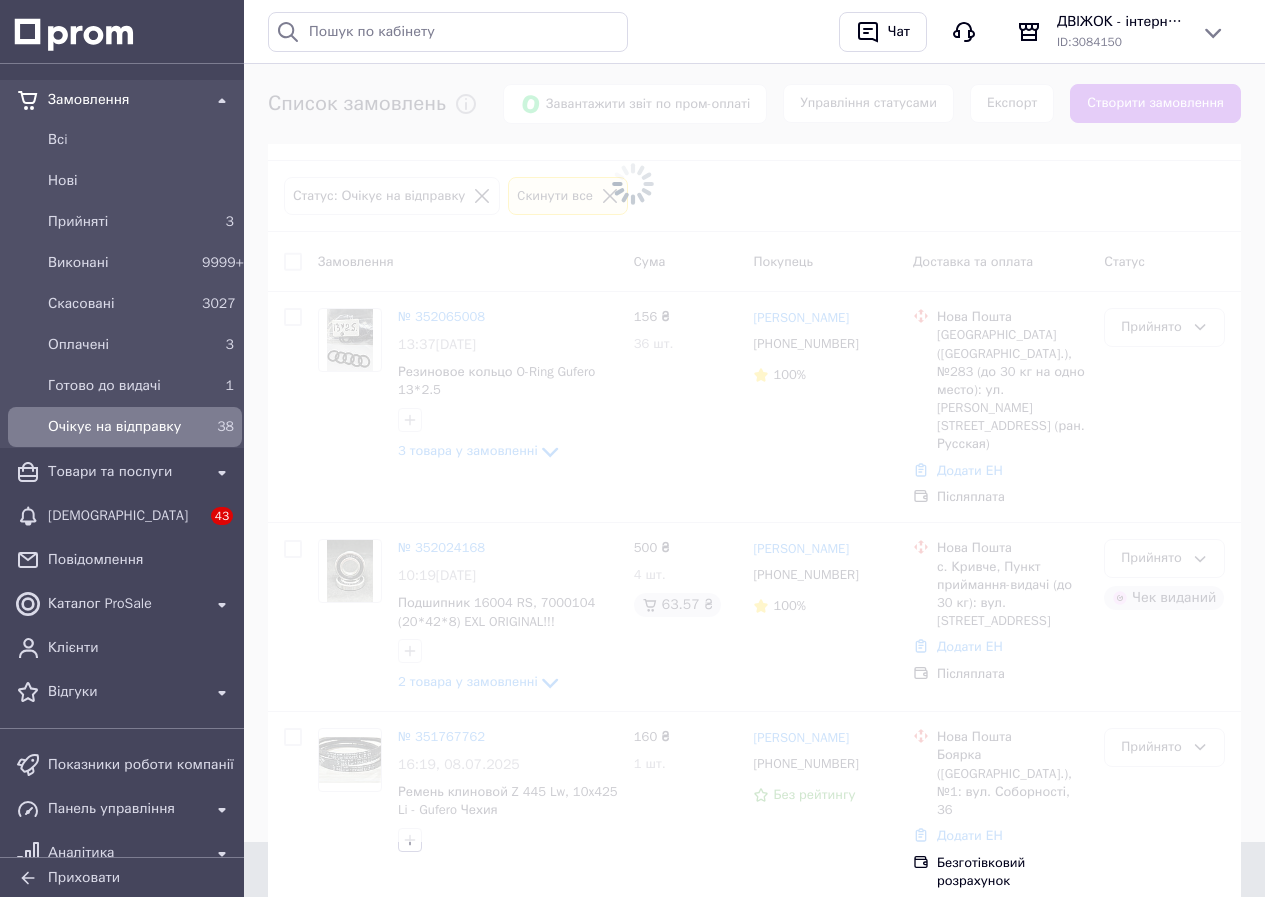click on "Очікує на відправку" at bounding box center [121, 427] 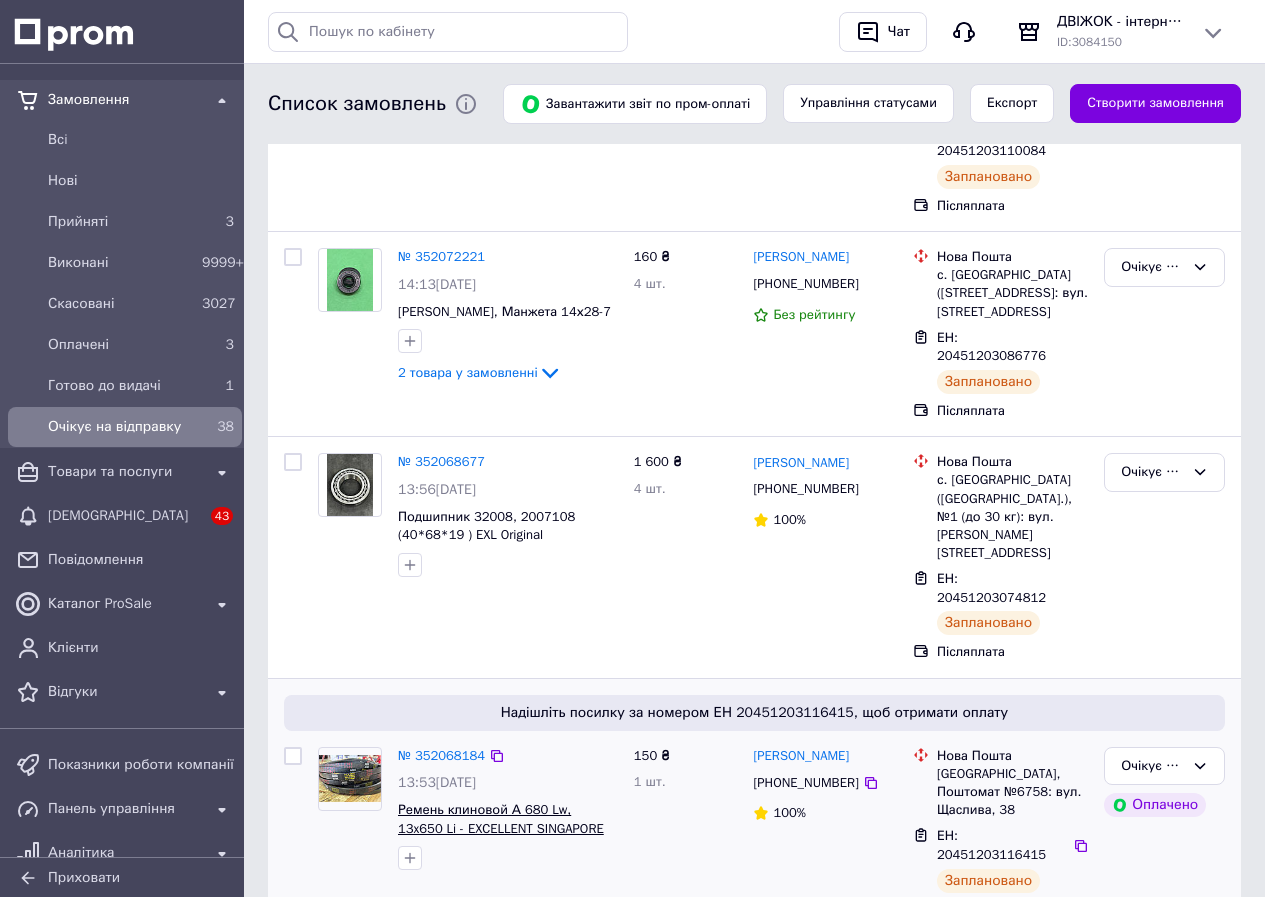 scroll, scrollTop: 600, scrollLeft: 0, axis: vertical 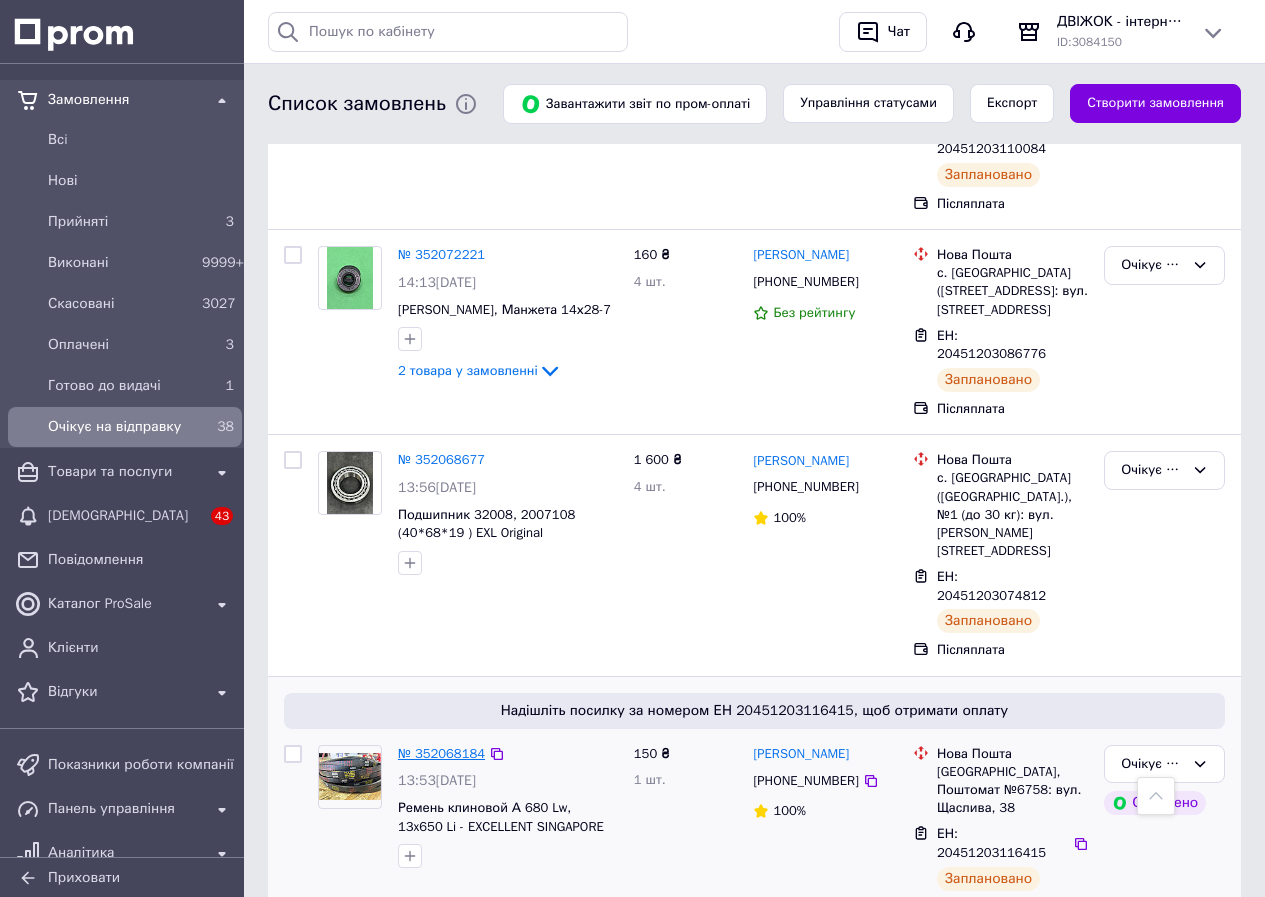 click on "№ 352068184" at bounding box center (441, 753) 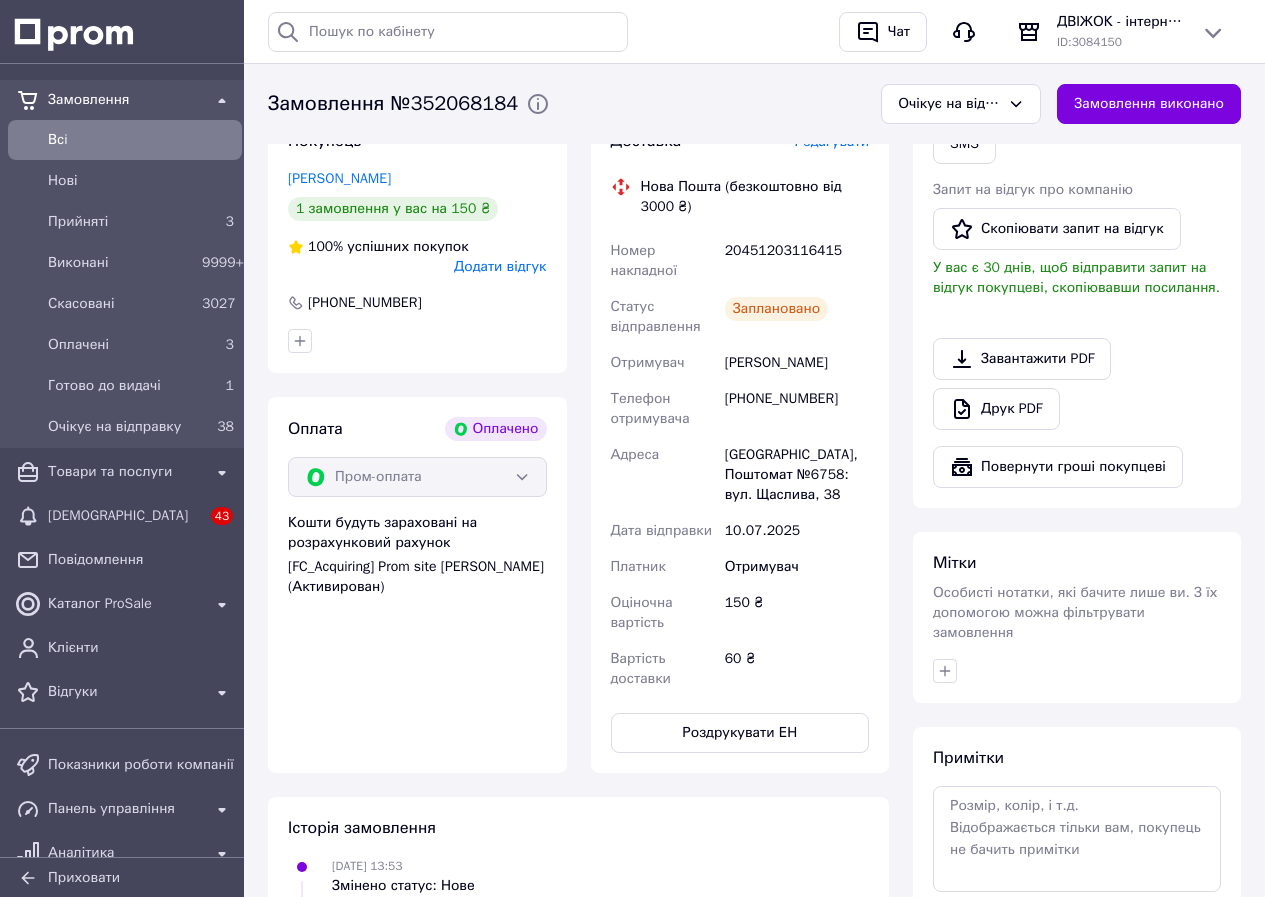 scroll, scrollTop: 500, scrollLeft: 0, axis: vertical 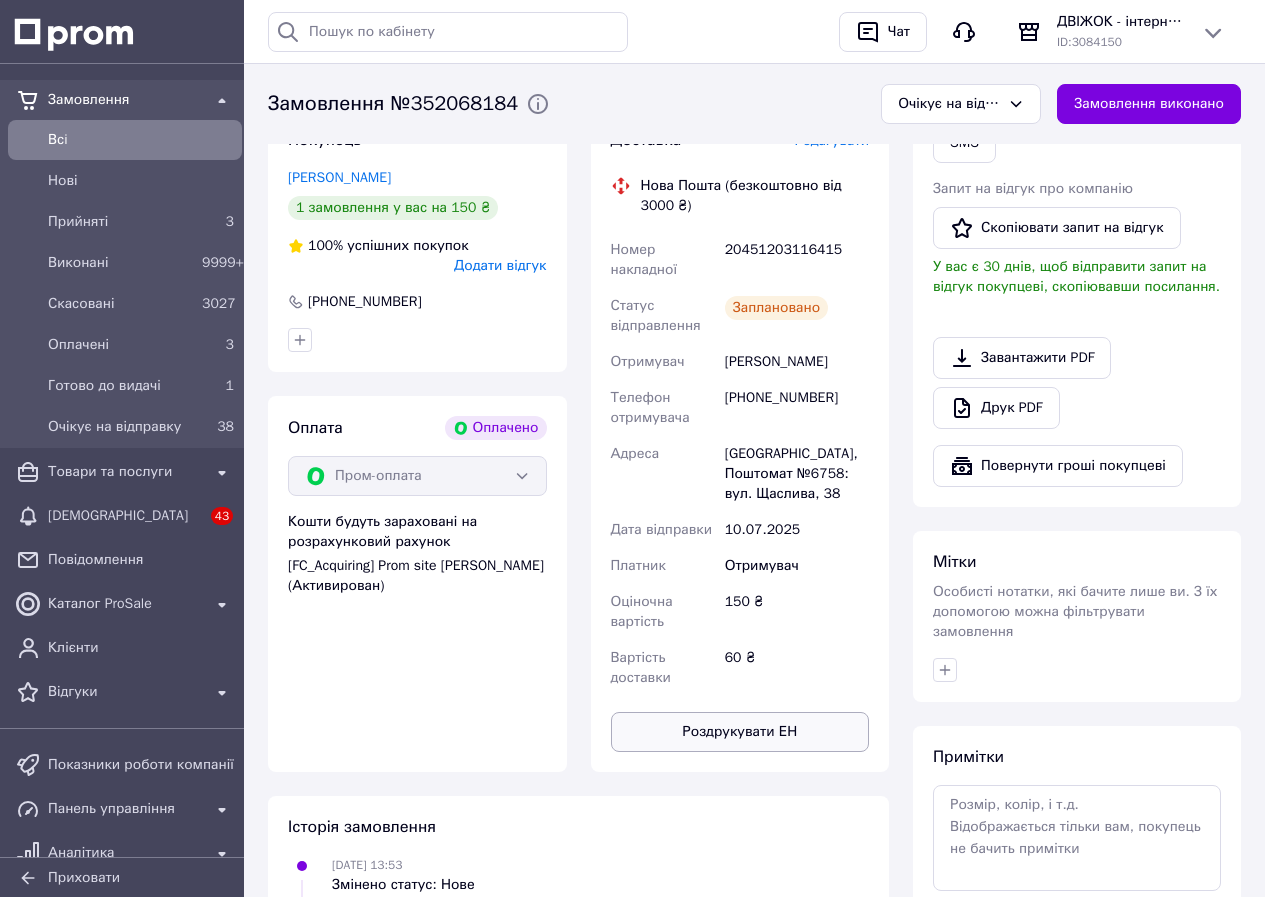 click on "Роздрукувати ЕН" at bounding box center (740, 732) 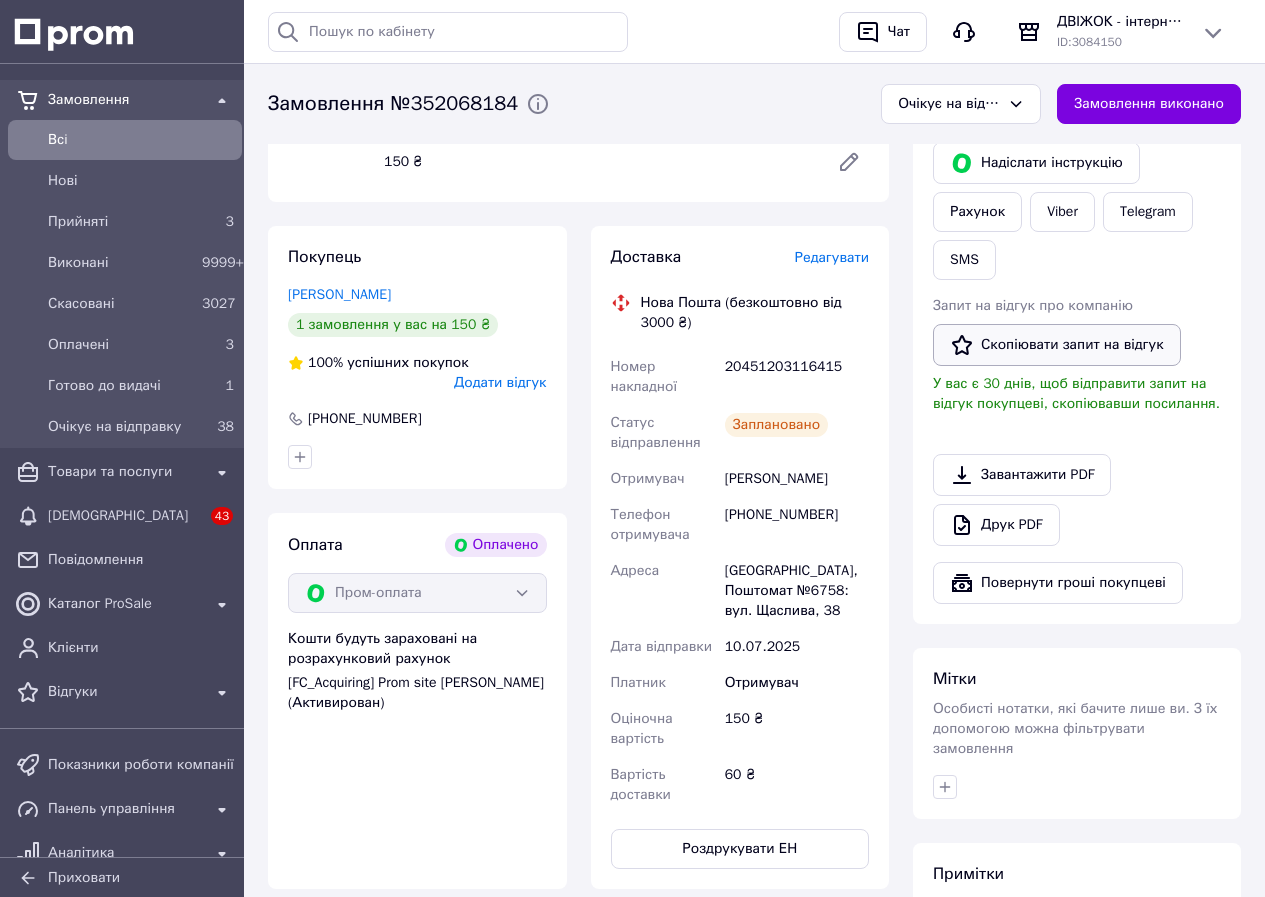 scroll, scrollTop: 100, scrollLeft: 0, axis: vertical 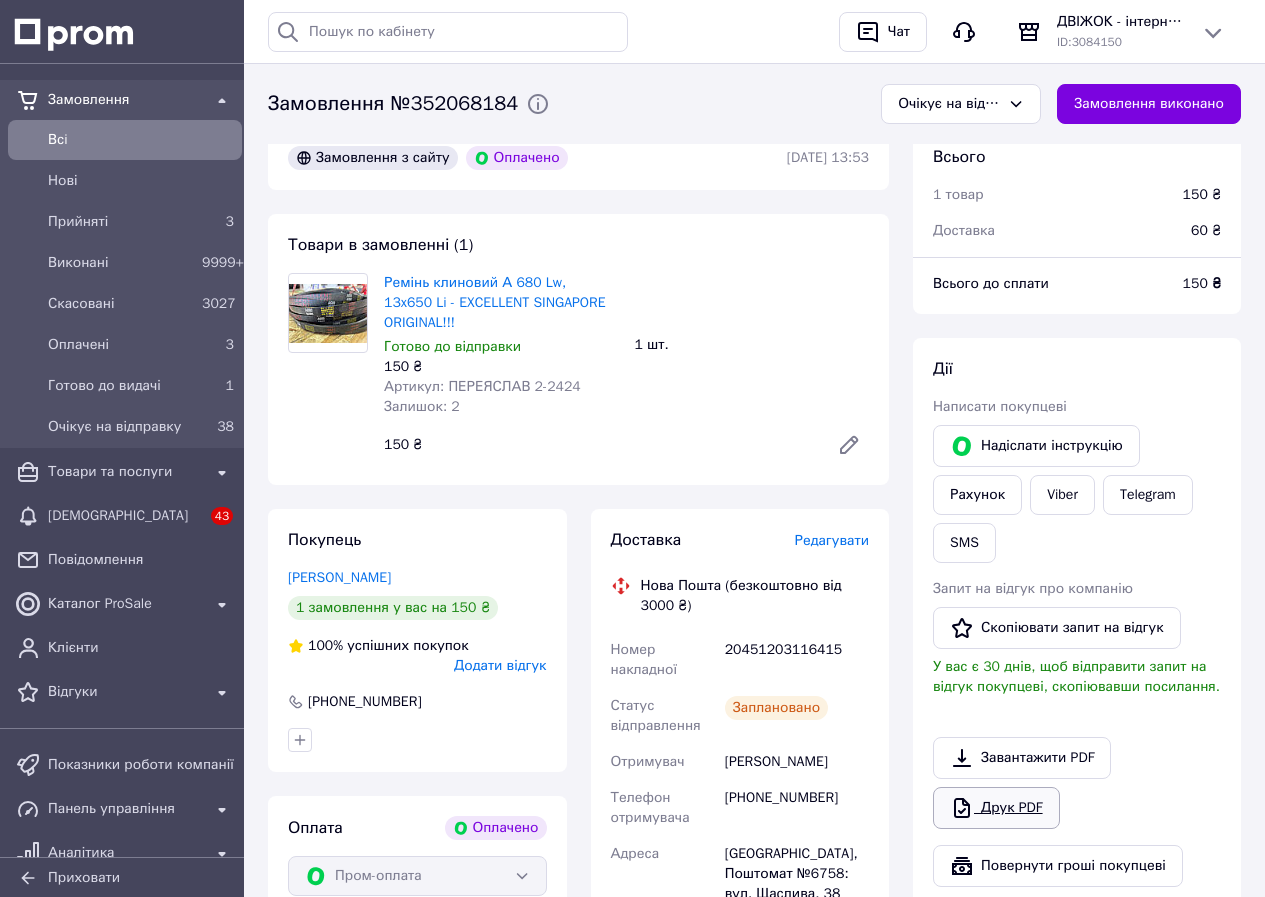 click on "Друк PDF" at bounding box center (996, 808) 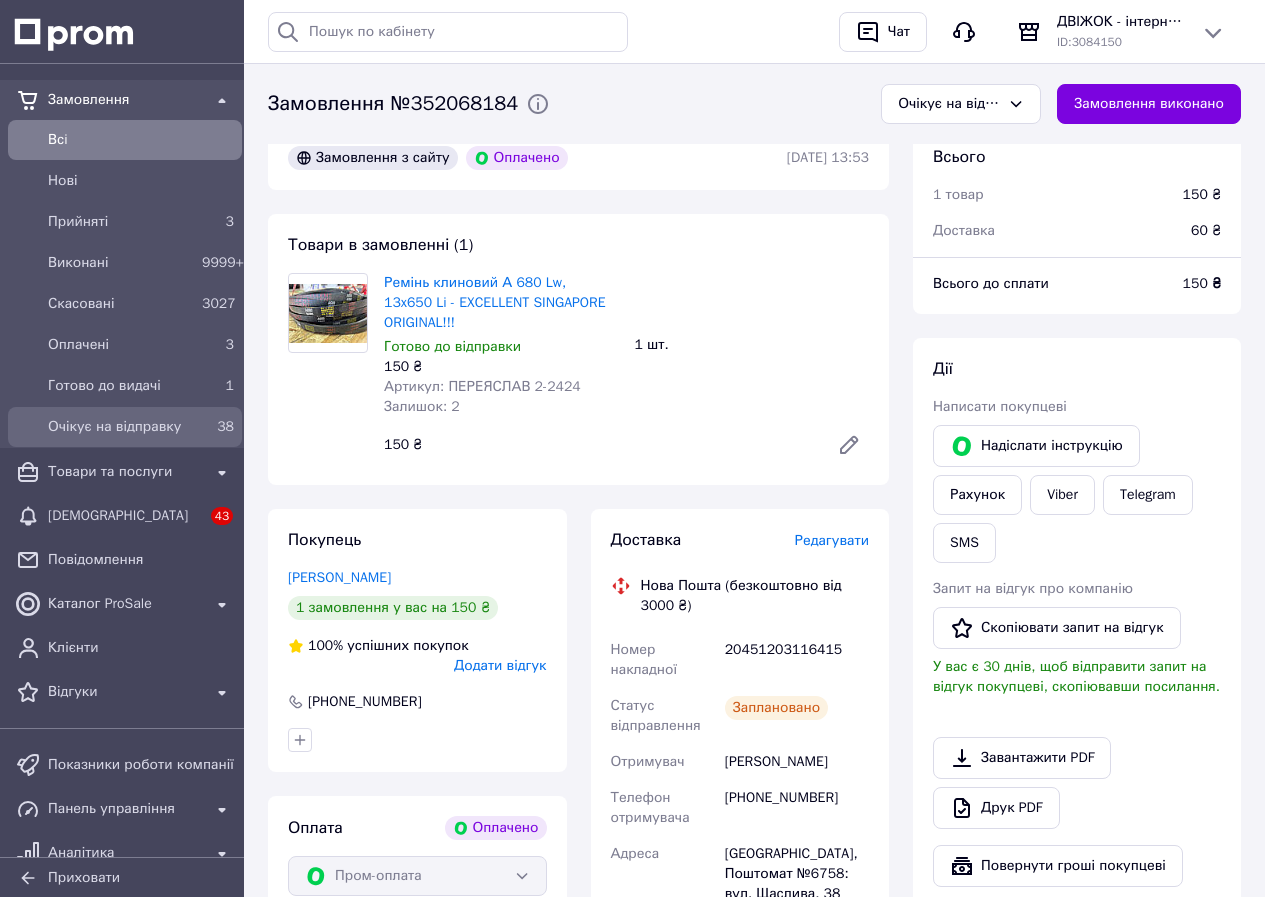 click on "Очікує на відправку" at bounding box center [121, 427] 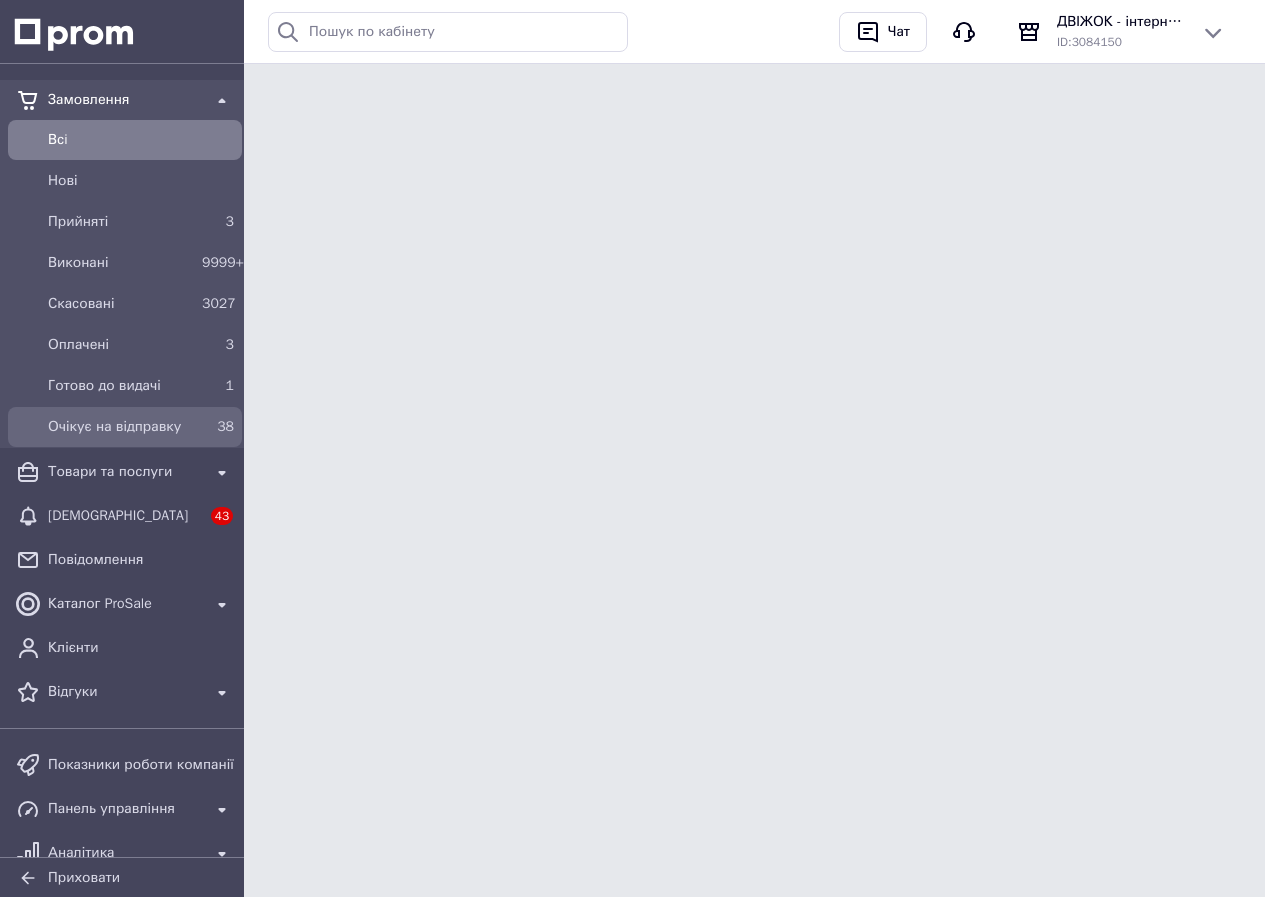 scroll, scrollTop: 0, scrollLeft: 0, axis: both 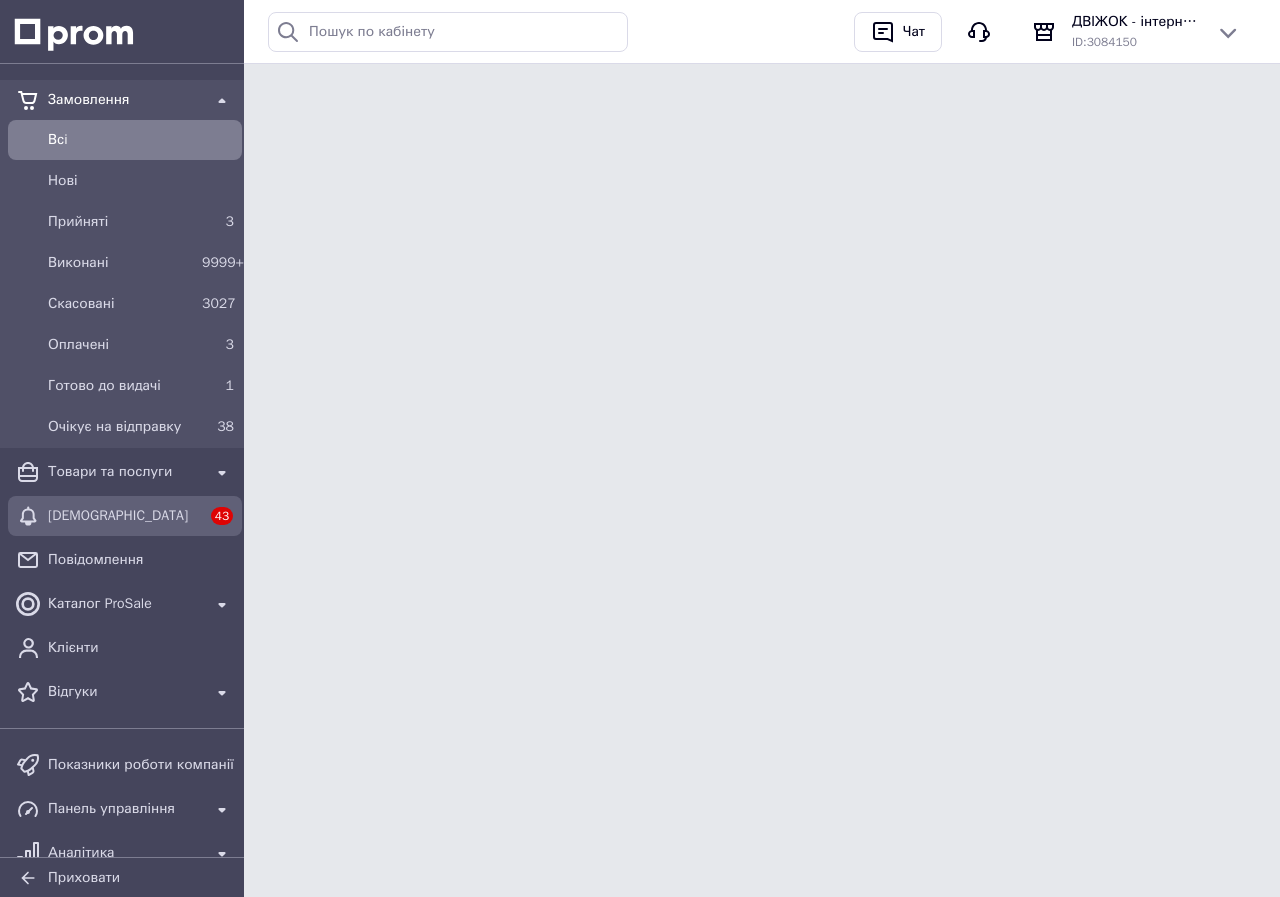 drag, startPoint x: 173, startPoint y: 429, endPoint x: 187, endPoint y: 532, distance: 103.947105 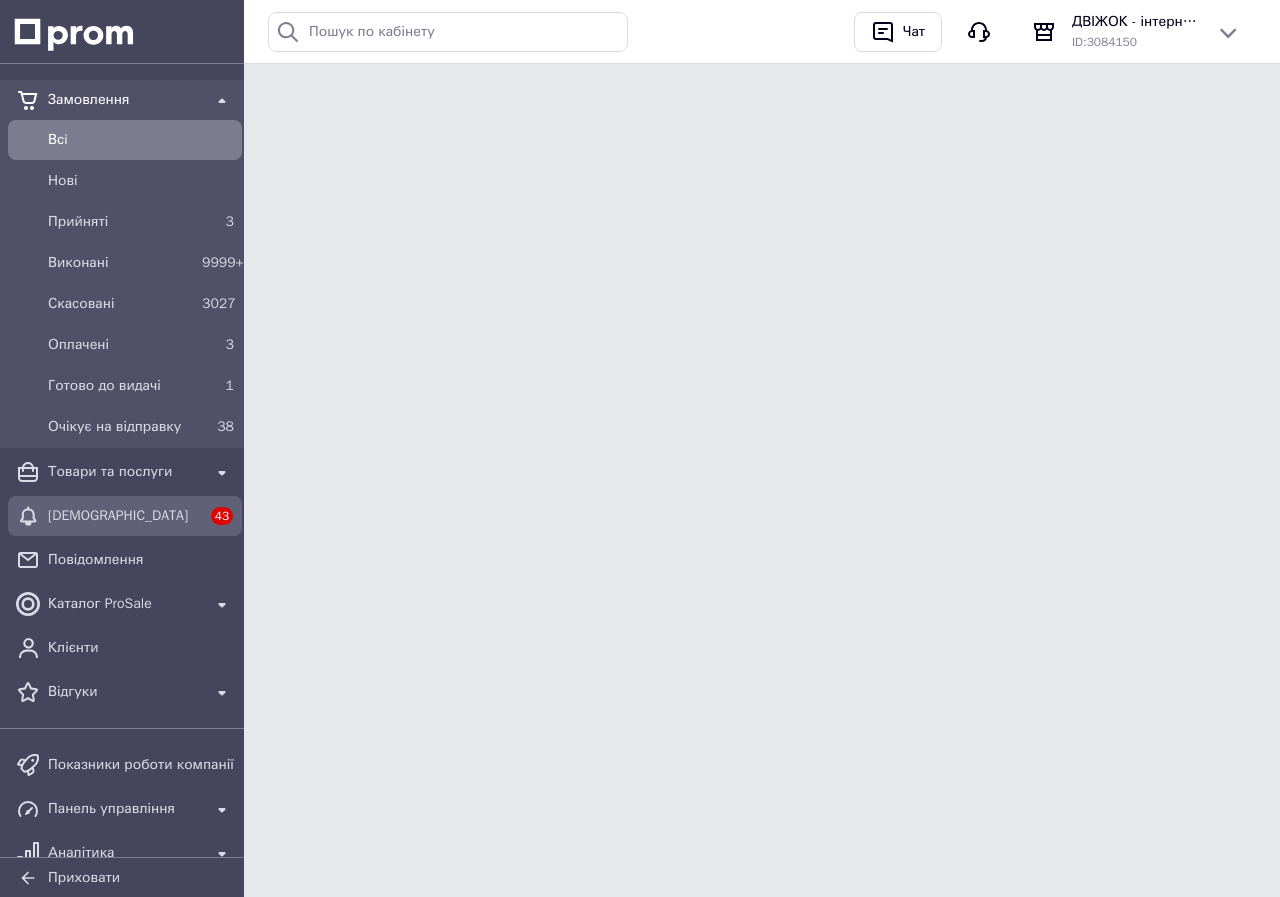 click on "Замовлення Всi Нові Прийняті 3 Виконані 9999+ Скасовані 3027 Оплачені 3 Готово до видачі 1 Очікує на відправку 38 Товари та послуги Сповіщення 43 Повідомлення Каталог ProSale Клієнти Відгуки" at bounding box center (125, 396) 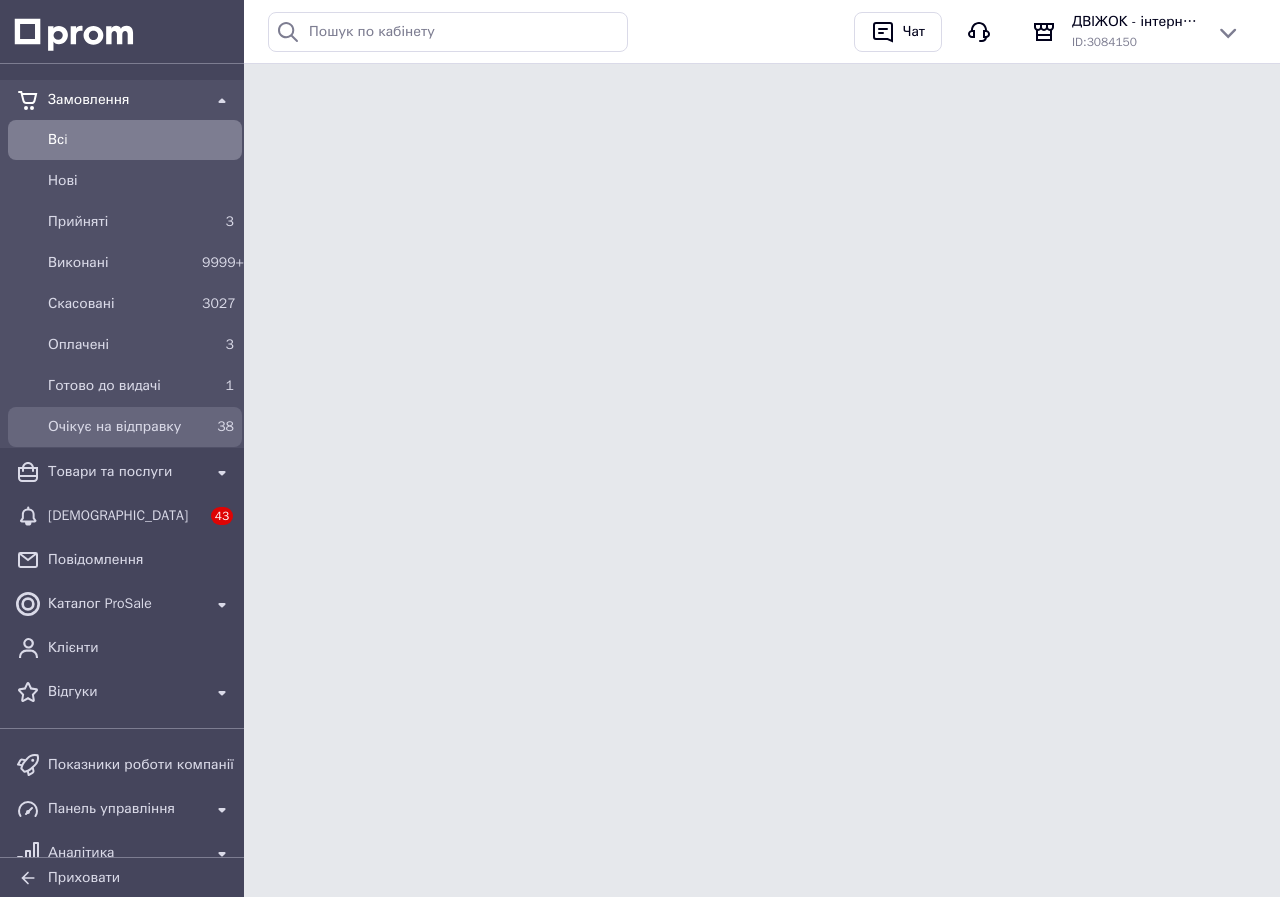 click on "38" at bounding box center [218, 427] 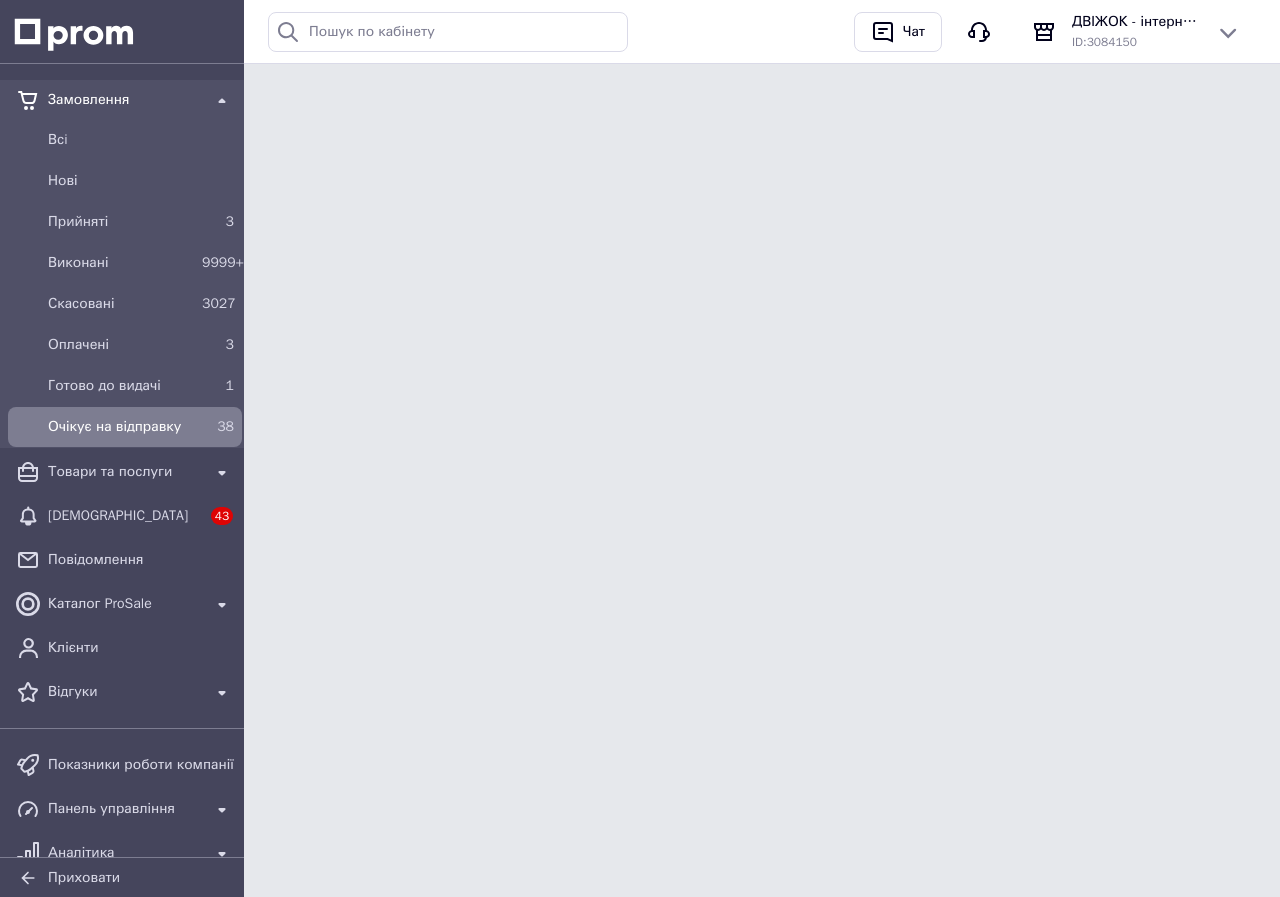 click on "38" at bounding box center [218, 427] 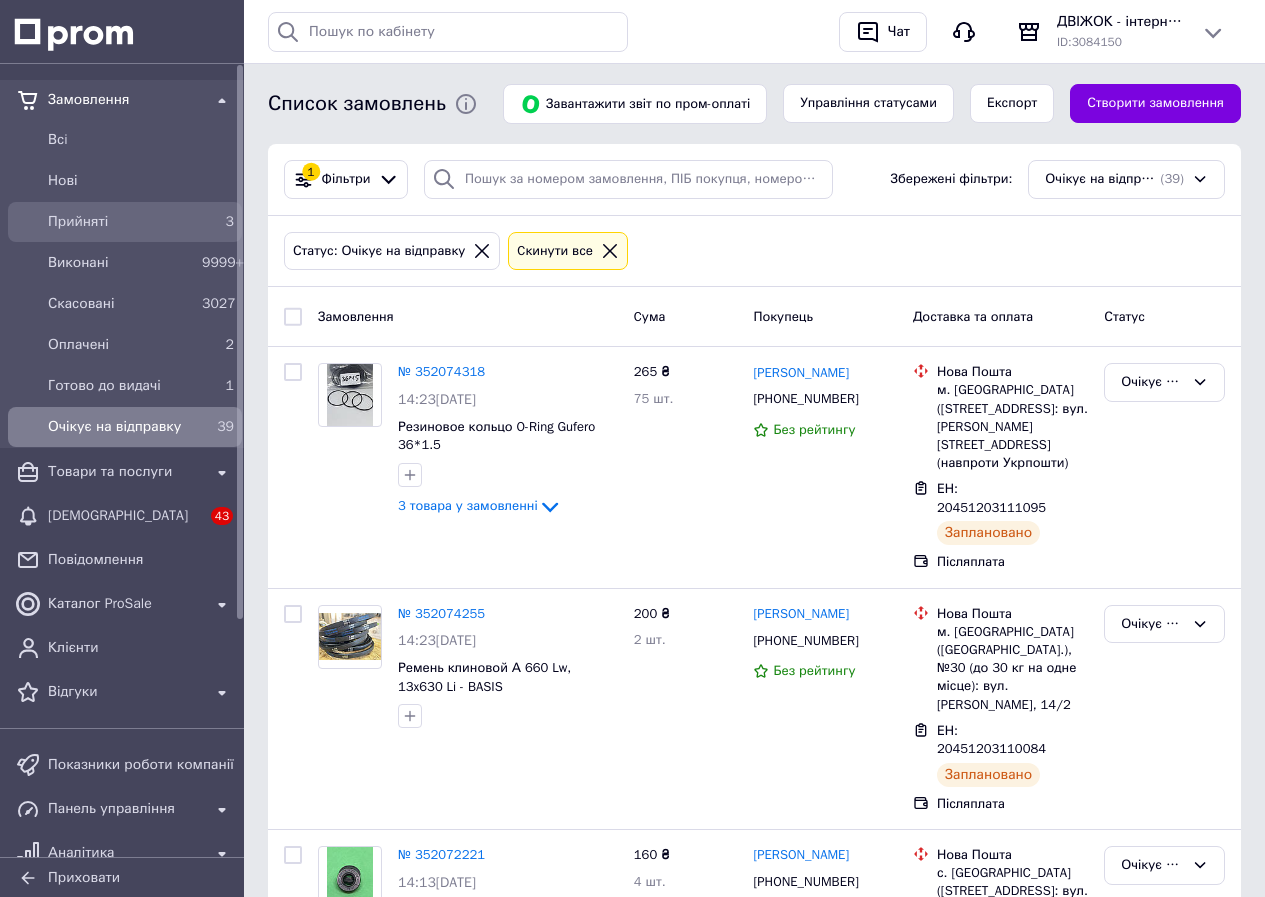 click on "Прийняті" at bounding box center [121, 222] 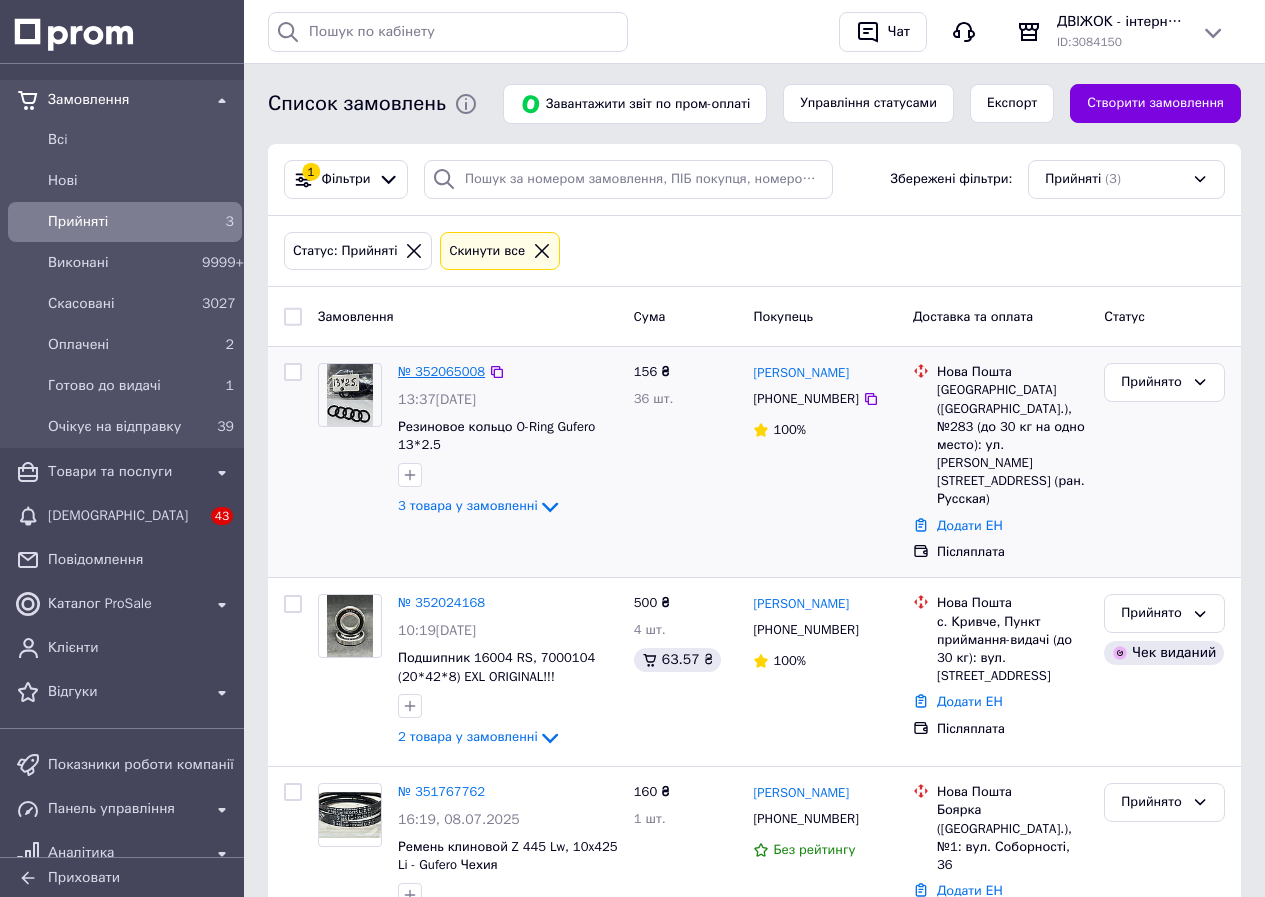 scroll, scrollTop: 55, scrollLeft: 0, axis: vertical 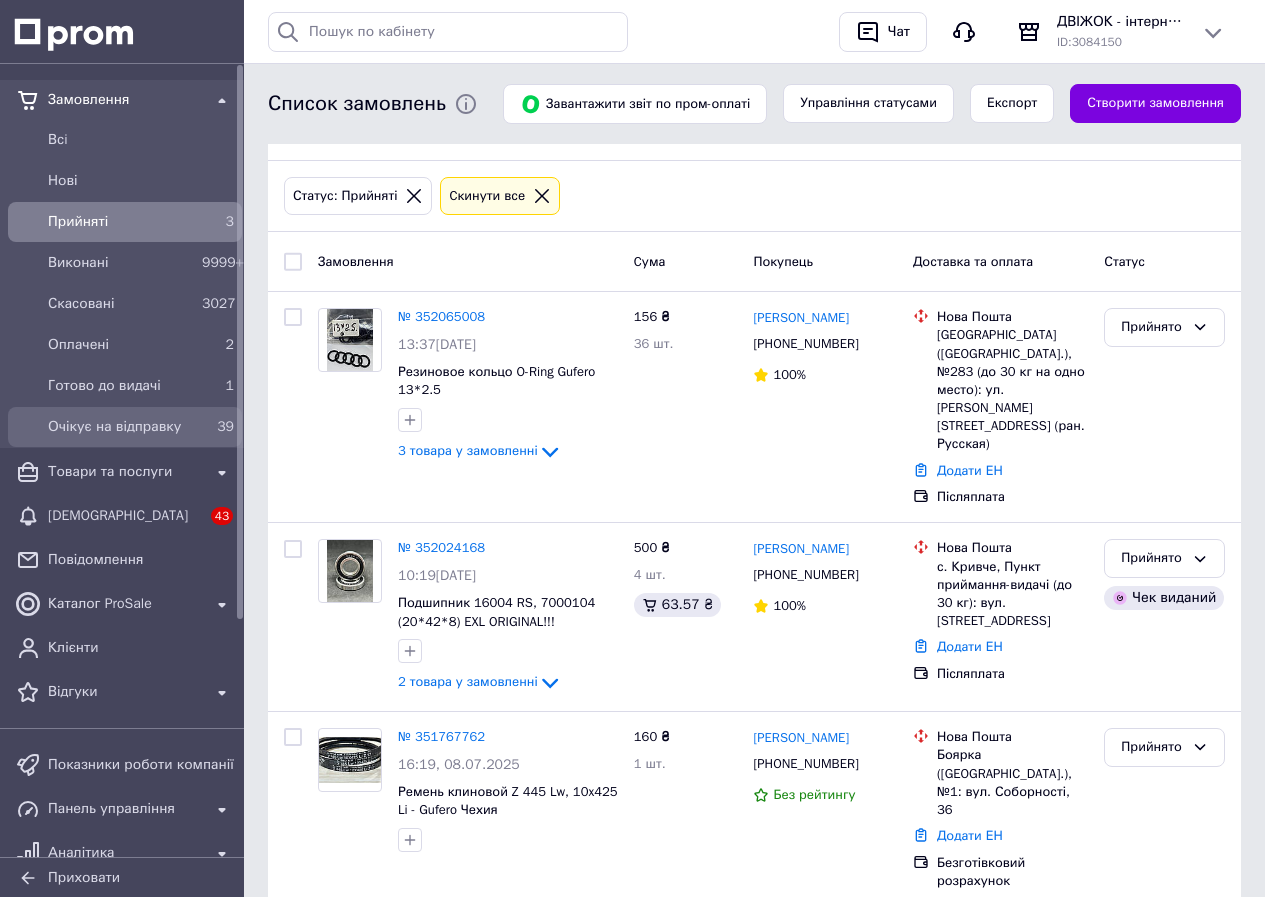 click on "Очікує на відправку" at bounding box center (121, 427) 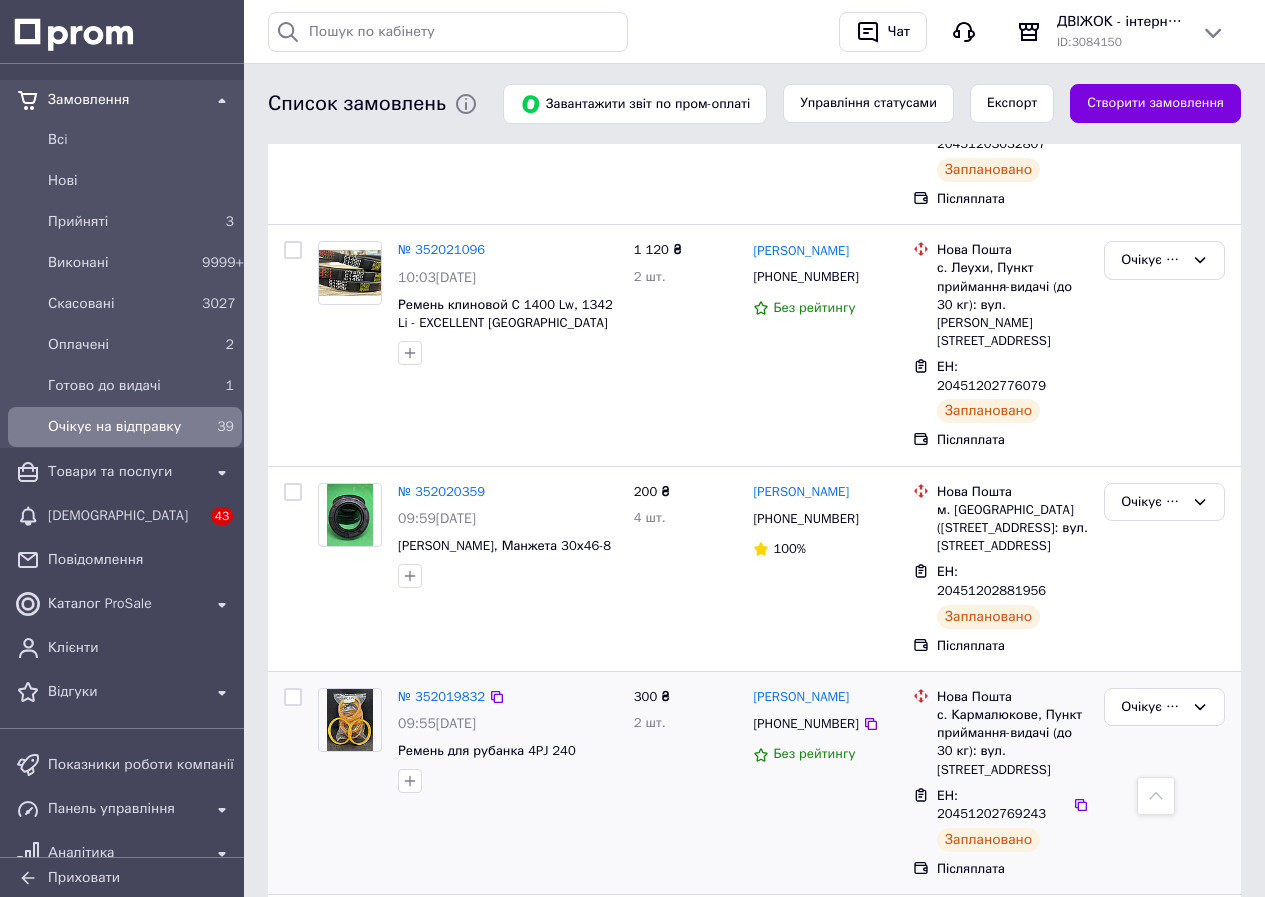 scroll, scrollTop: 3662, scrollLeft: 0, axis: vertical 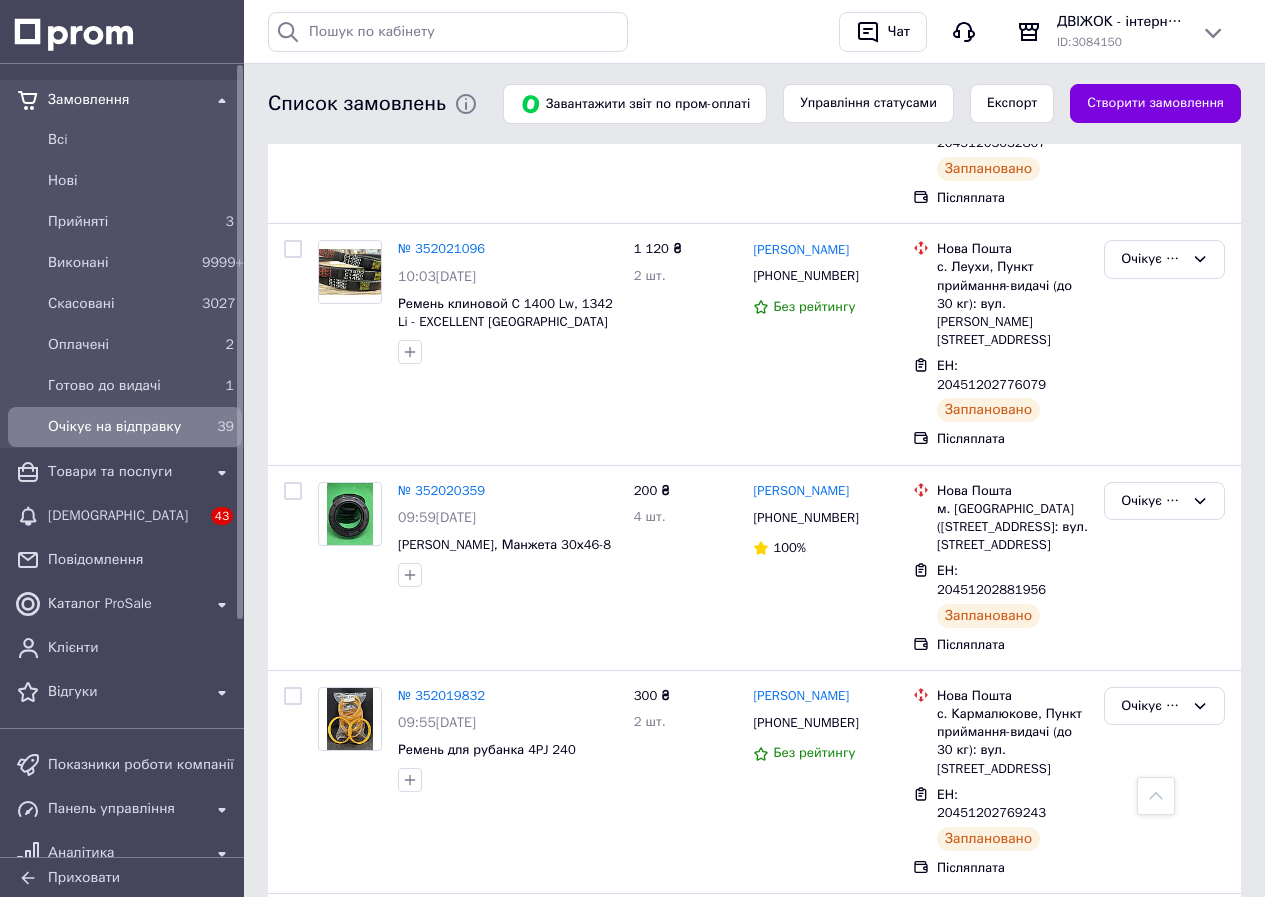 click on "Очікує на відправку" at bounding box center [121, 427] 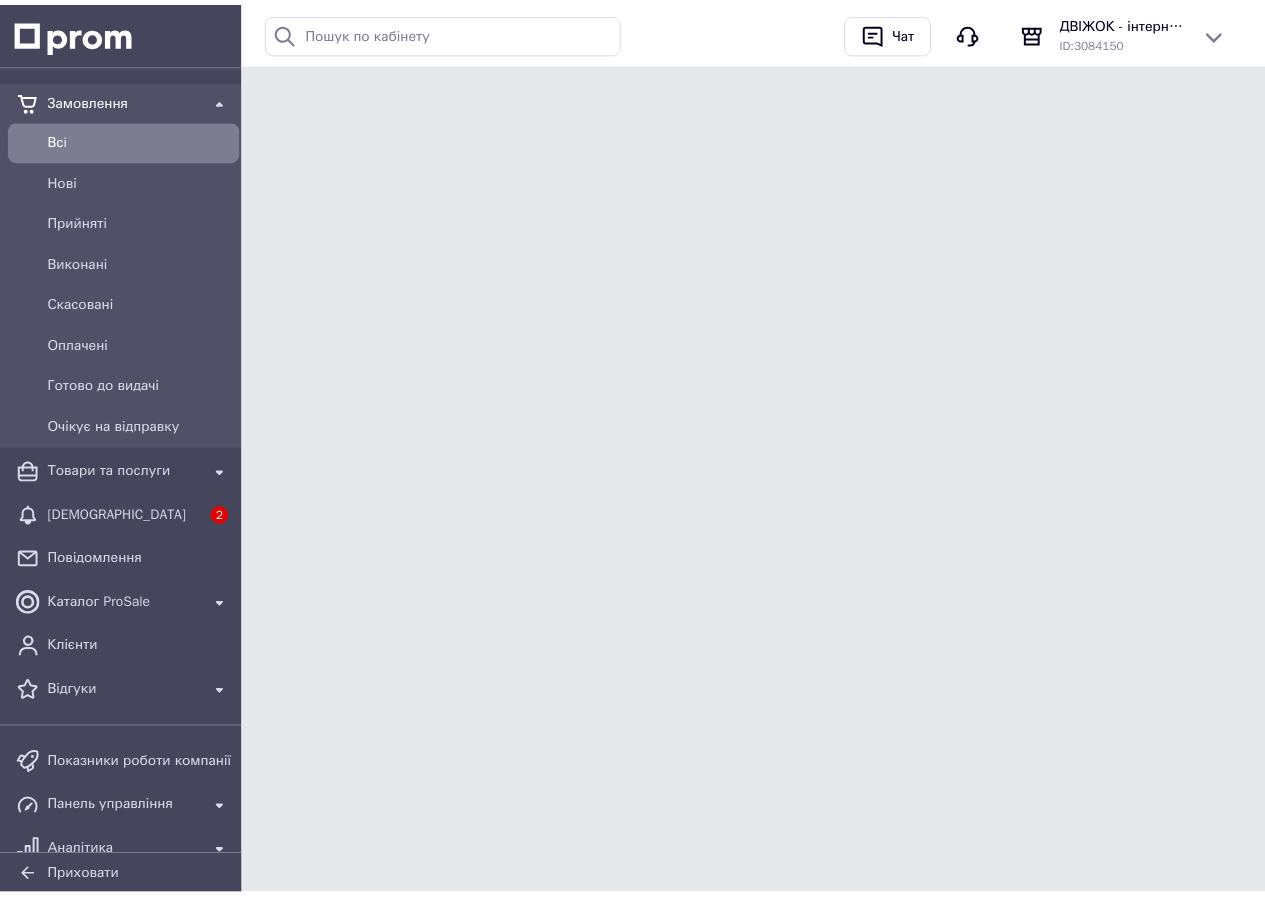 scroll, scrollTop: 0, scrollLeft: 0, axis: both 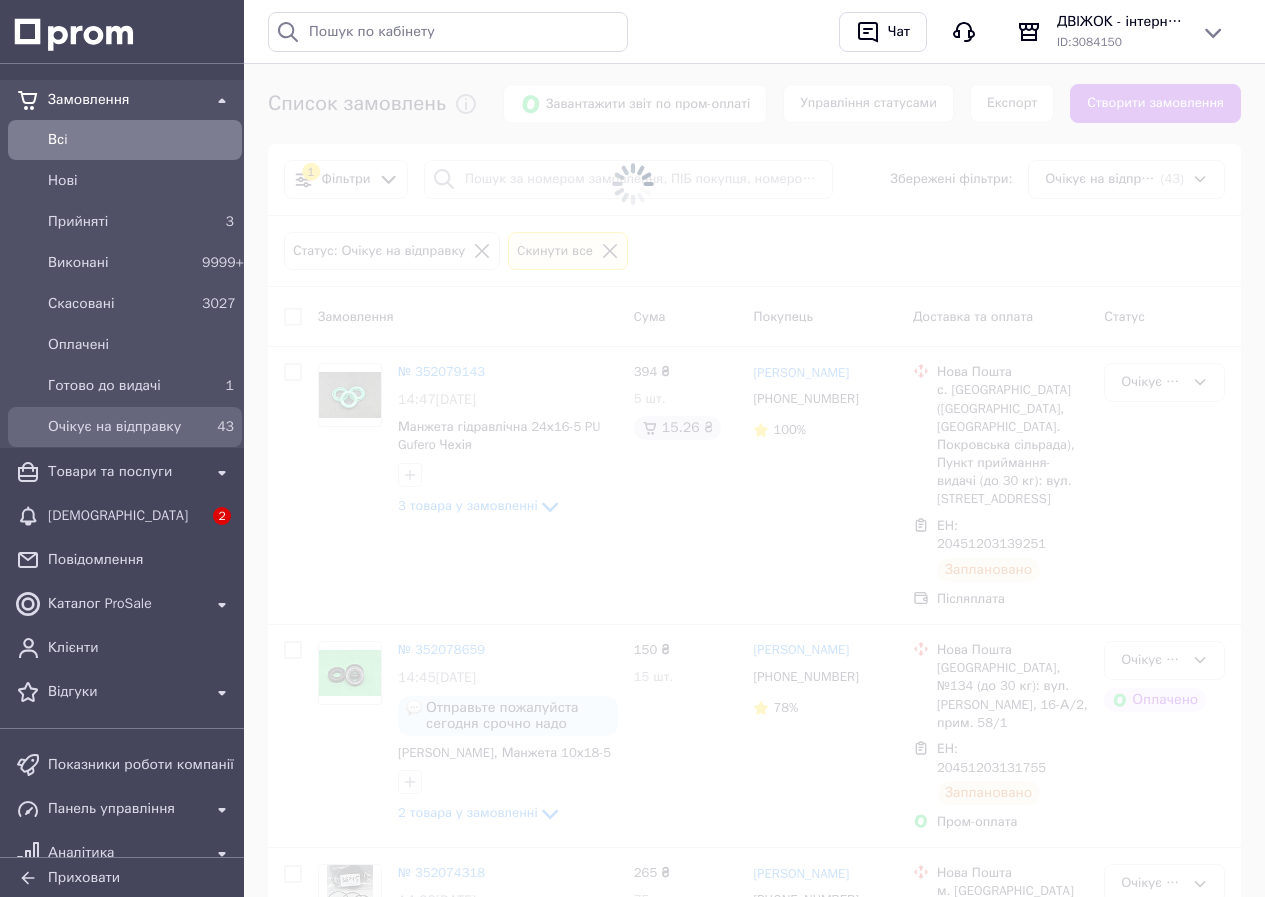 click on "Очікує на відправку" at bounding box center (121, 427) 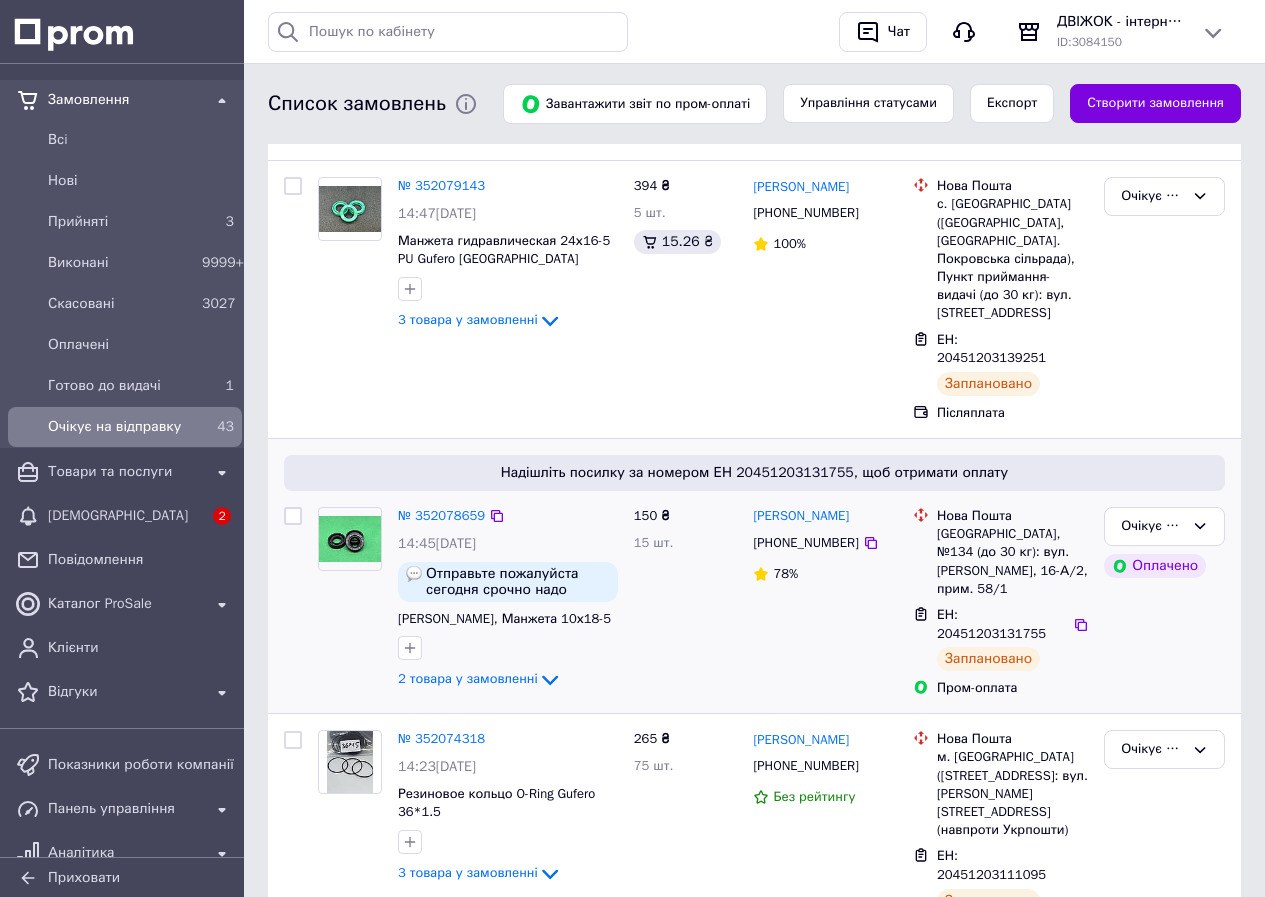 scroll, scrollTop: 200, scrollLeft: 0, axis: vertical 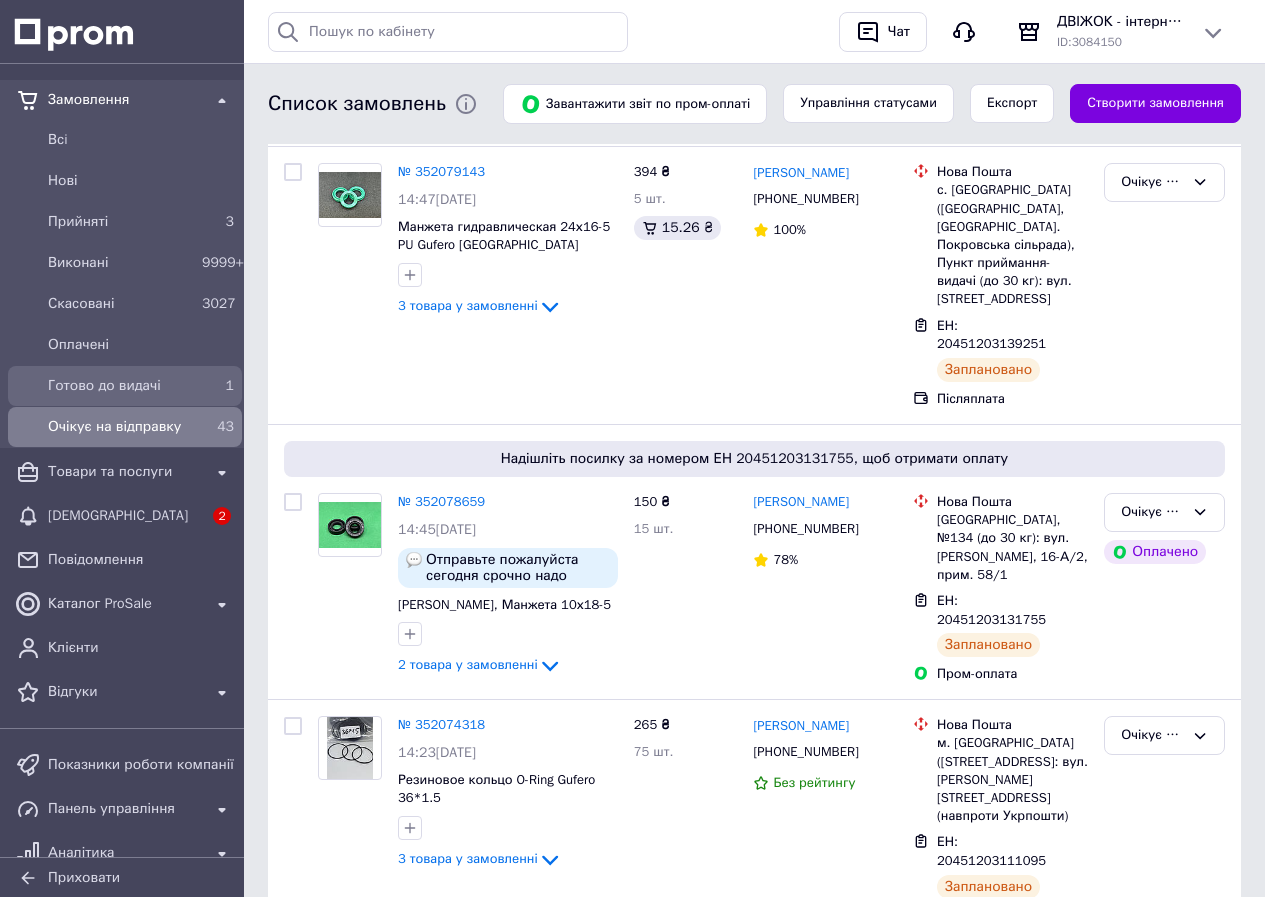 click on "Готово до видачі 1" at bounding box center (125, 386) 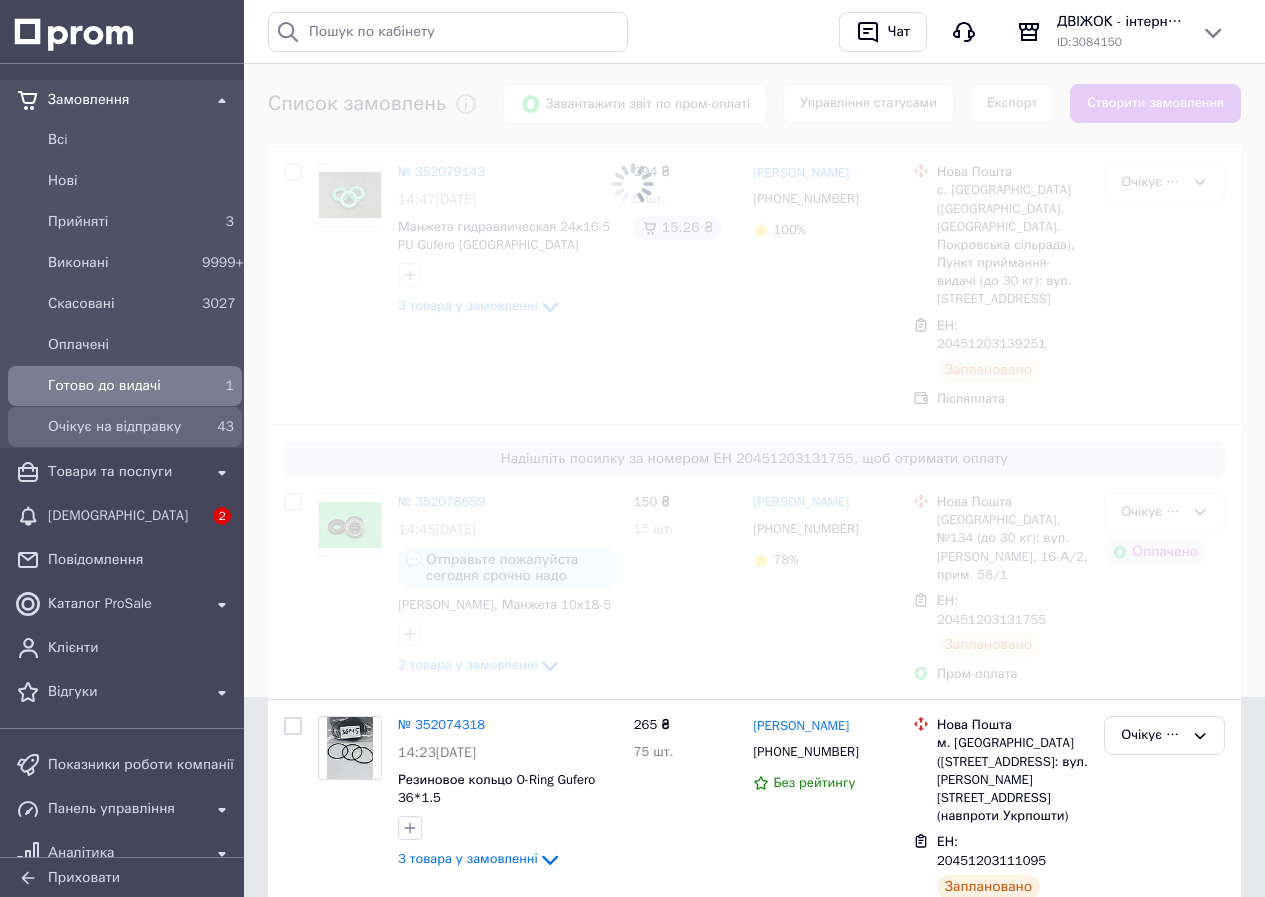 click on "Очікує на відправку" at bounding box center [121, 427] 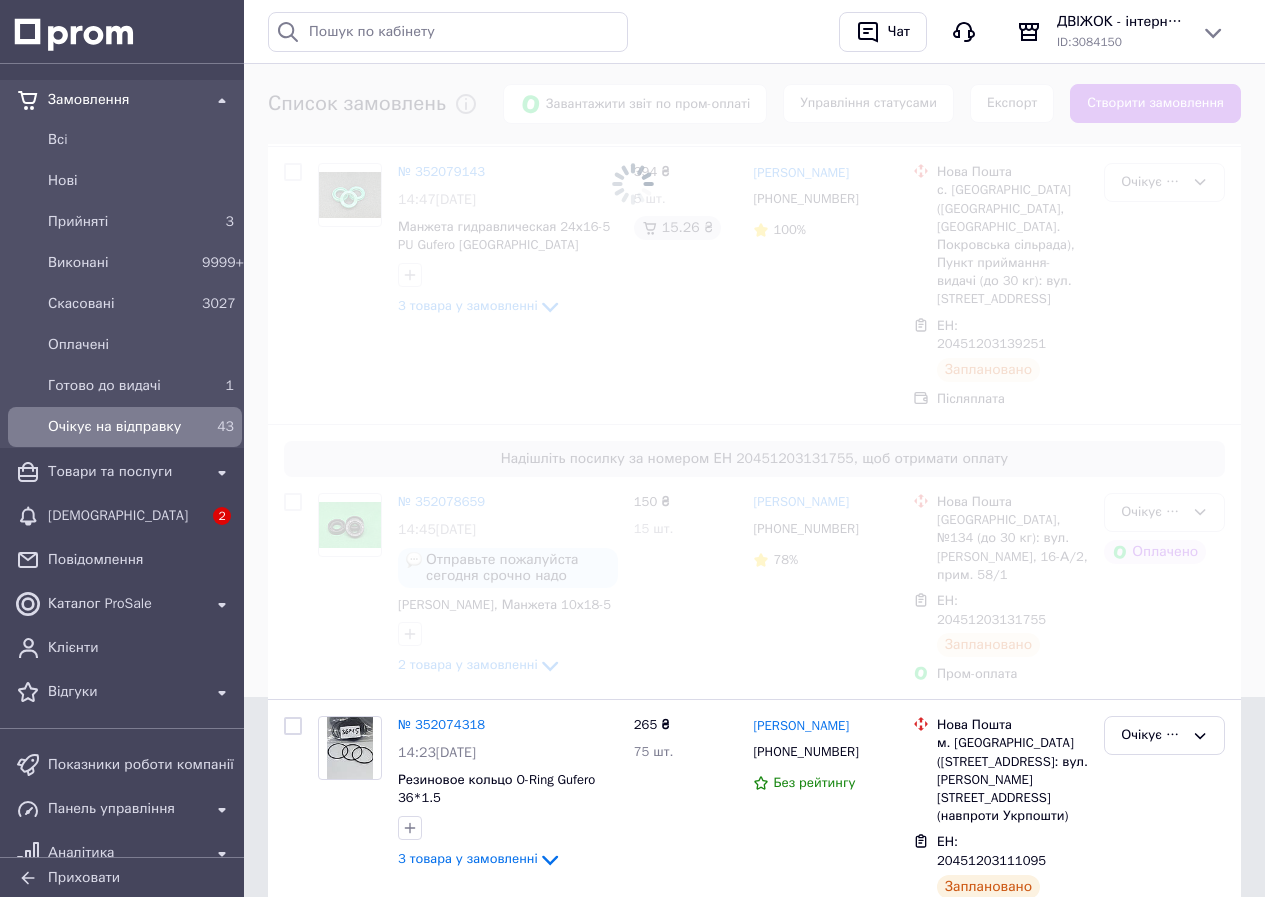click on "Очікує на відправку" at bounding box center (121, 427) 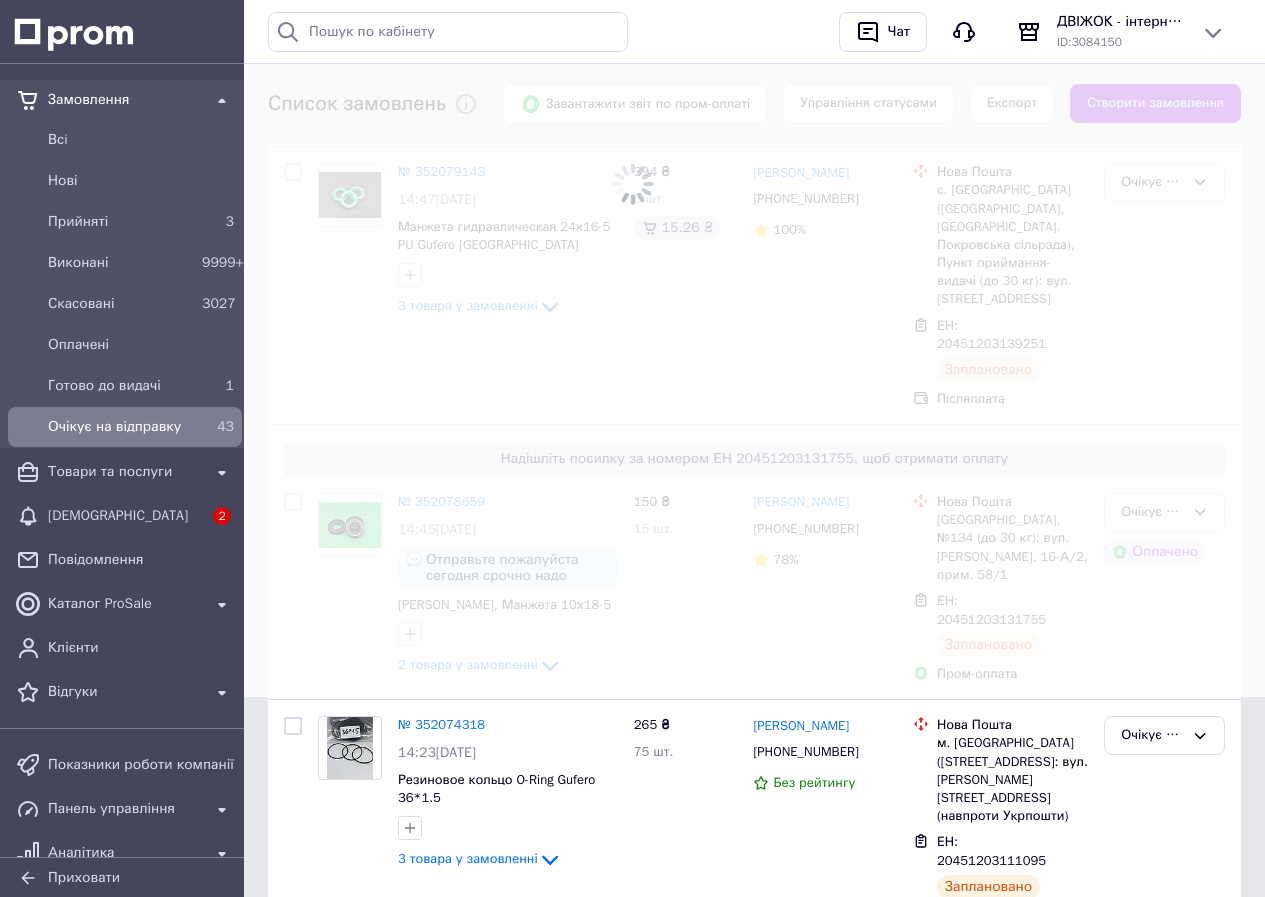 click on "Очікує на відправку" at bounding box center [121, 427] 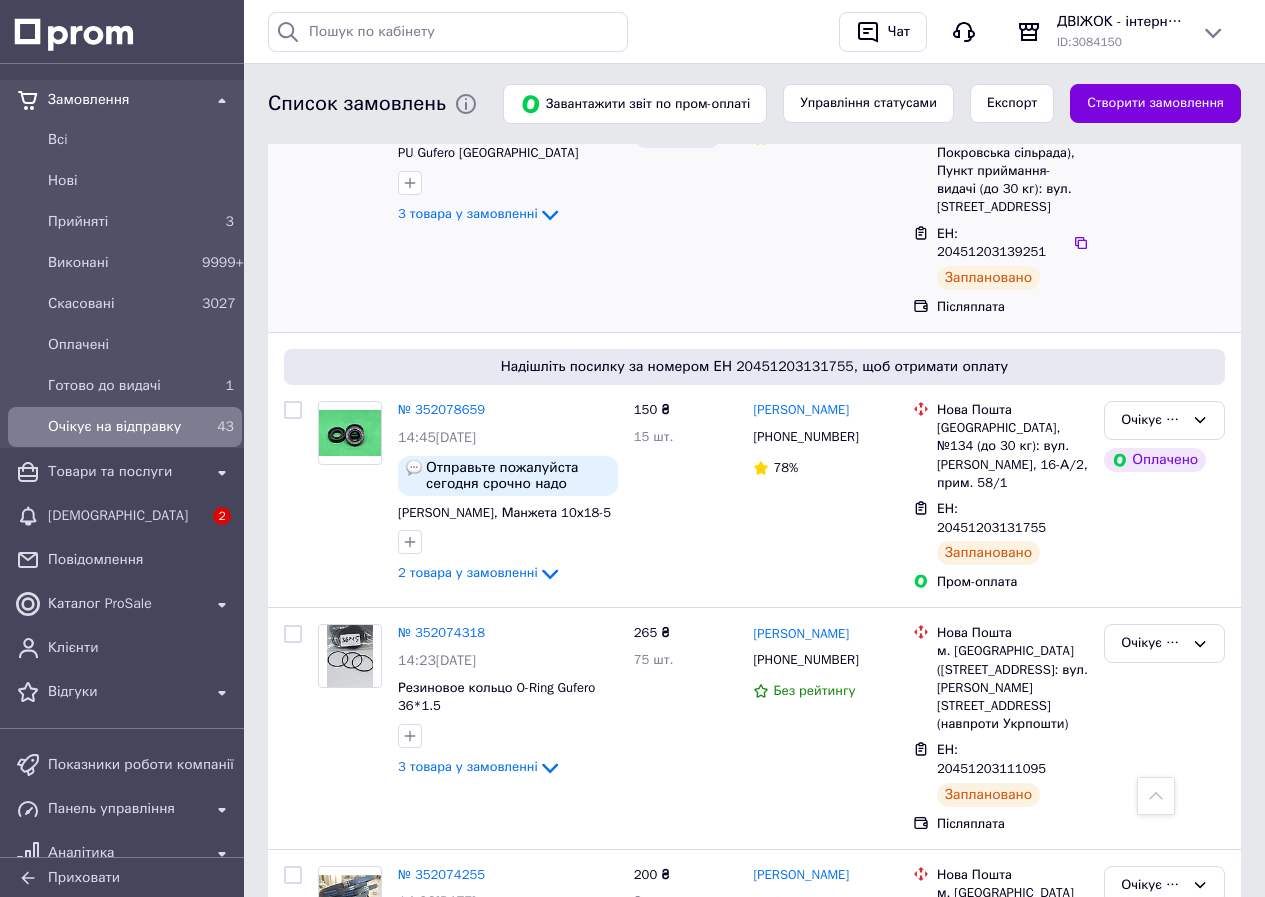 scroll, scrollTop: 0, scrollLeft: 0, axis: both 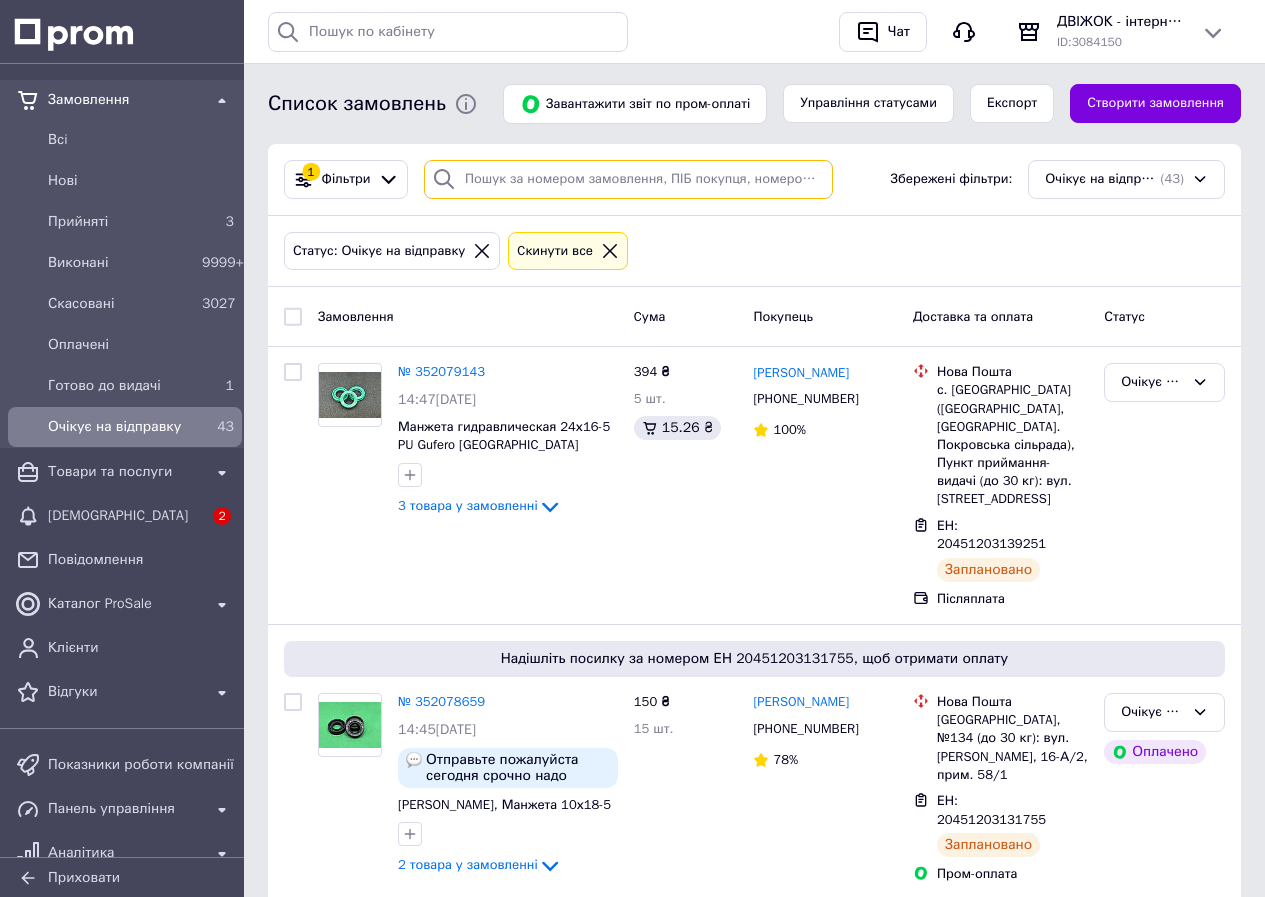 click at bounding box center (628, 179) 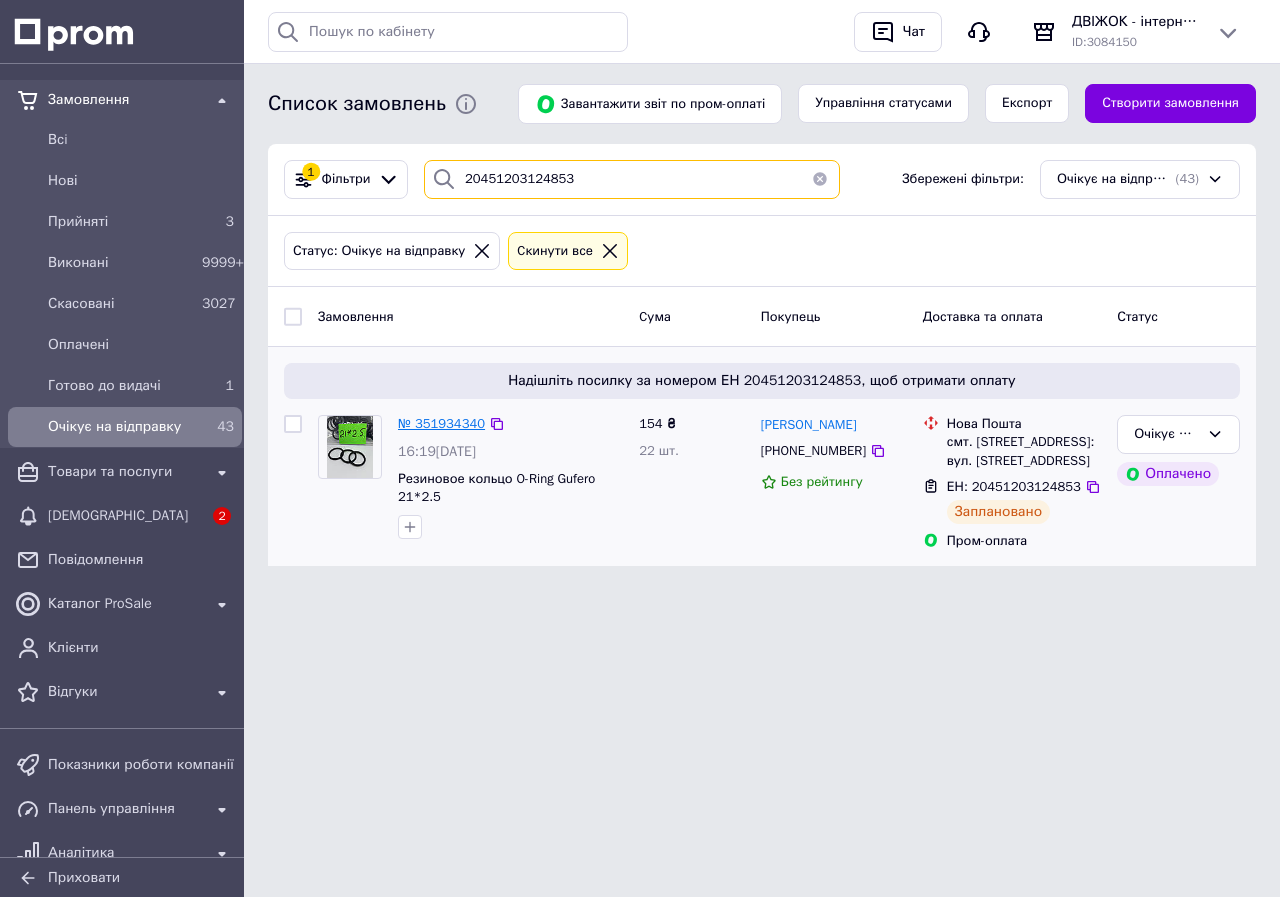 type on "20451203124853" 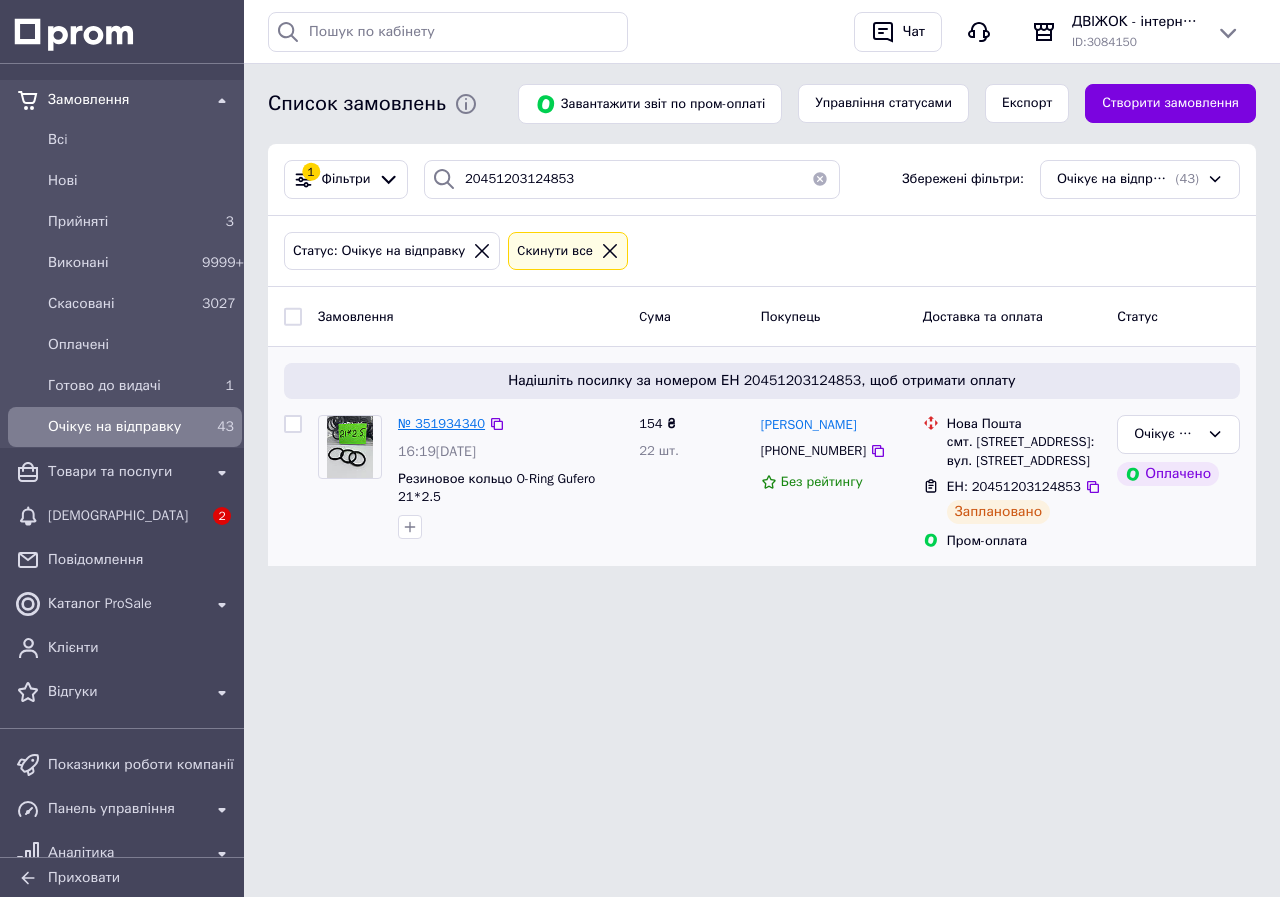 click on "№ 351934340" at bounding box center (441, 423) 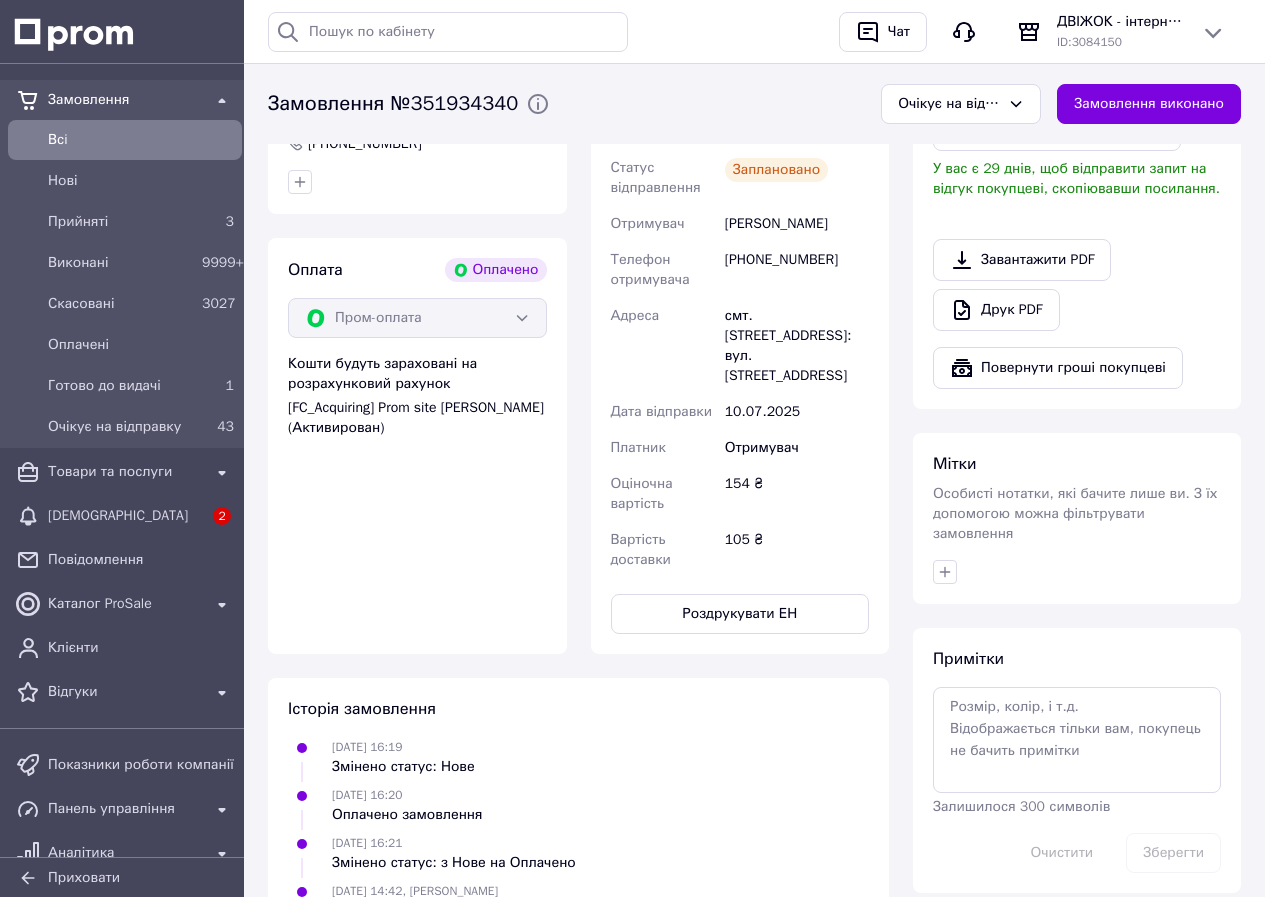 scroll, scrollTop: 600, scrollLeft: 0, axis: vertical 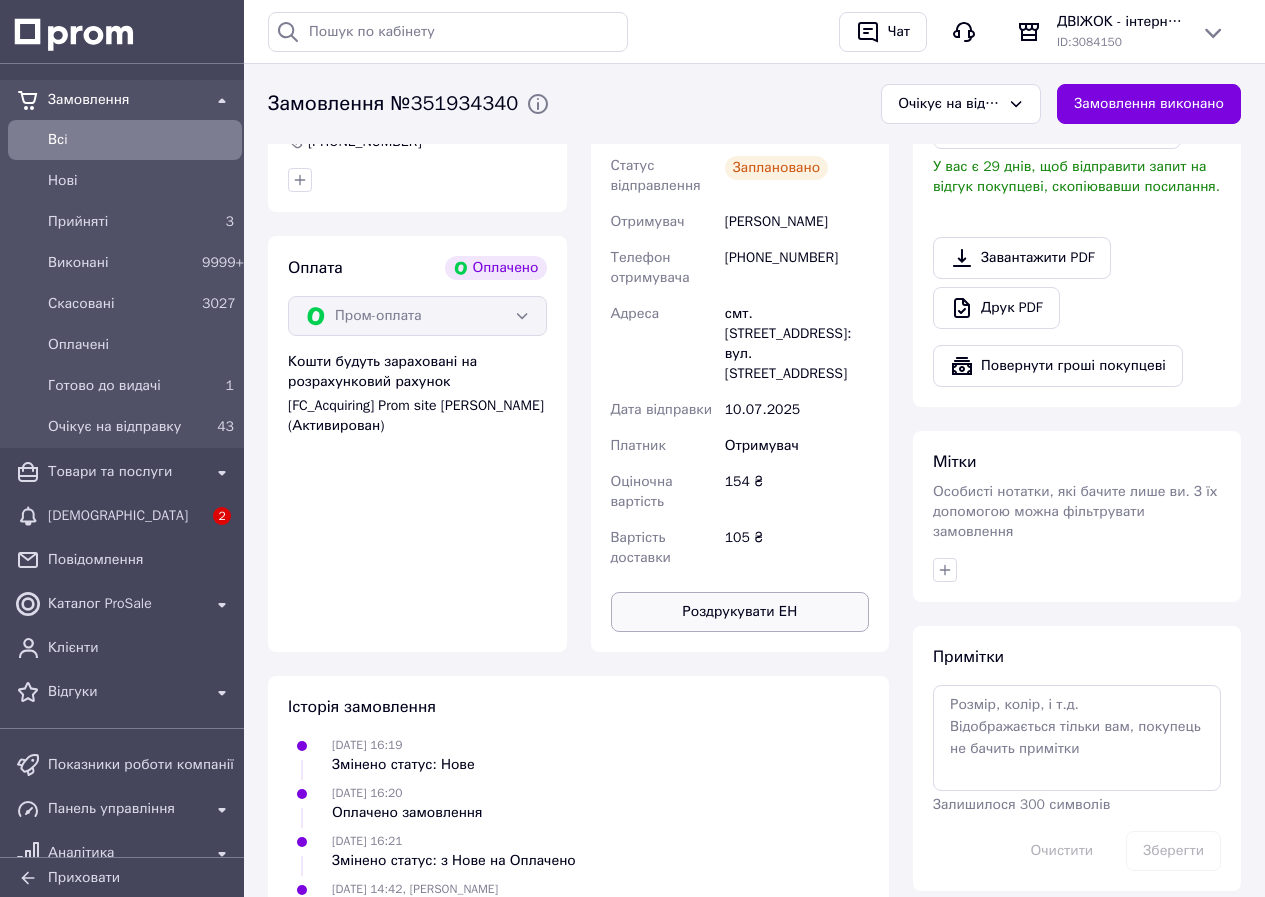 click on "Роздрукувати ЕН" at bounding box center [740, 612] 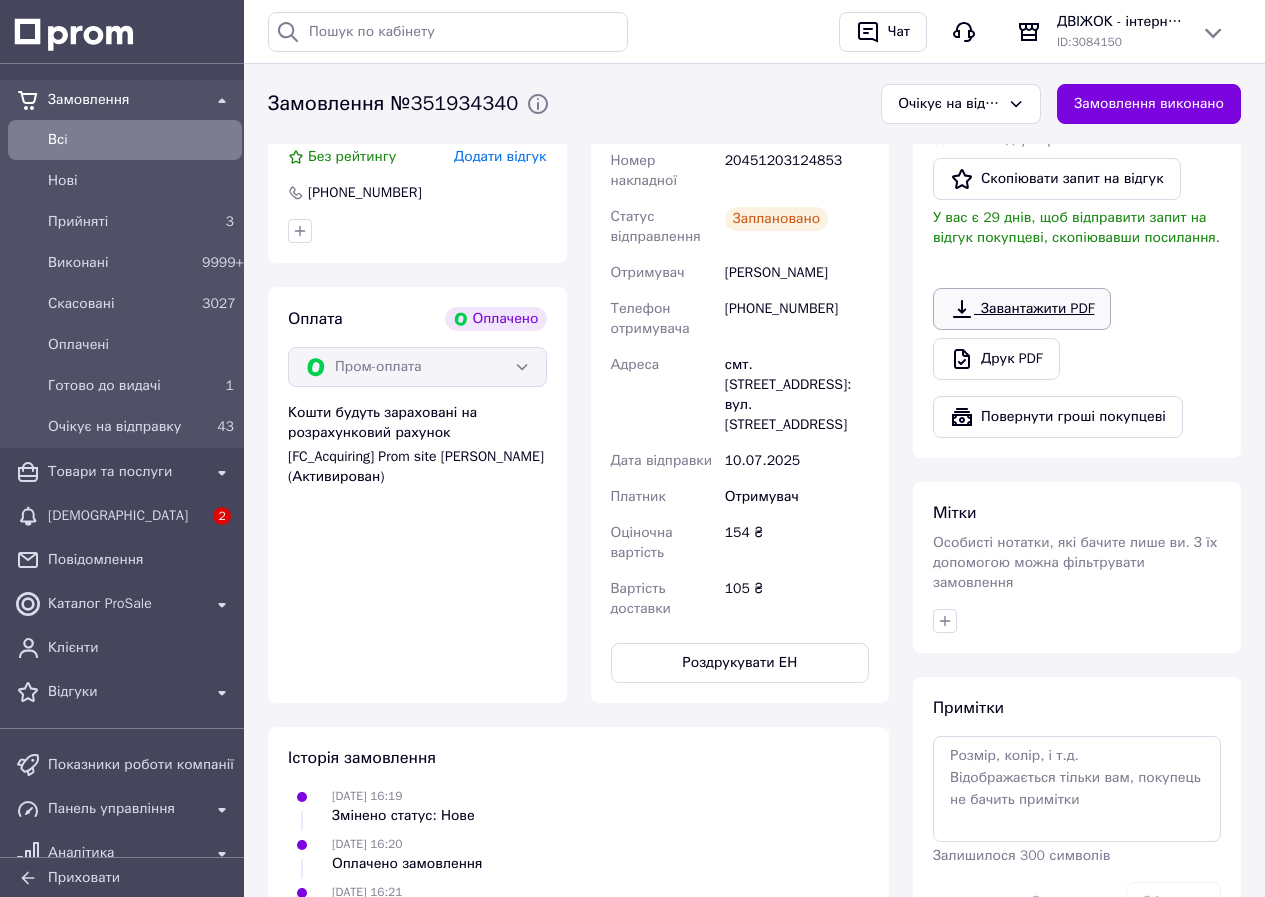 scroll, scrollTop: 500, scrollLeft: 0, axis: vertical 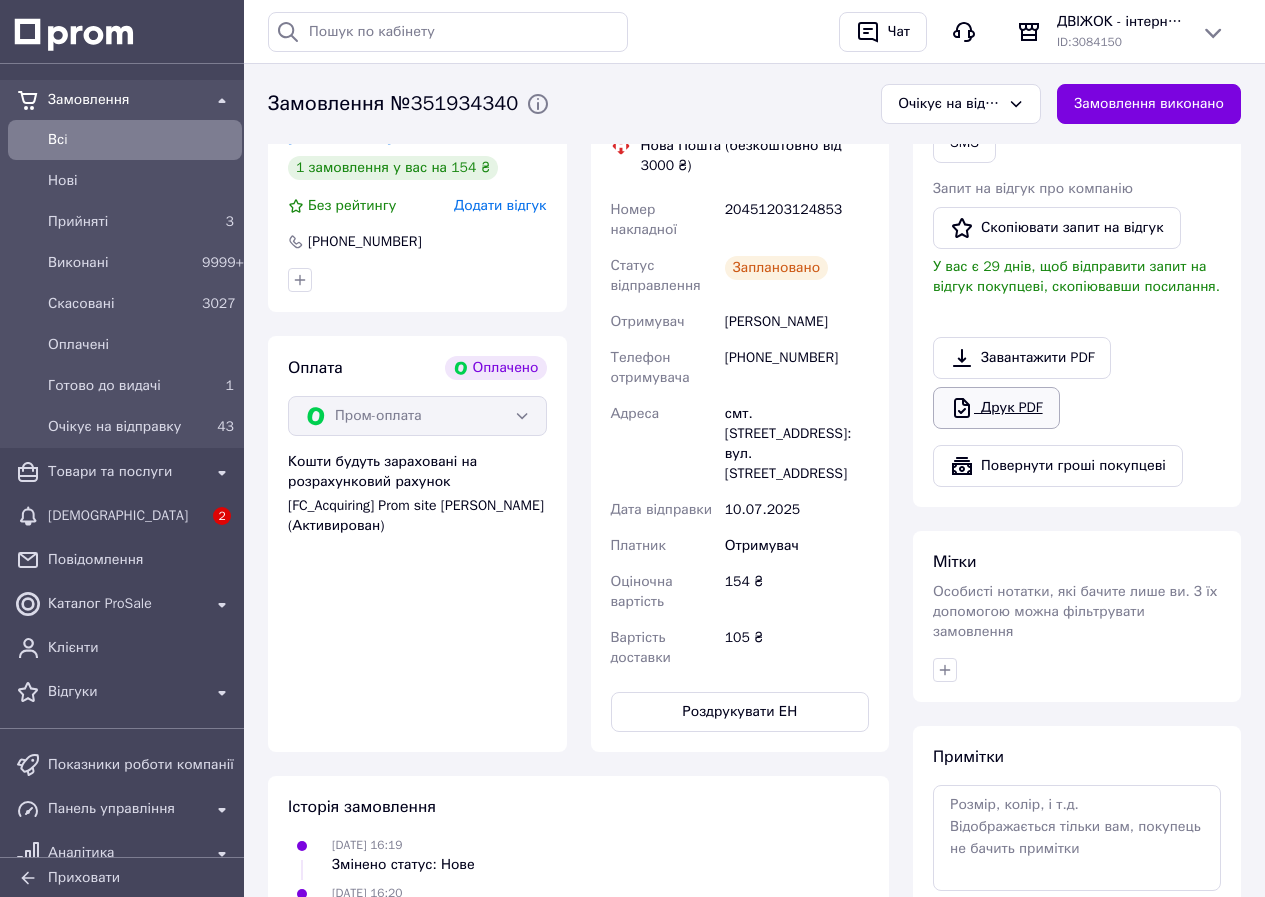 click on "Друк PDF" at bounding box center [996, 408] 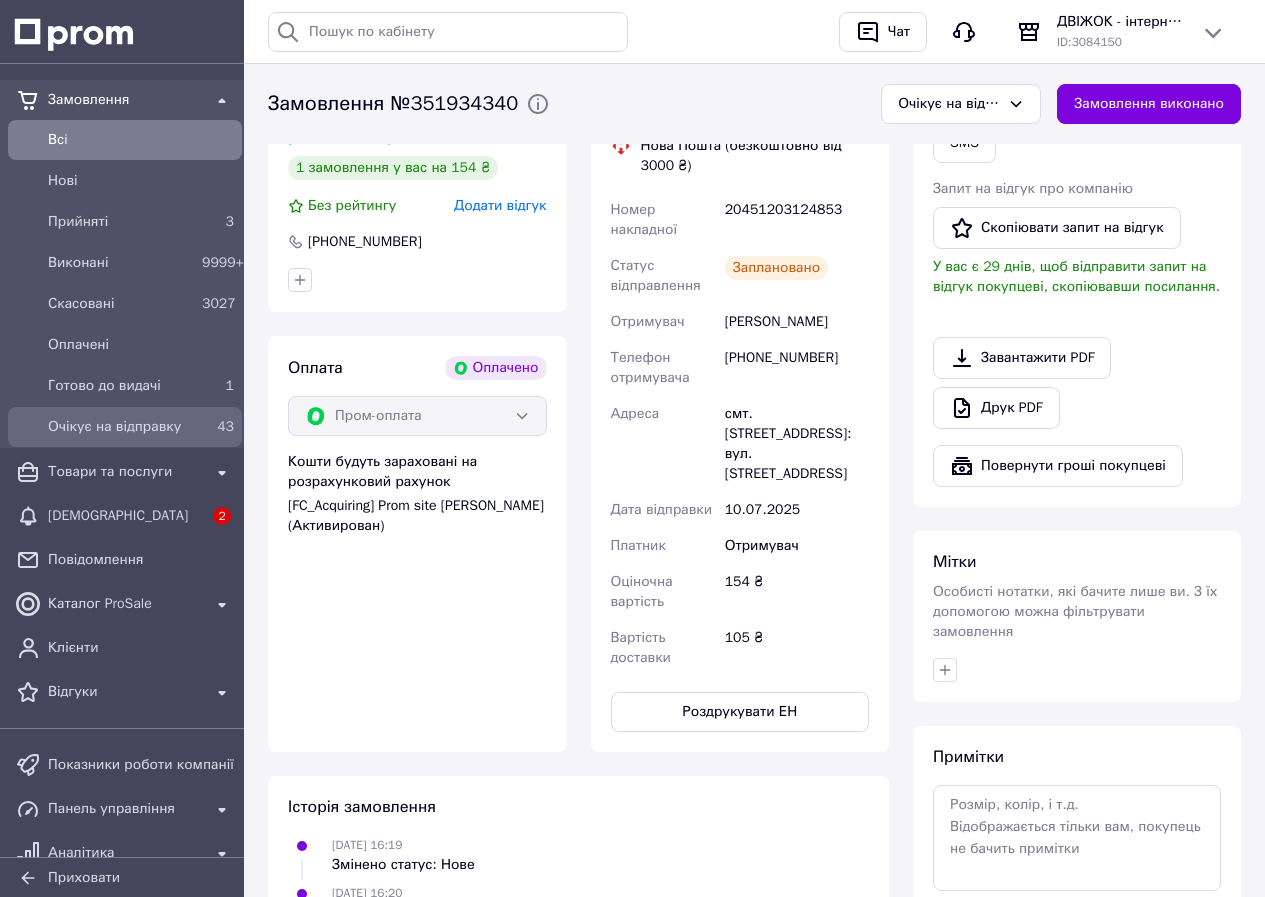 click on "43" at bounding box center (218, 427) 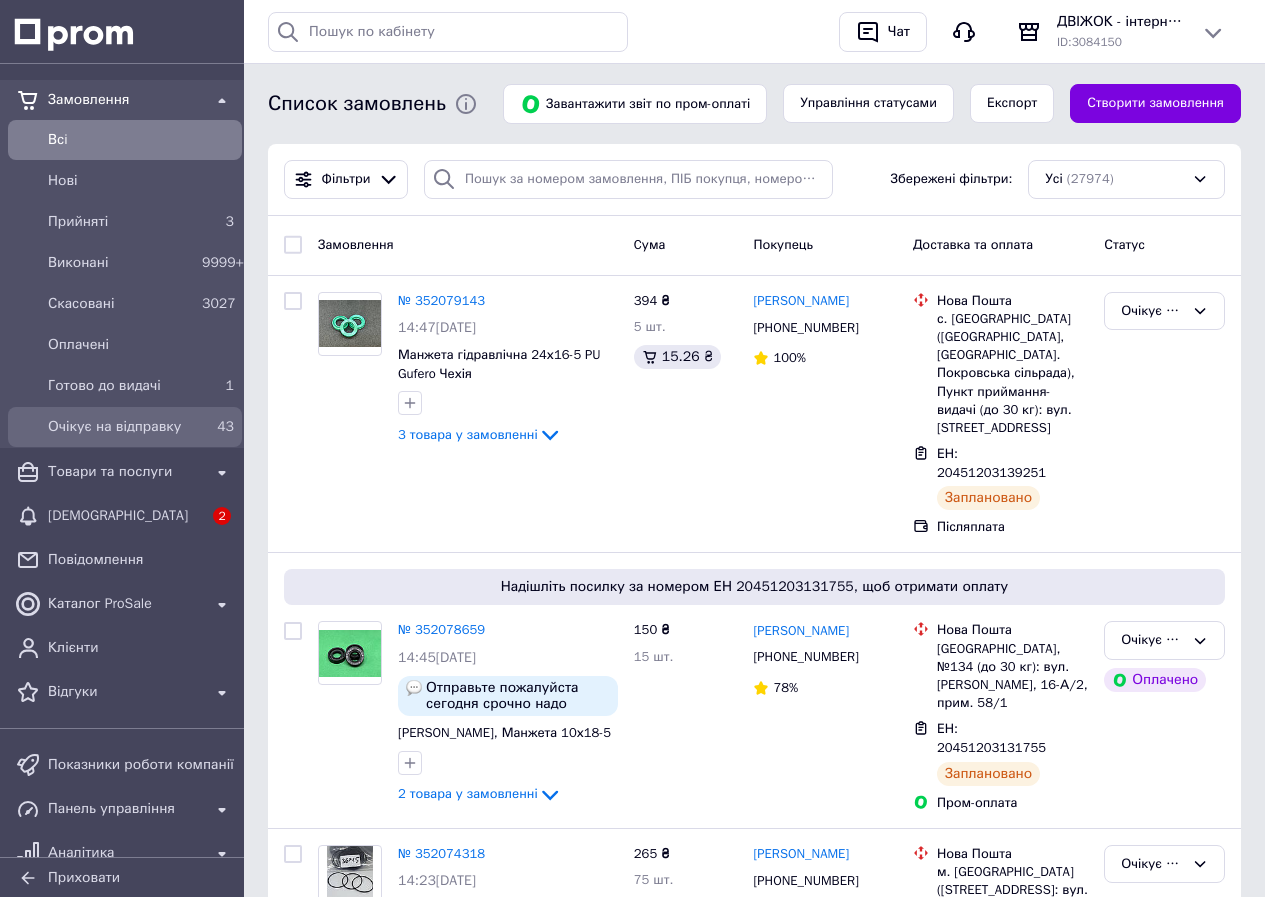 click on "Очікує на відправку 43" at bounding box center [125, 427] 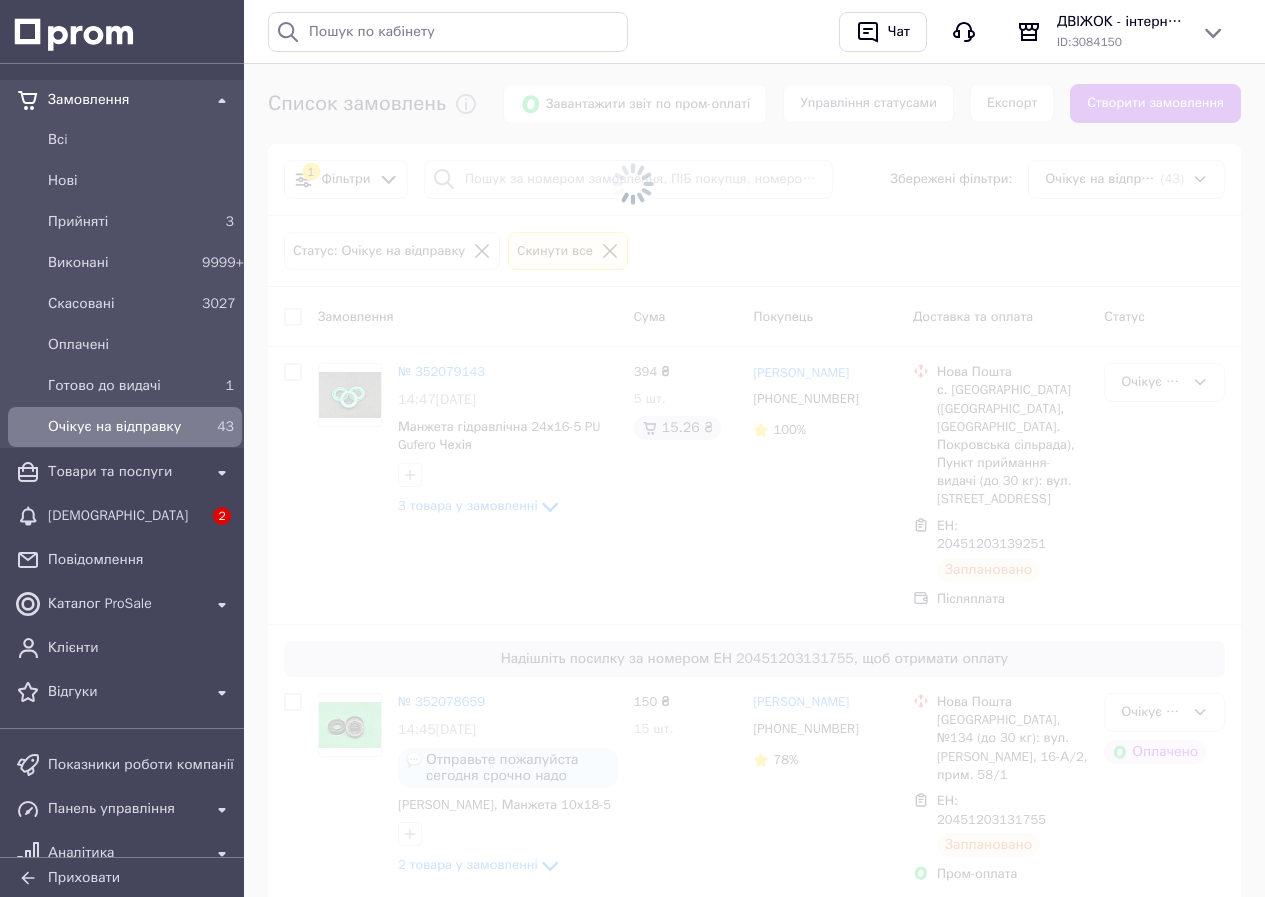 click on "43" at bounding box center [218, 427] 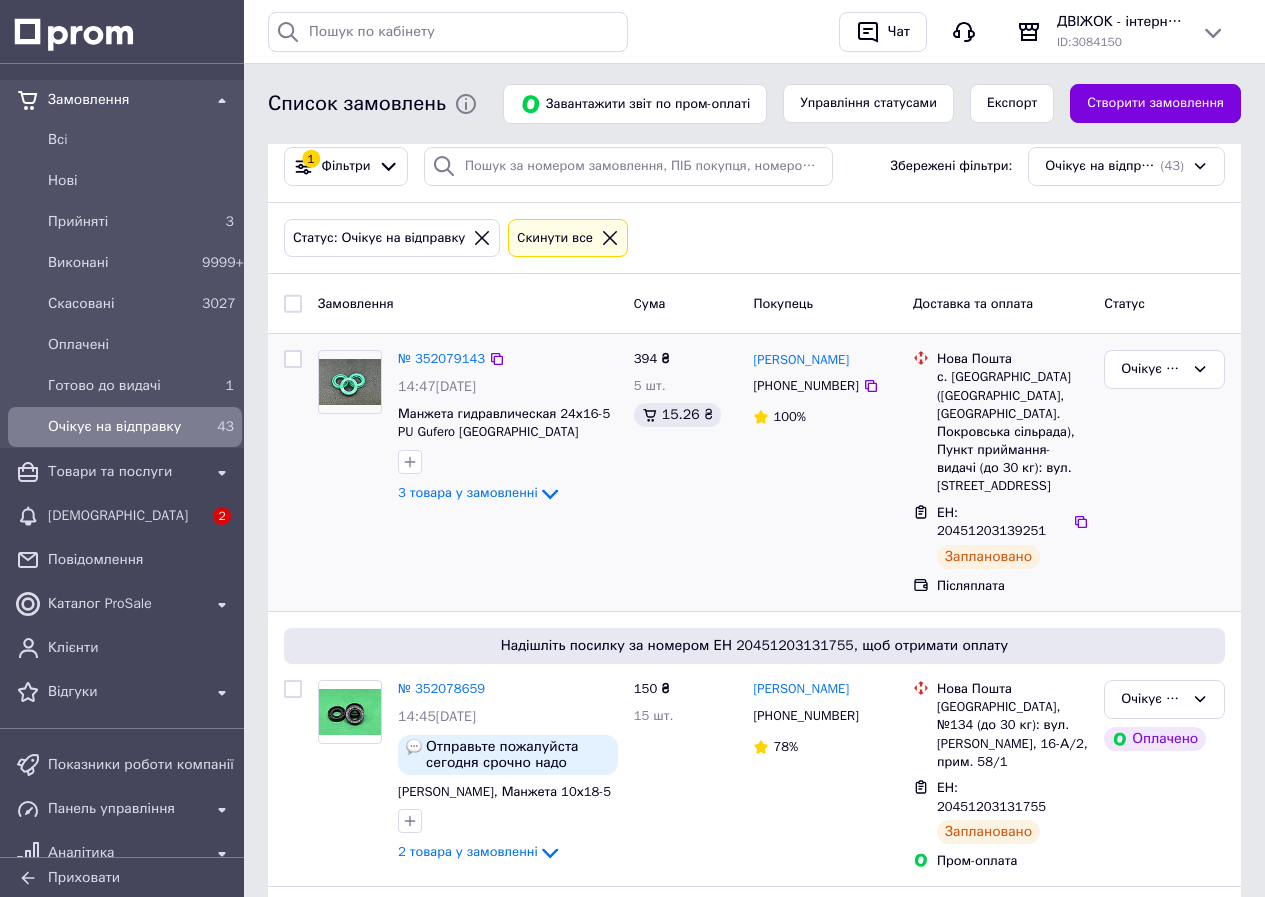 scroll, scrollTop: 200, scrollLeft: 0, axis: vertical 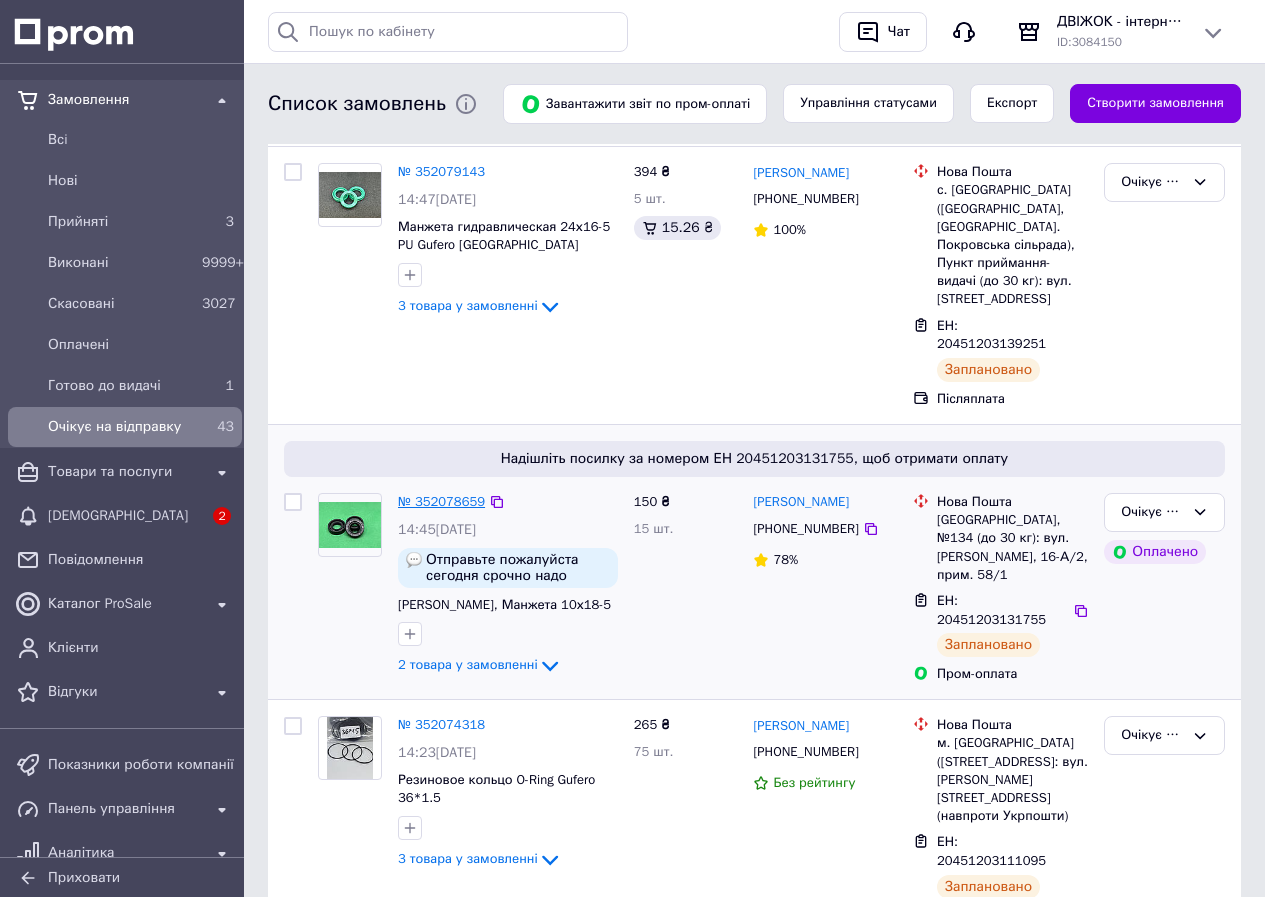 click on "№ 352078659" at bounding box center (441, 501) 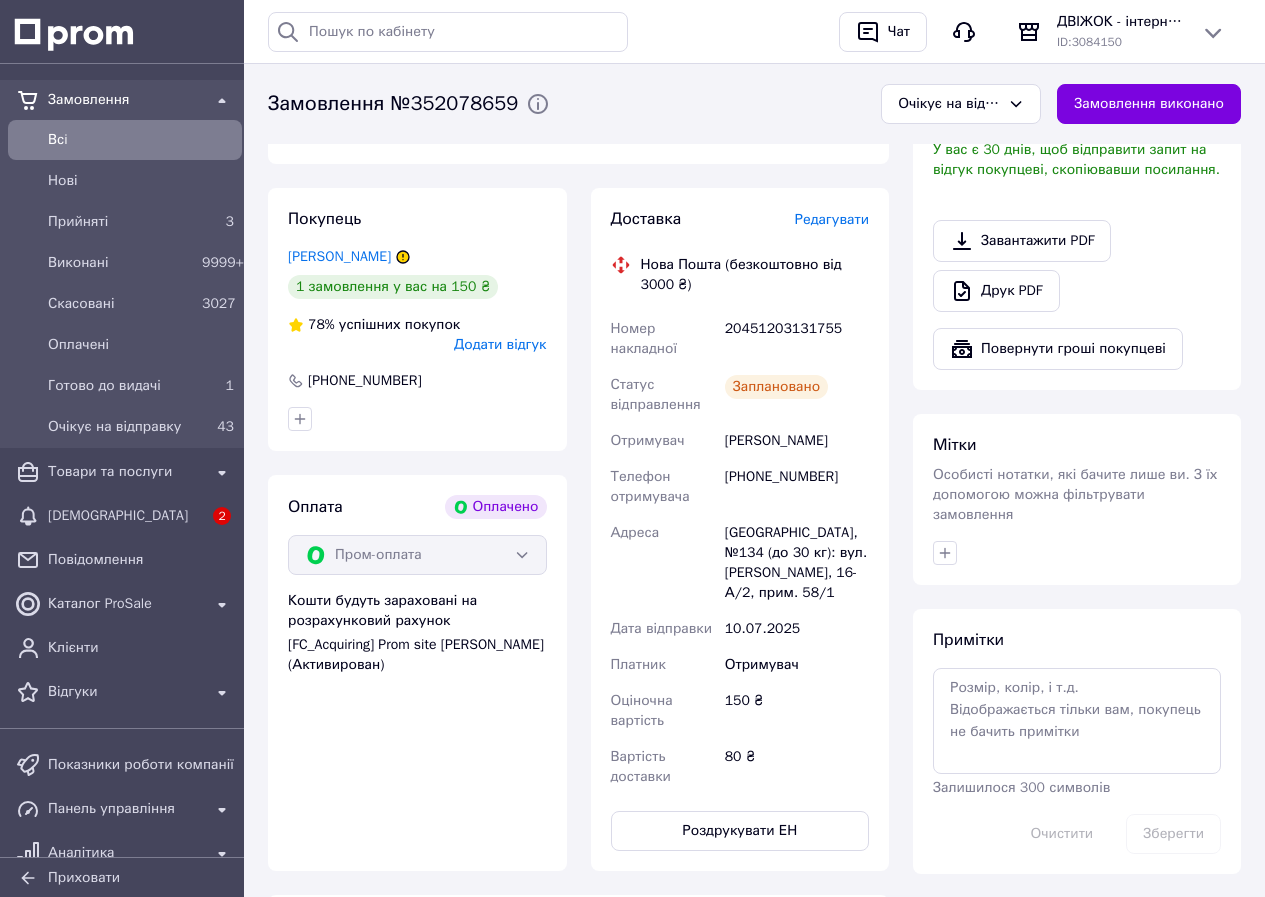 scroll, scrollTop: 1100, scrollLeft: 0, axis: vertical 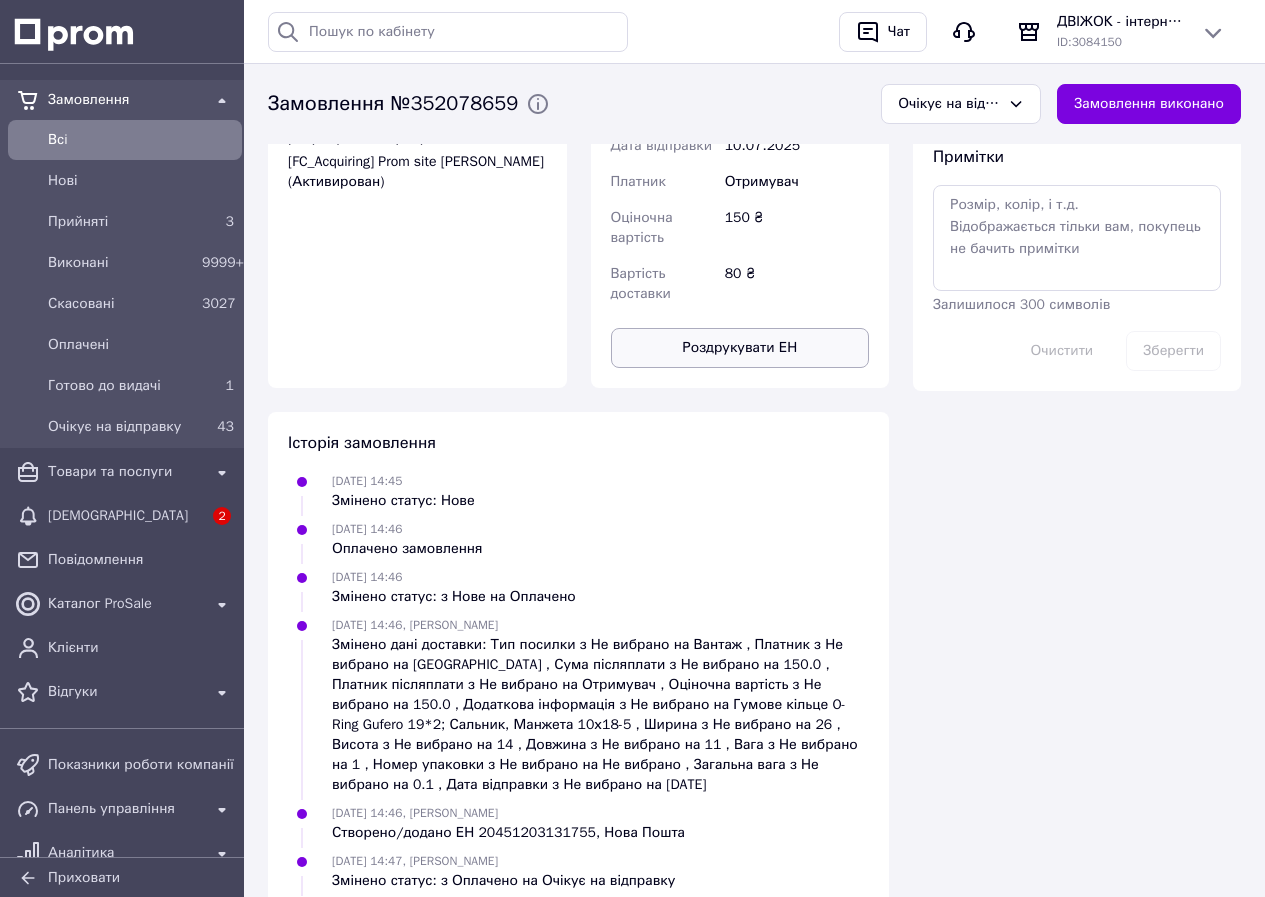click on "Роздрукувати ЕН" at bounding box center [740, 348] 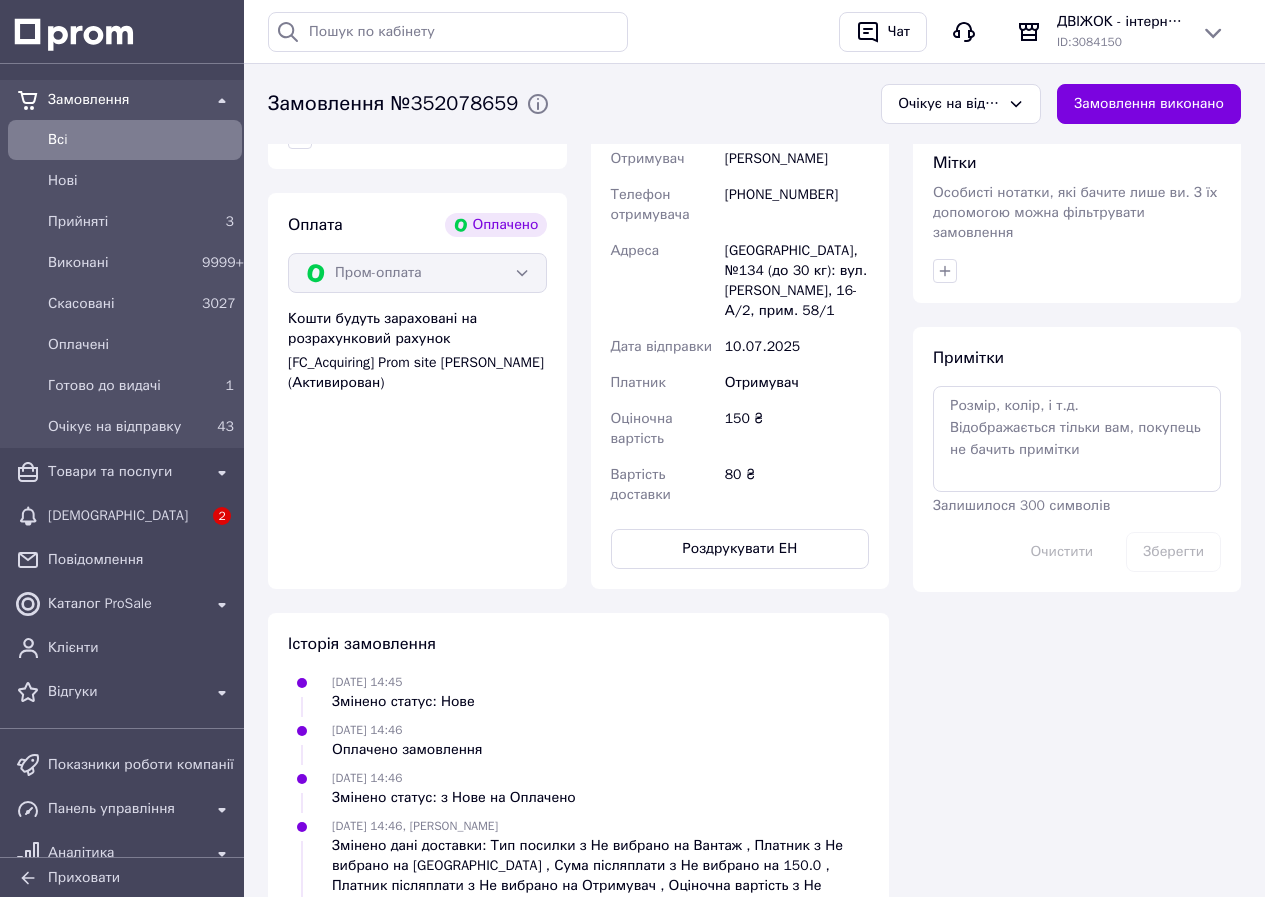 scroll, scrollTop: 700, scrollLeft: 0, axis: vertical 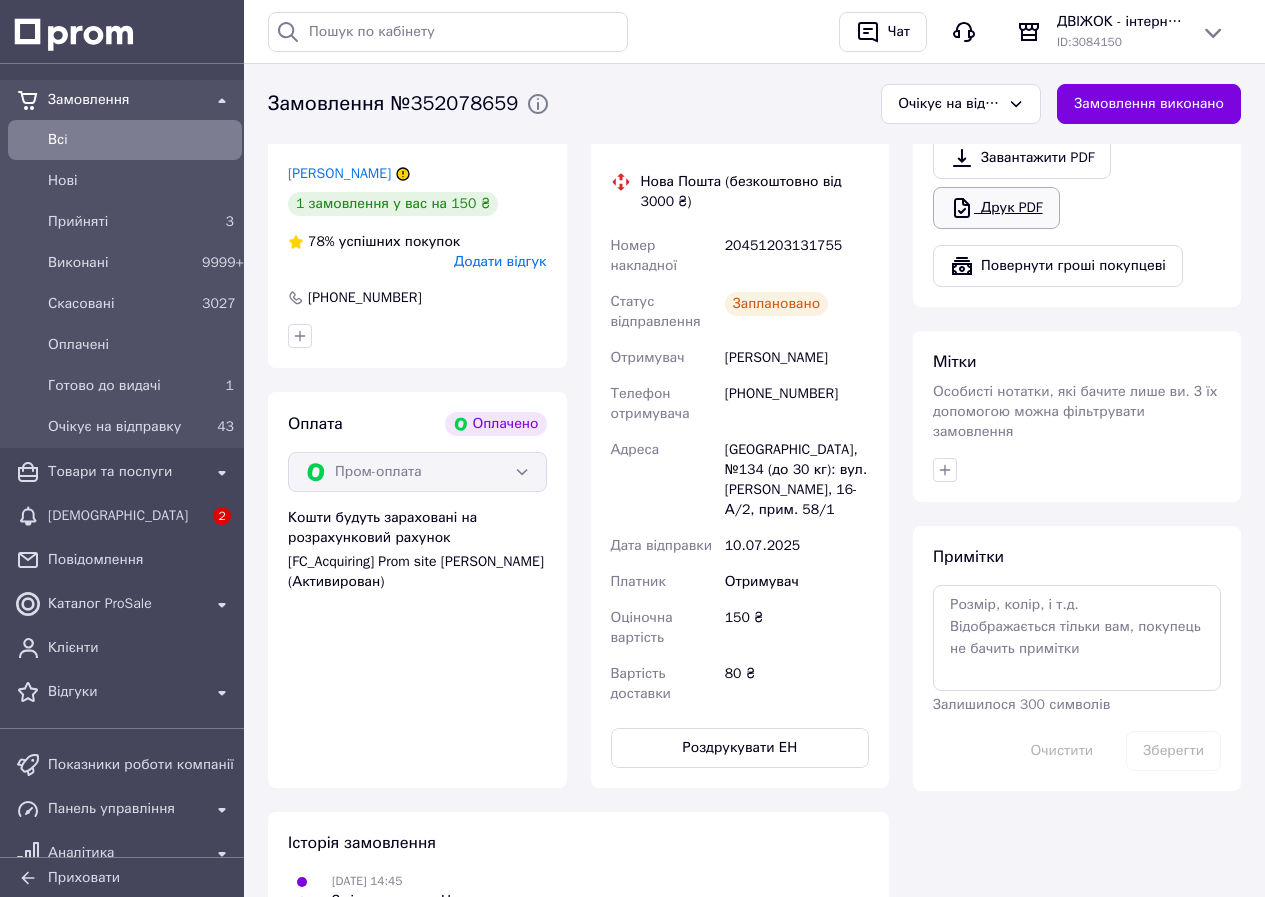 click on "Друк PDF" at bounding box center (996, 208) 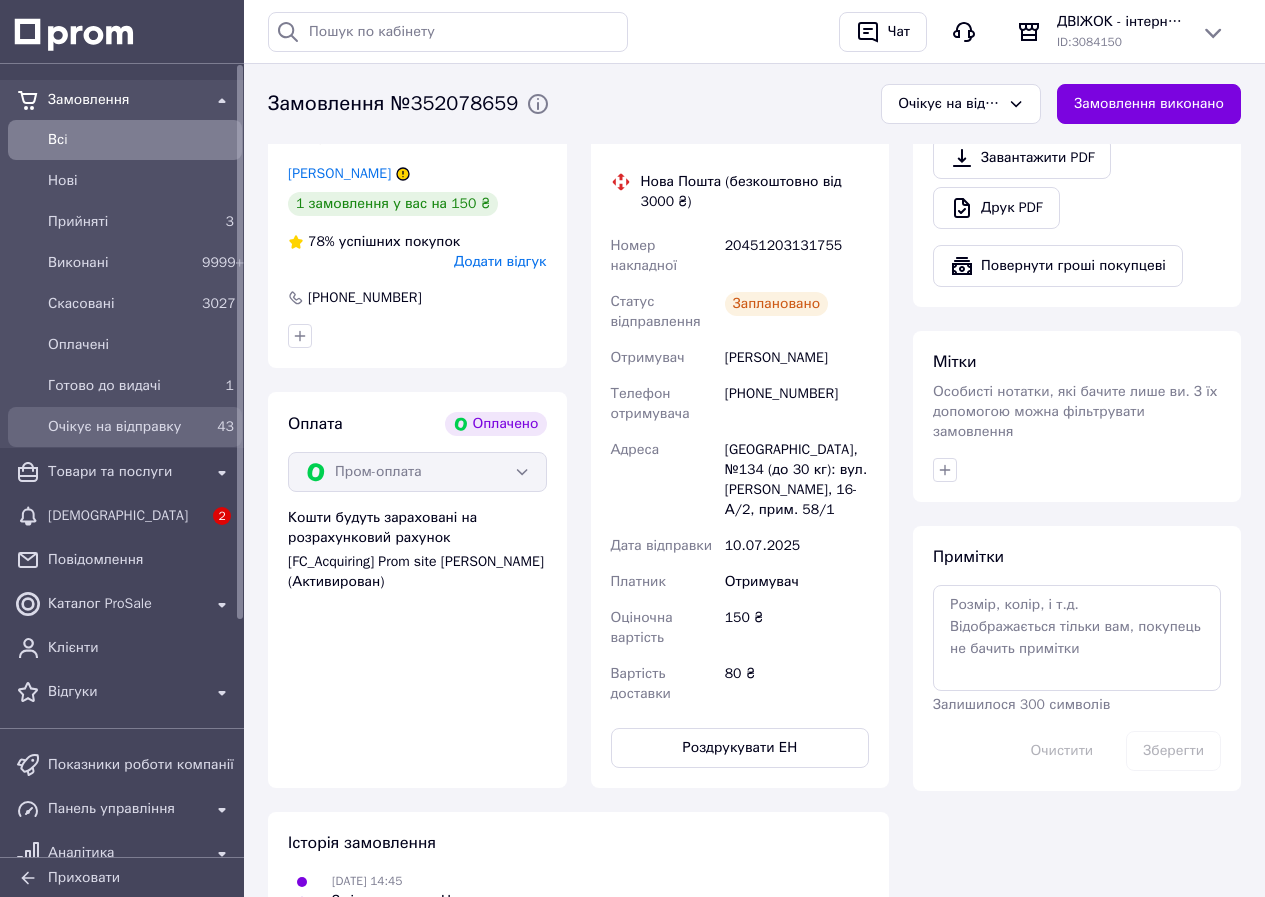 click on "Очікує на відправку" at bounding box center [121, 427] 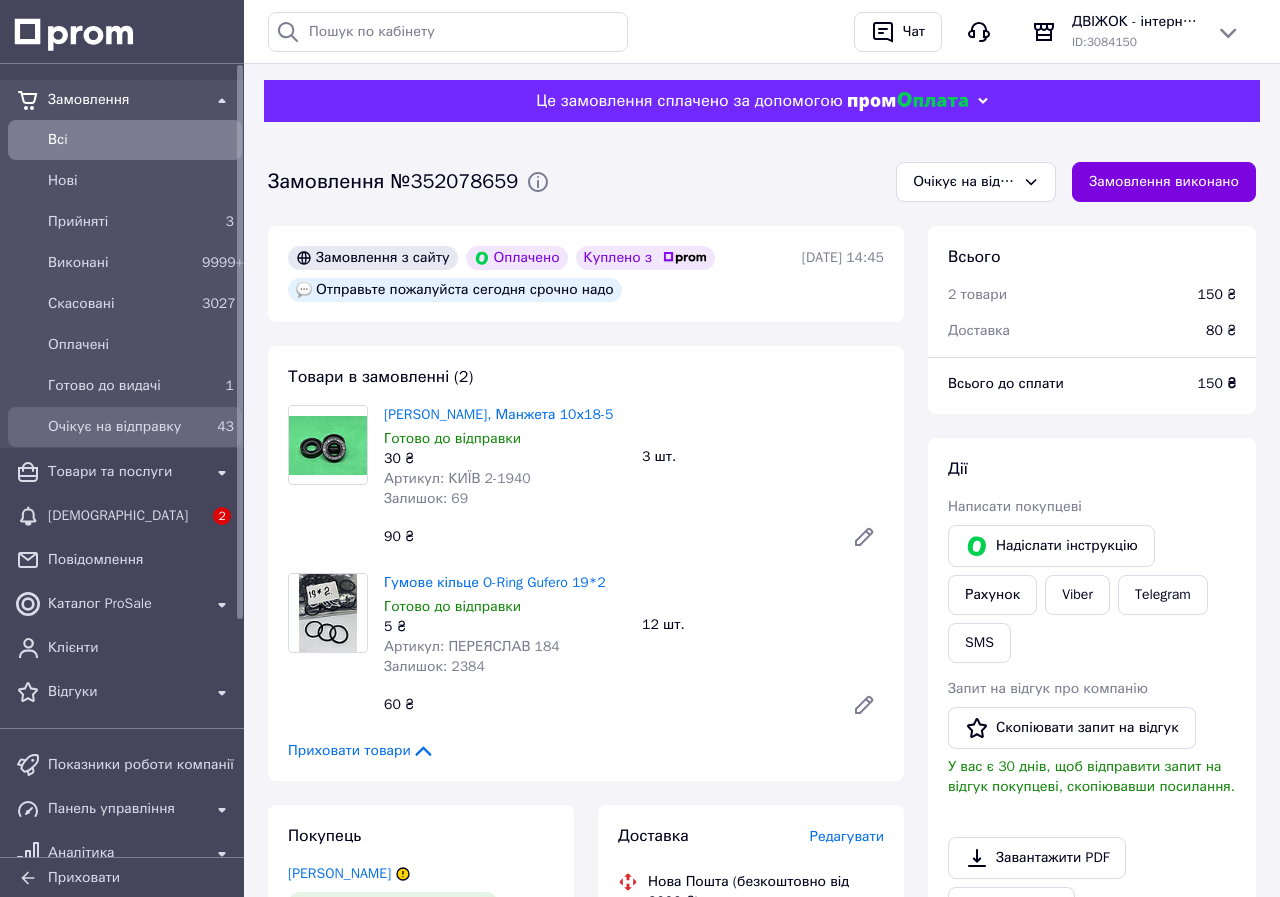 click on "Очікує на відправку" at bounding box center (121, 427) 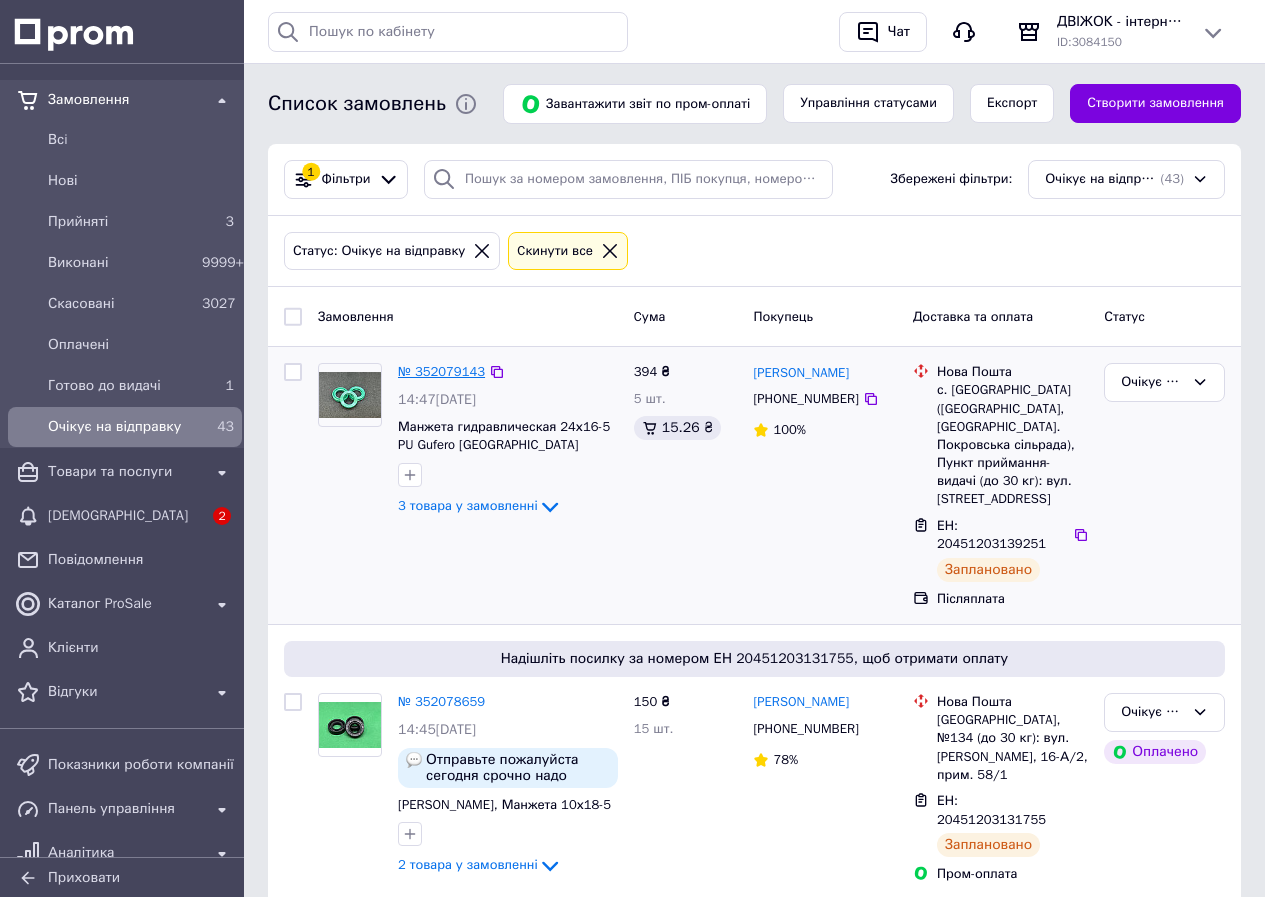 click on "№ 352079143" at bounding box center (441, 371) 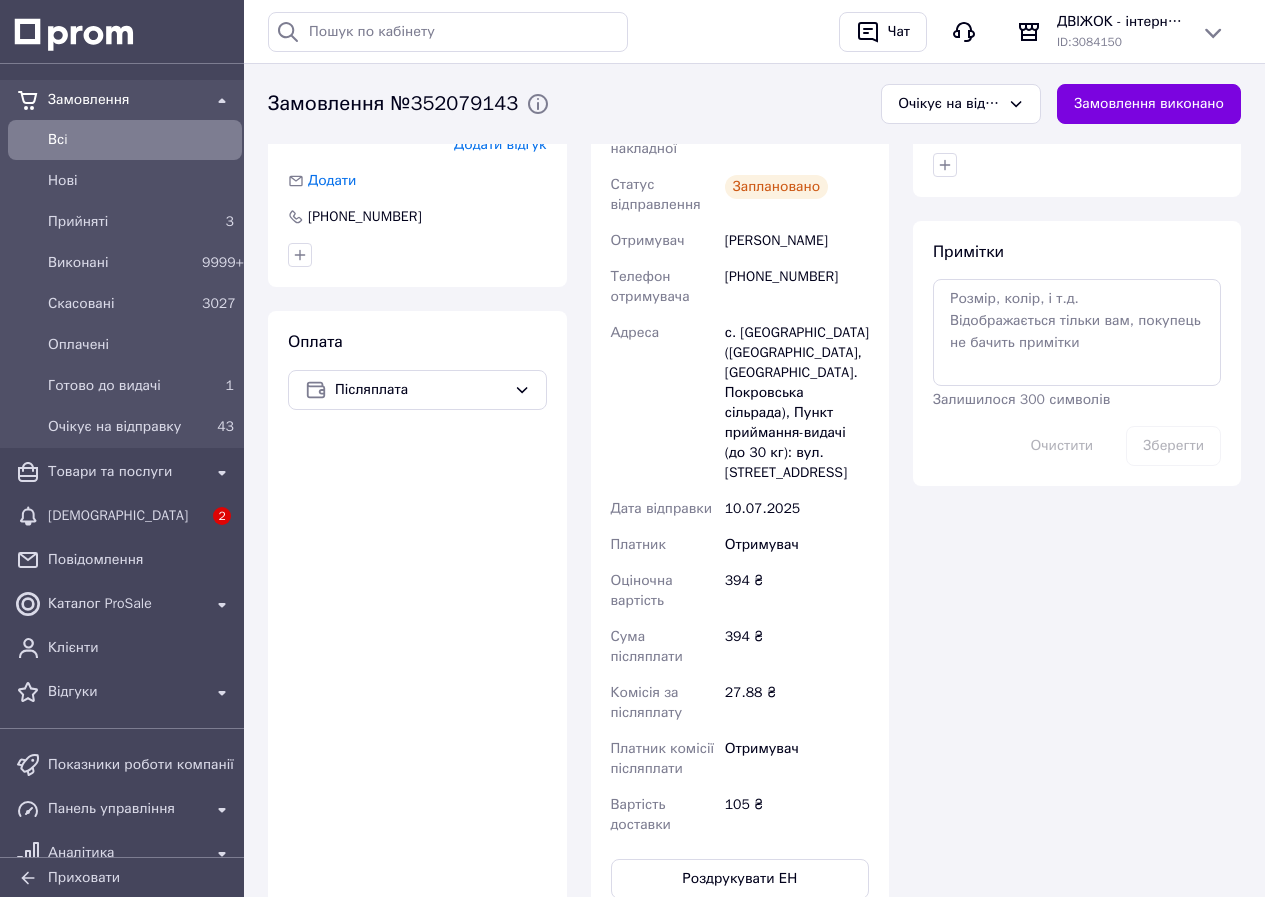 scroll, scrollTop: 1156, scrollLeft: 0, axis: vertical 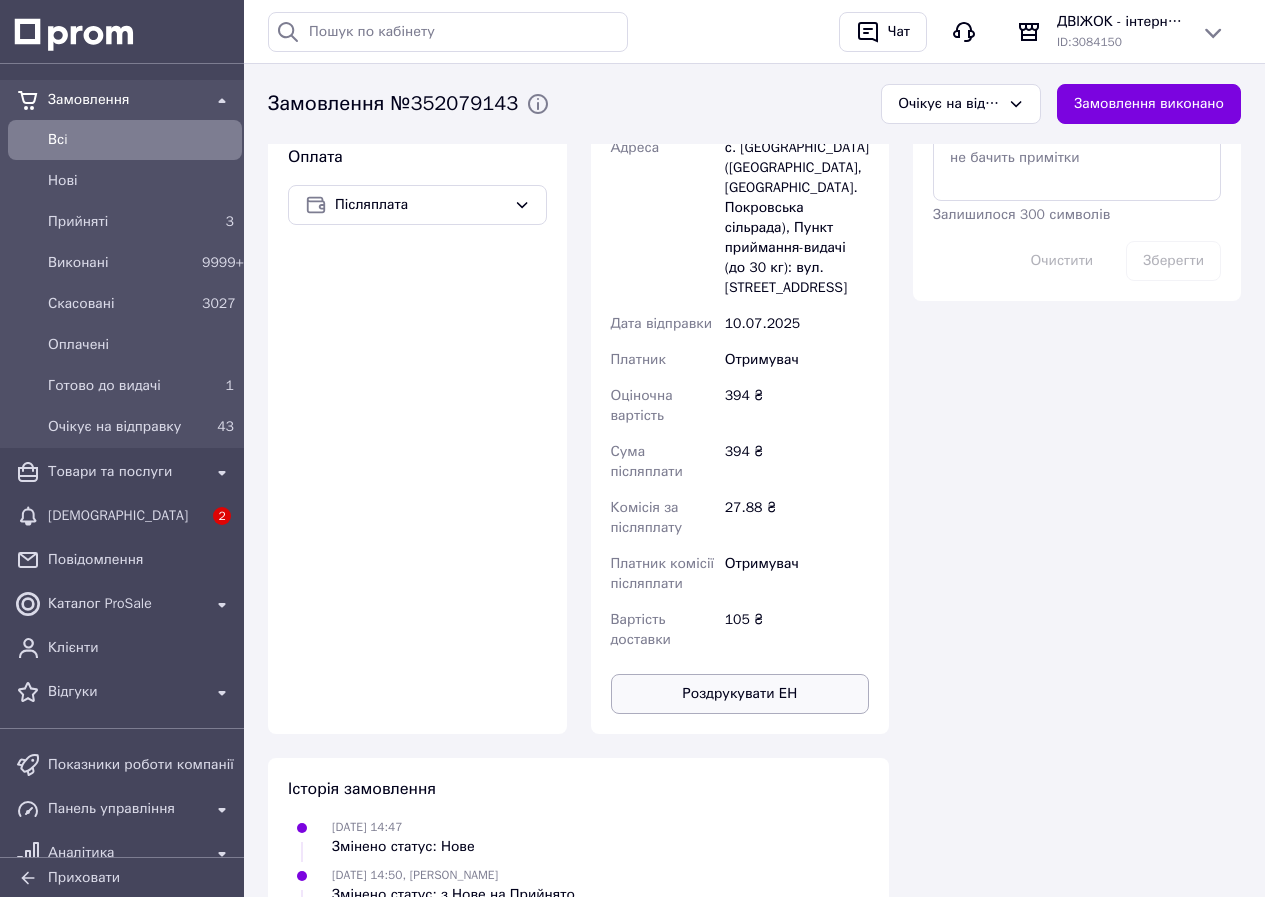 click on "Роздрукувати ЕН" at bounding box center [740, 694] 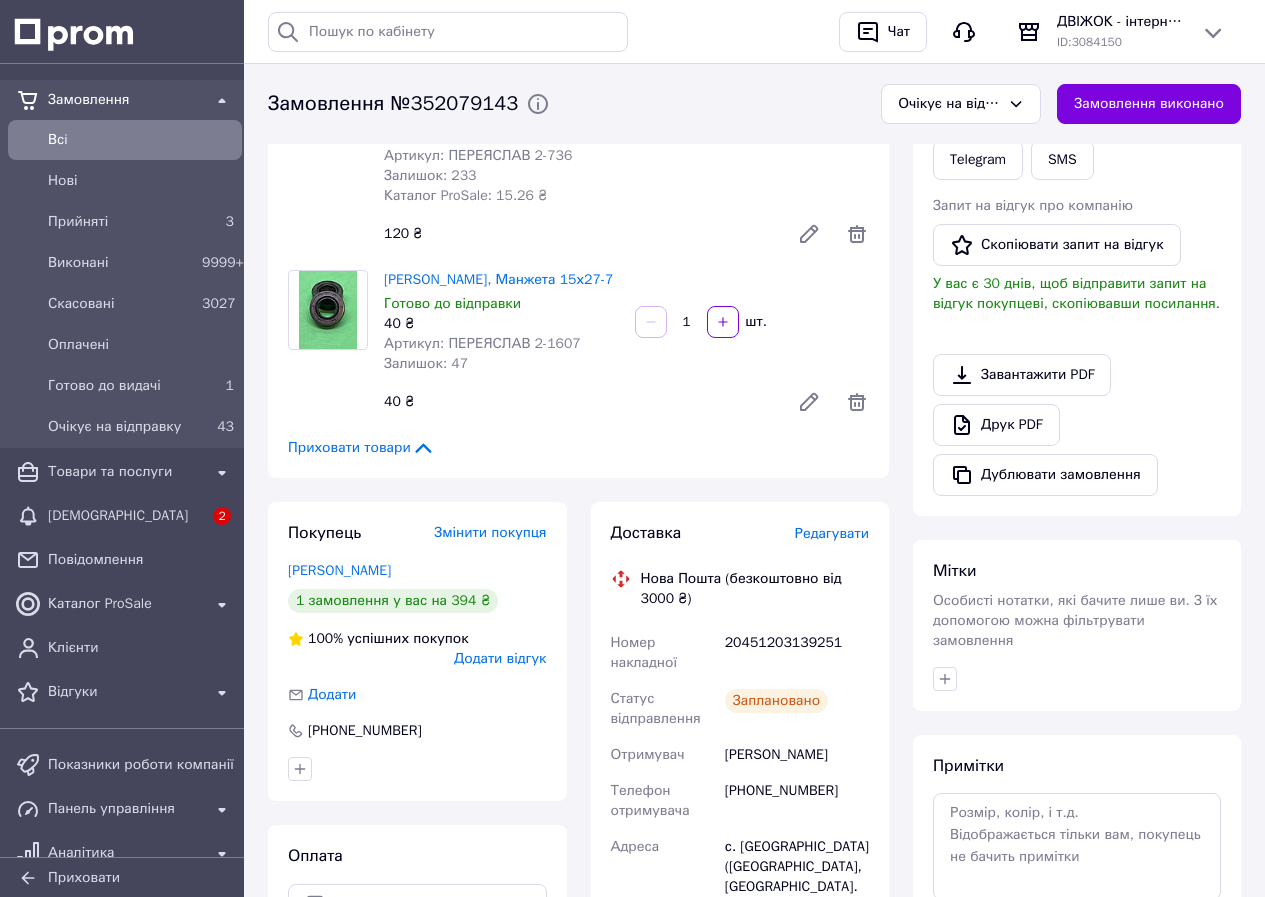 scroll, scrollTop: 456, scrollLeft: 0, axis: vertical 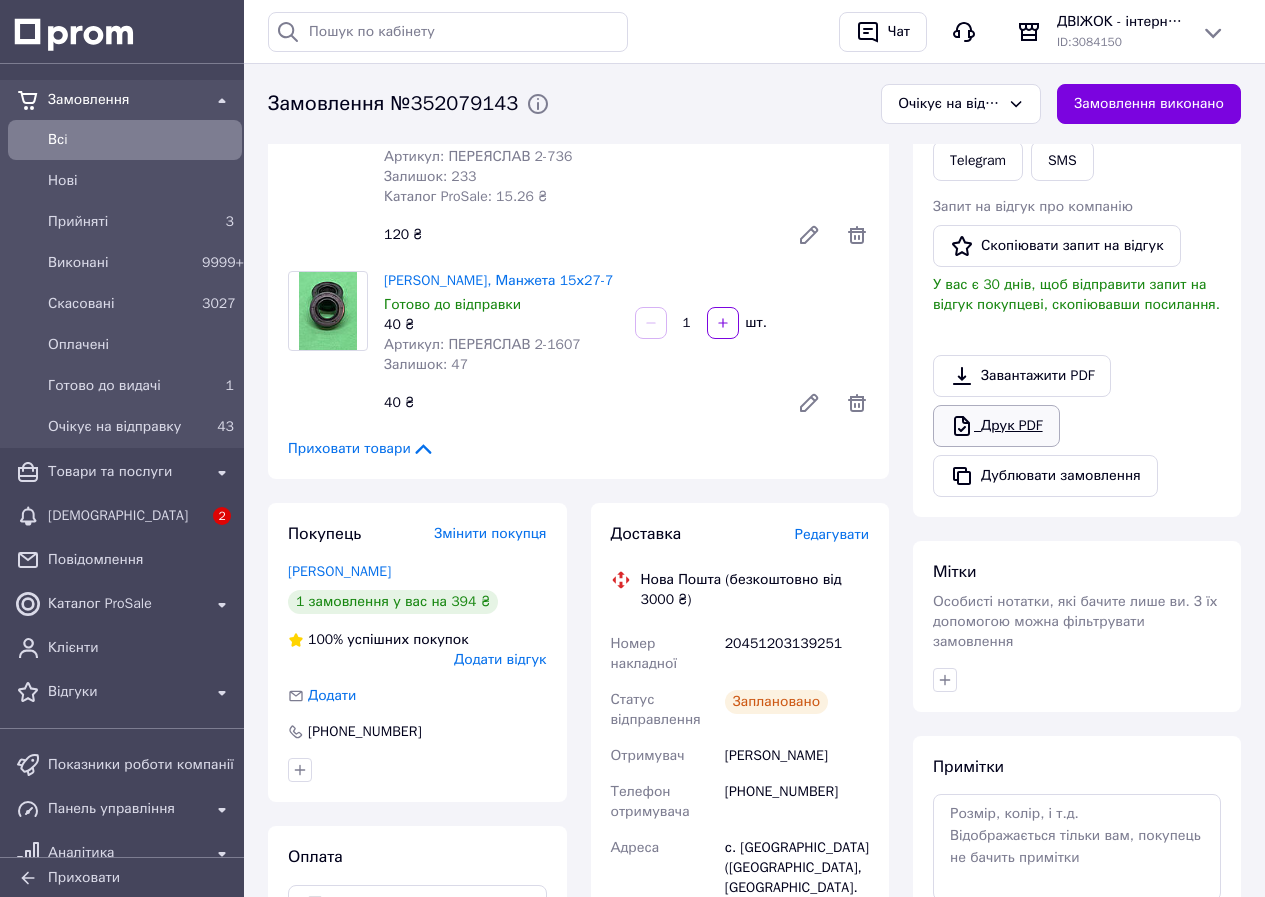click on "Друк PDF" at bounding box center (996, 426) 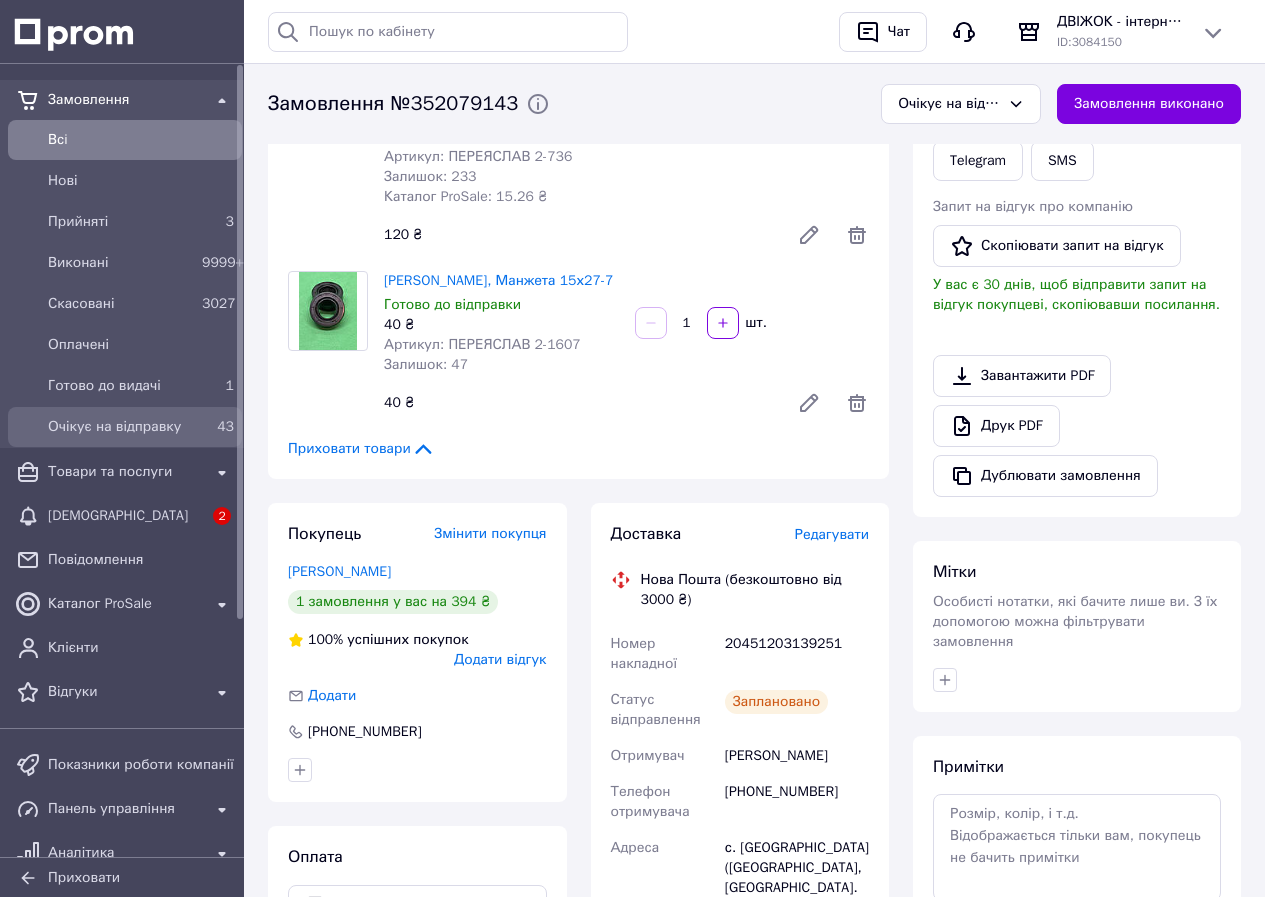click on "43" at bounding box center (218, 427) 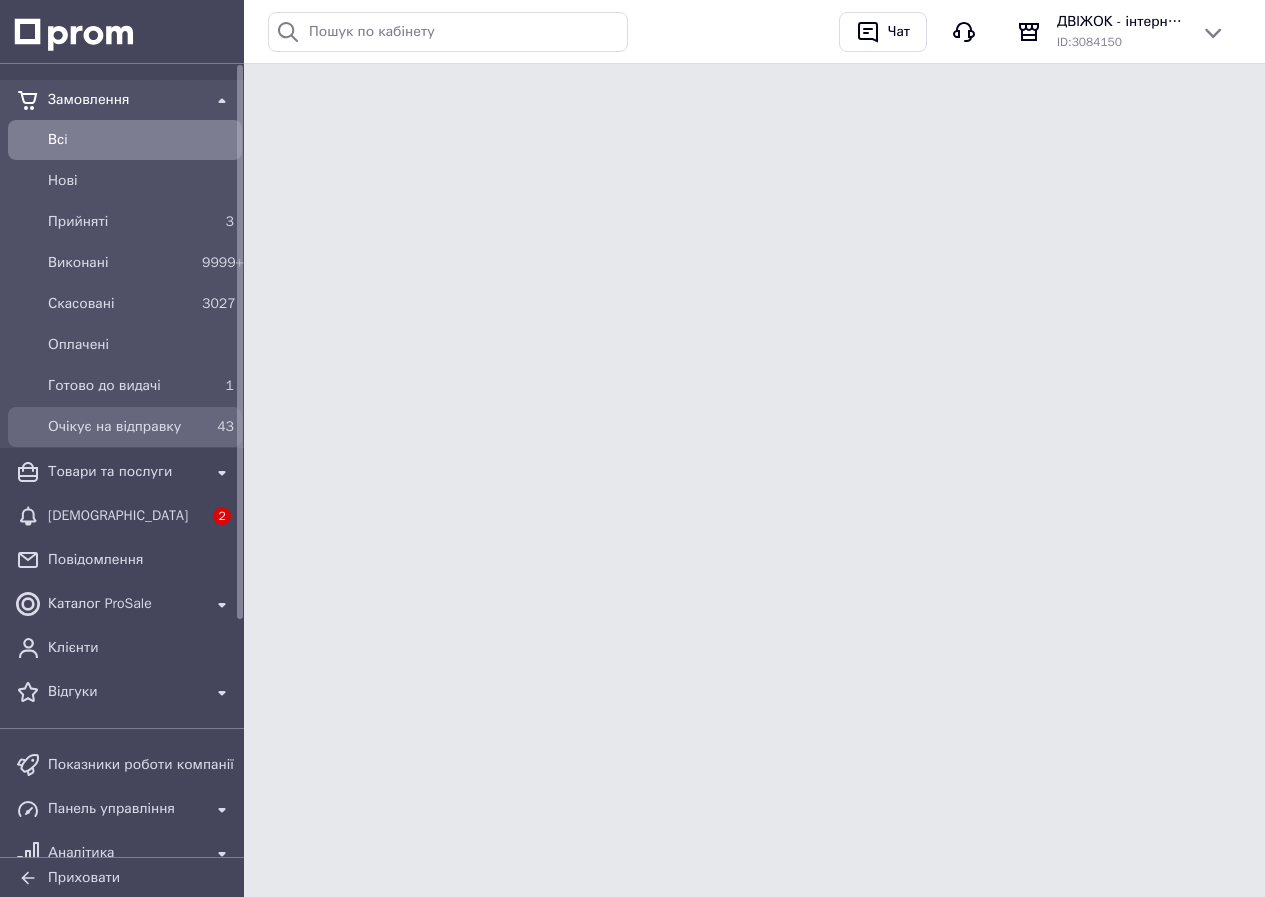 scroll, scrollTop: 0, scrollLeft: 0, axis: both 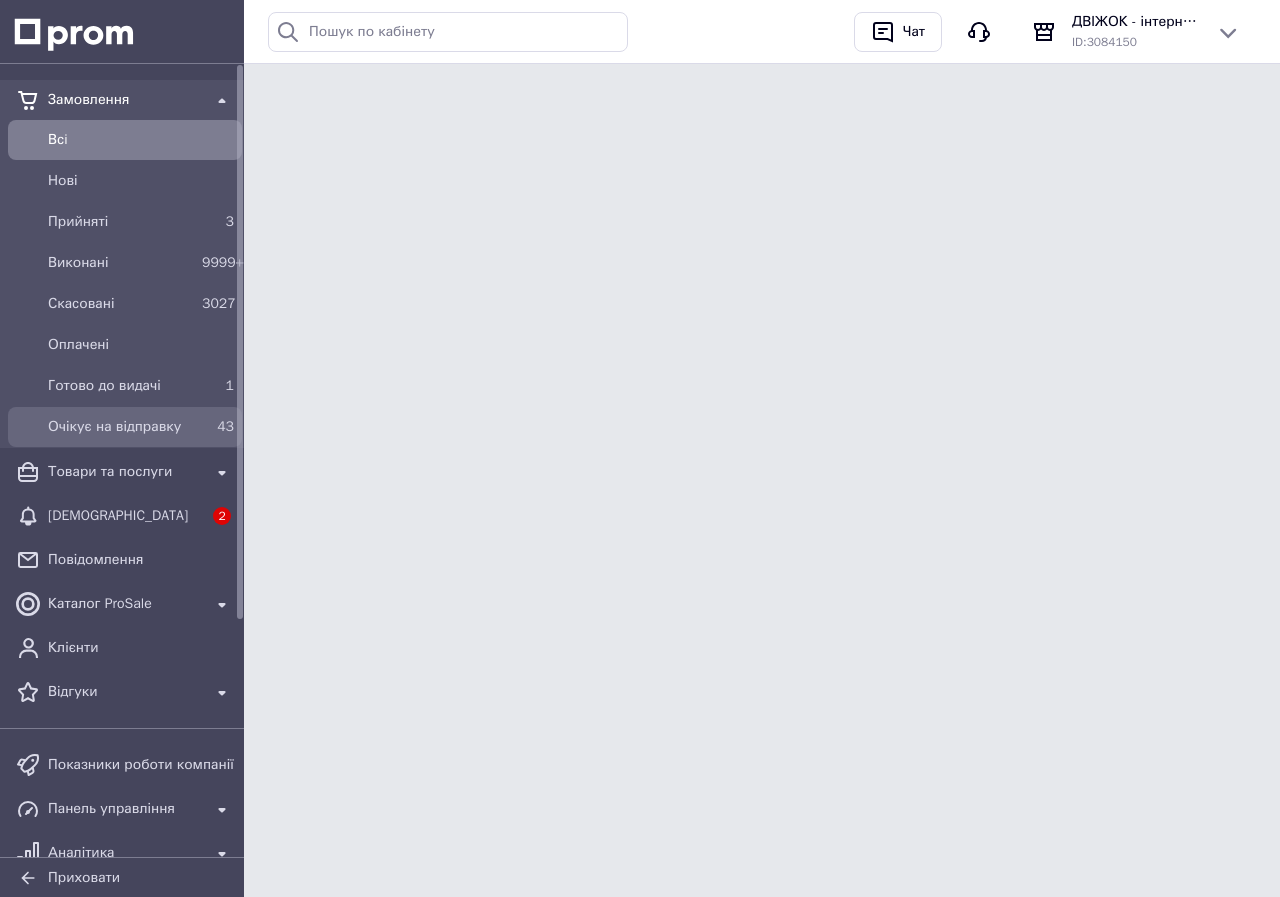 click on "43" at bounding box center [218, 427] 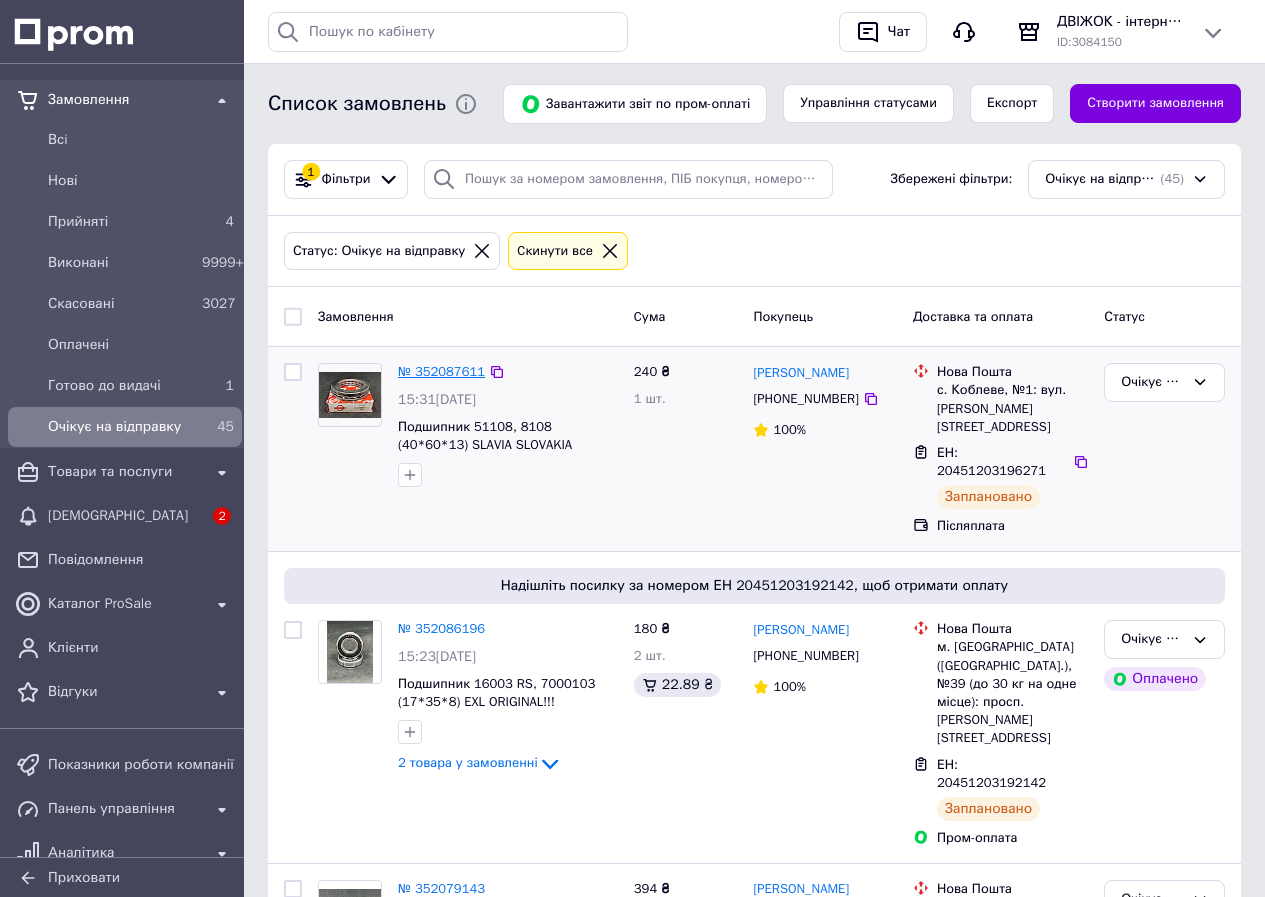 click on "№ 352087611" at bounding box center (441, 371) 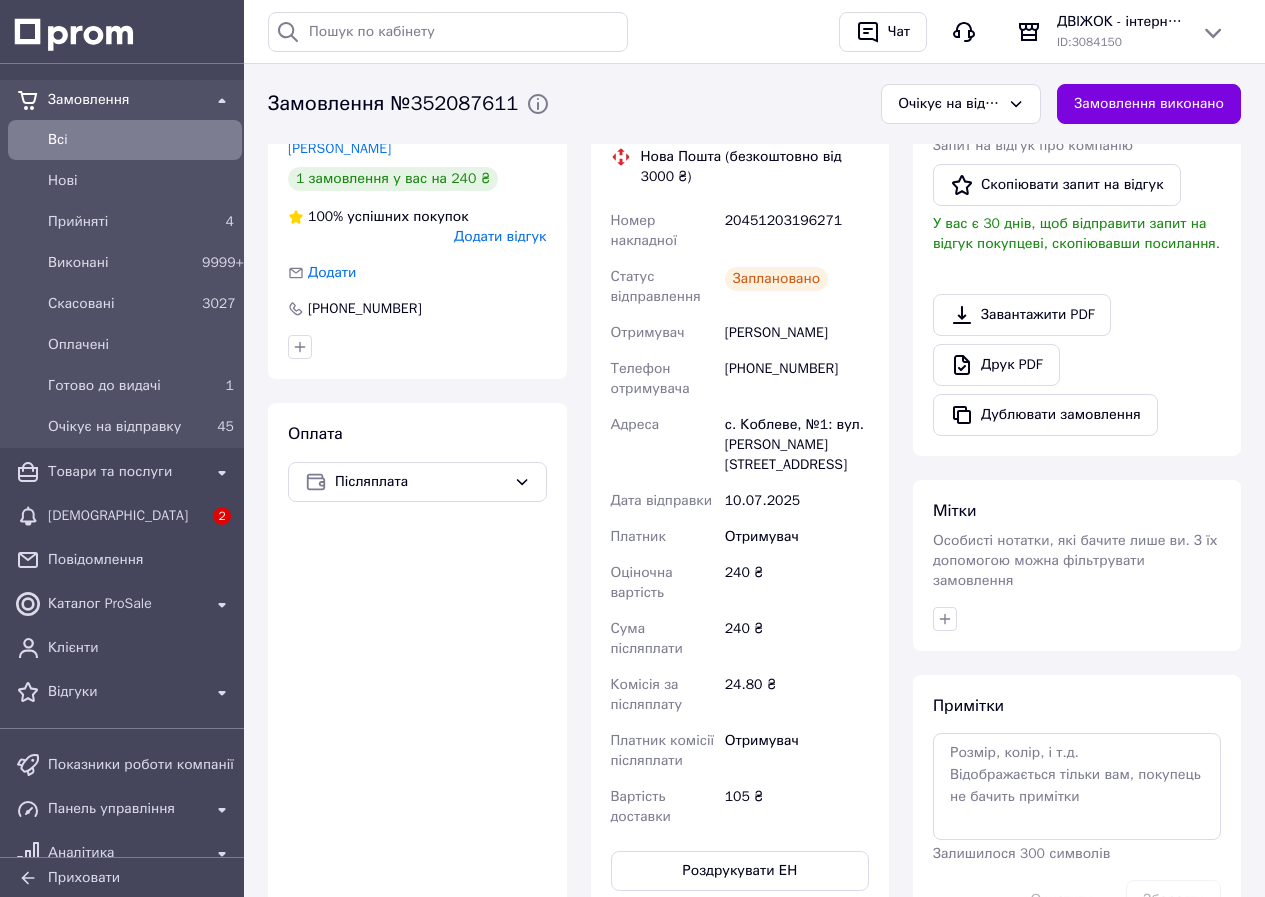 scroll, scrollTop: 500, scrollLeft: 0, axis: vertical 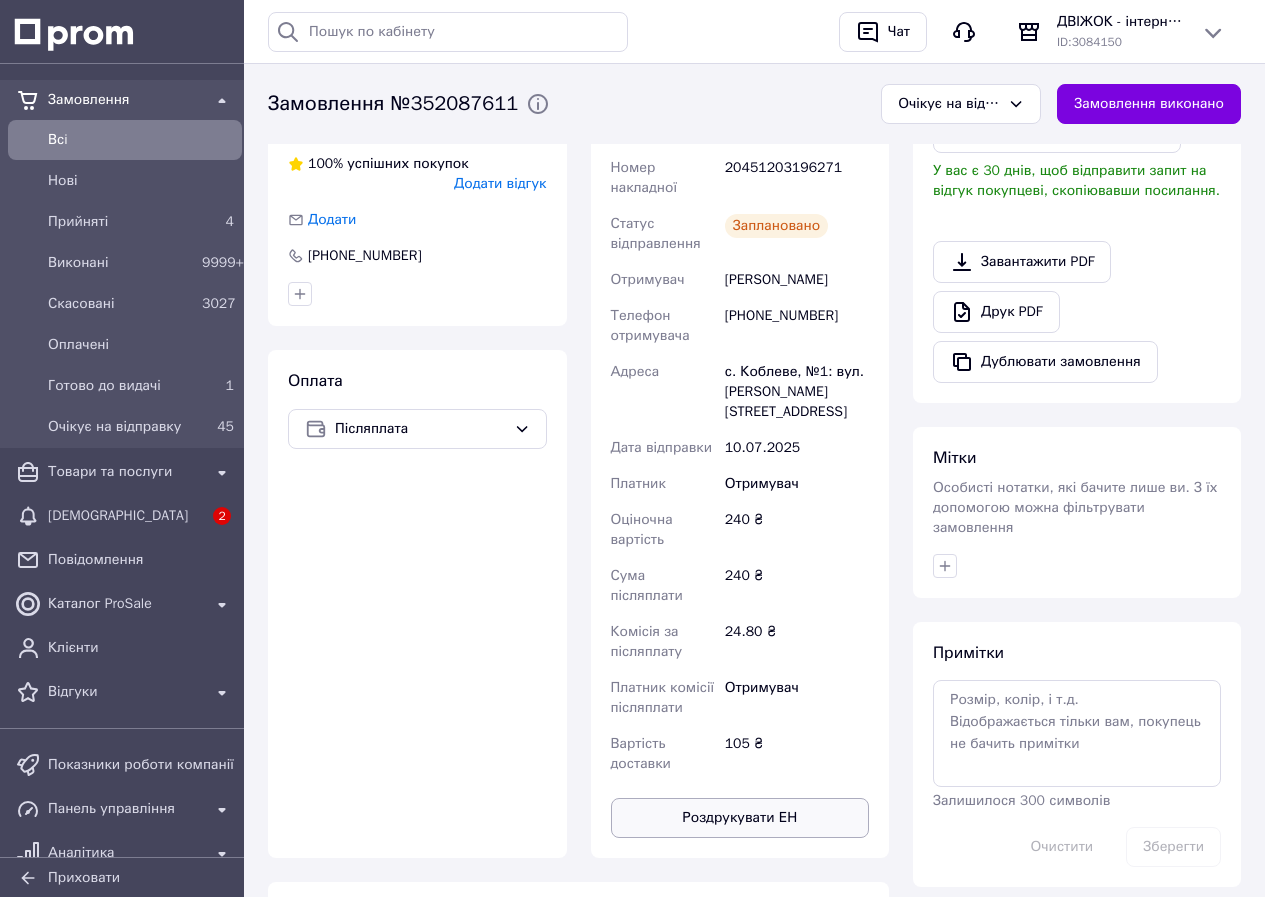 click on "Роздрукувати ЕН" at bounding box center [740, 818] 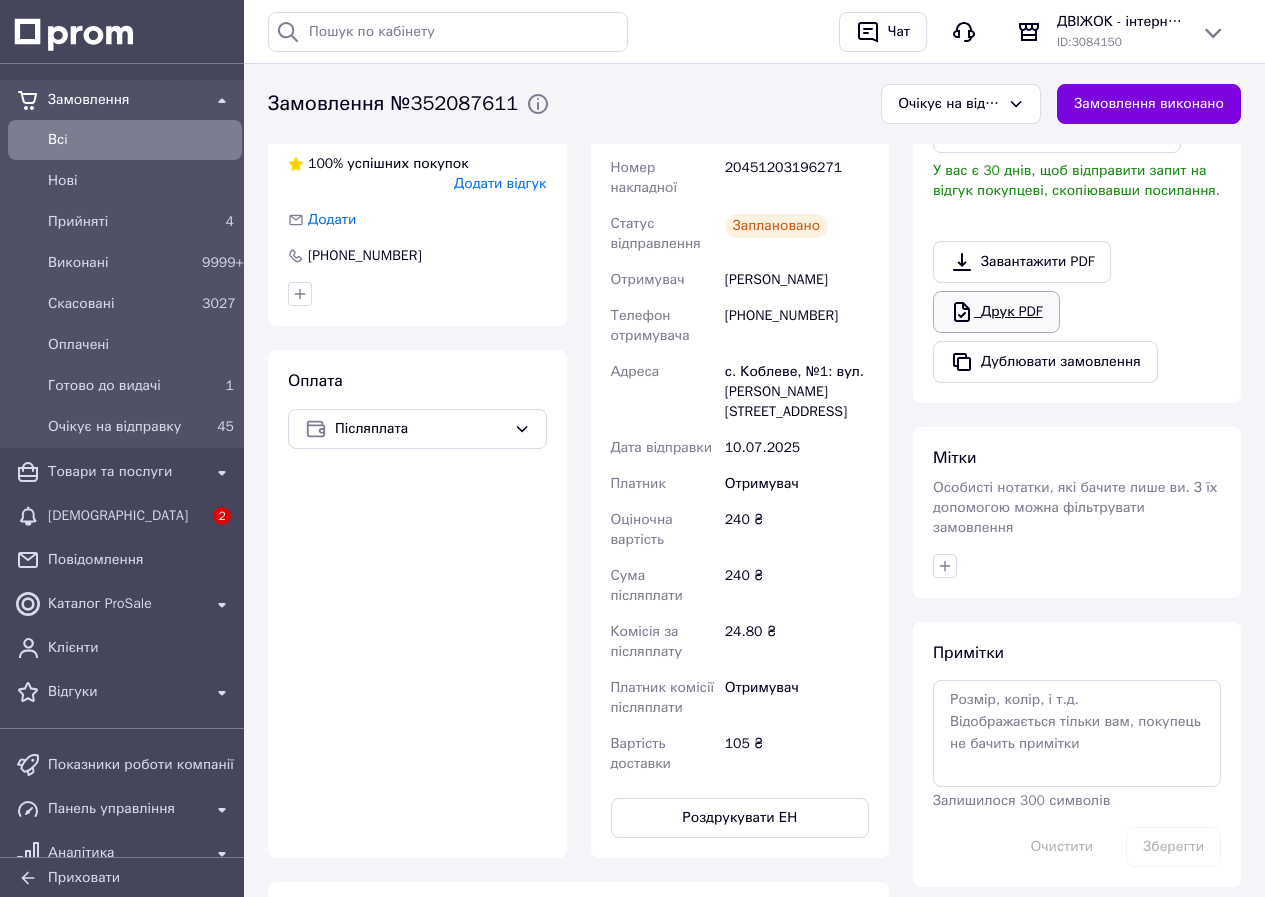 click on "Друк PDF" at bounding box center [996, 312] 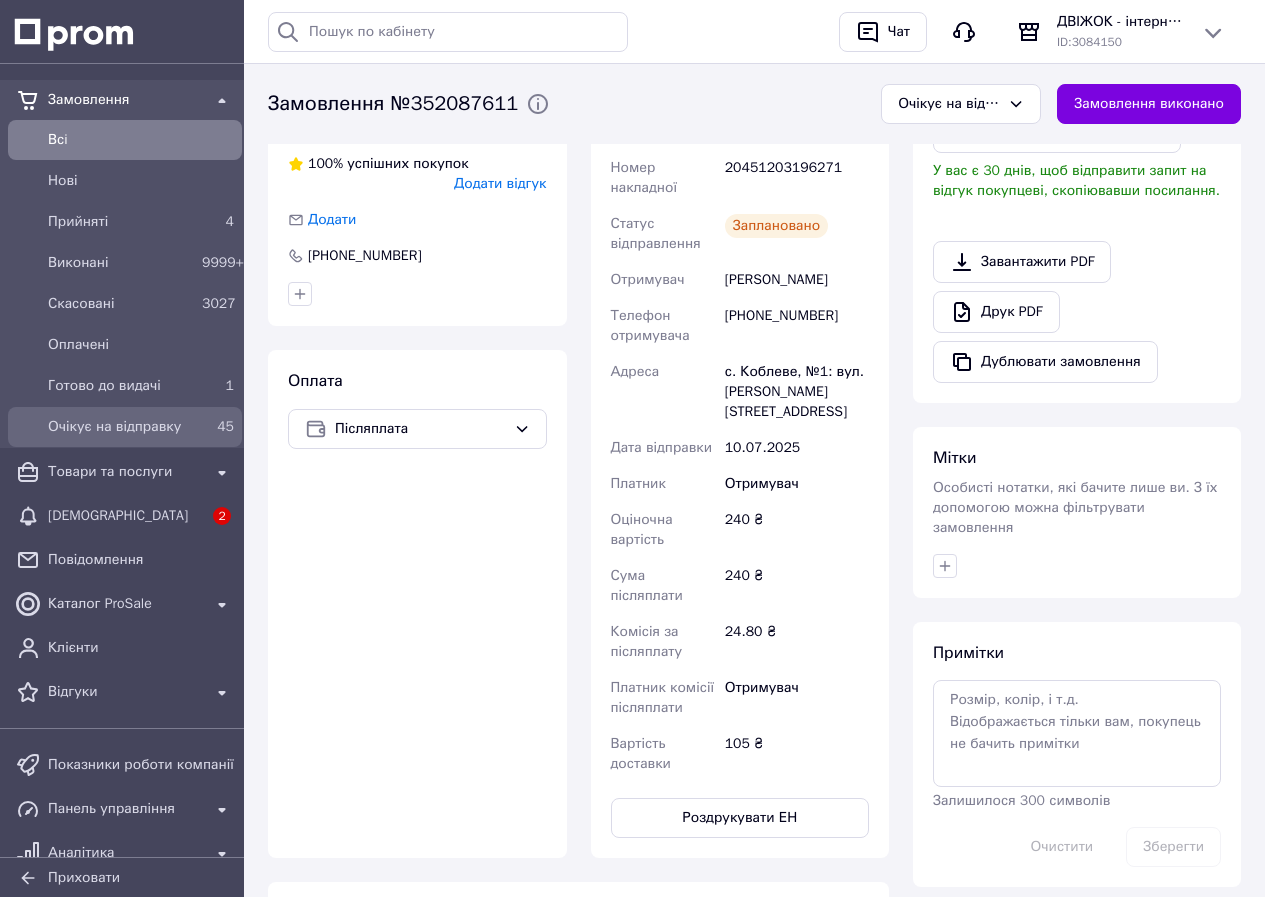 click on "Очікує на відправку 45" at bounding box center (125, 427) 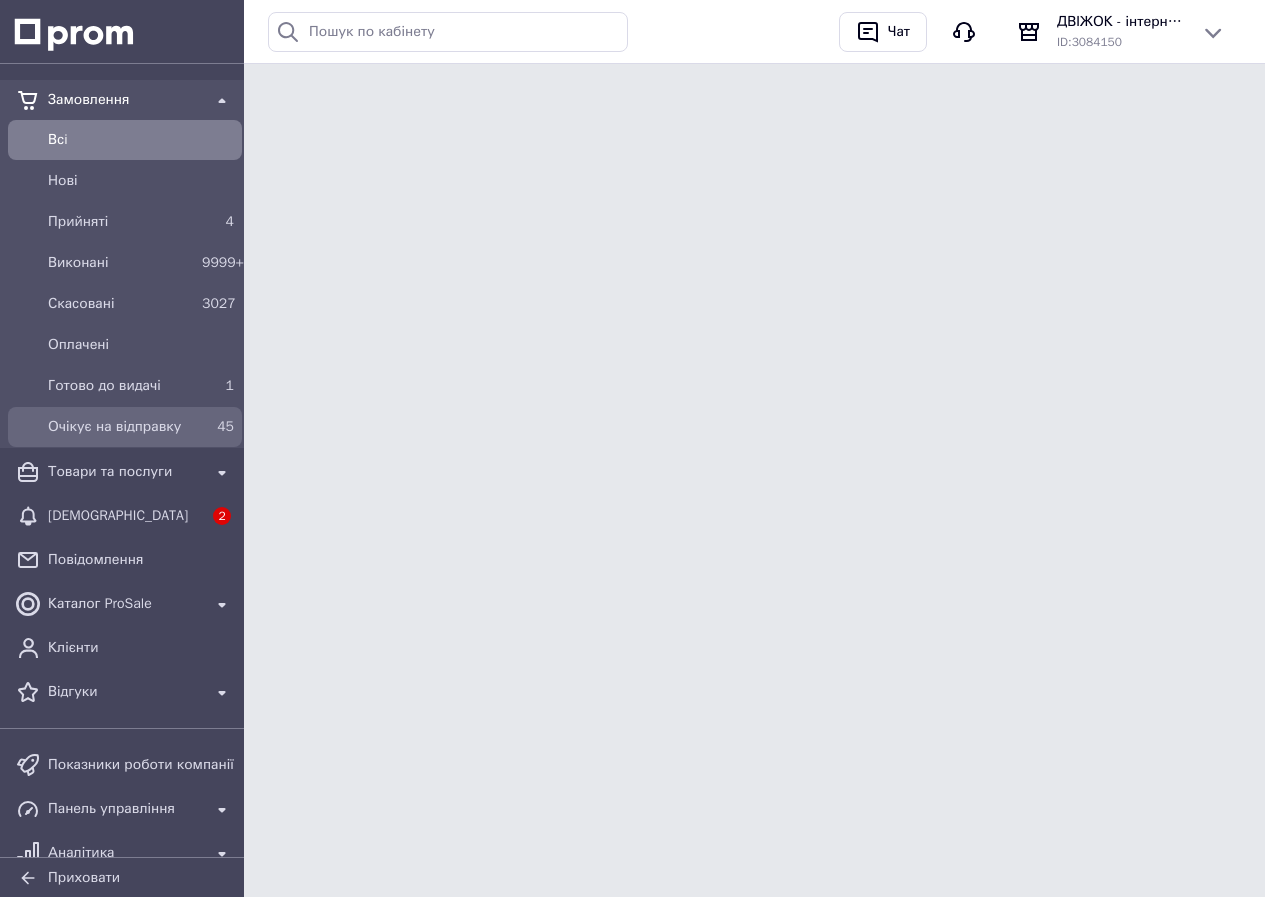 scroll, scrollTop: 0, scrollLeft: 0, axis: both 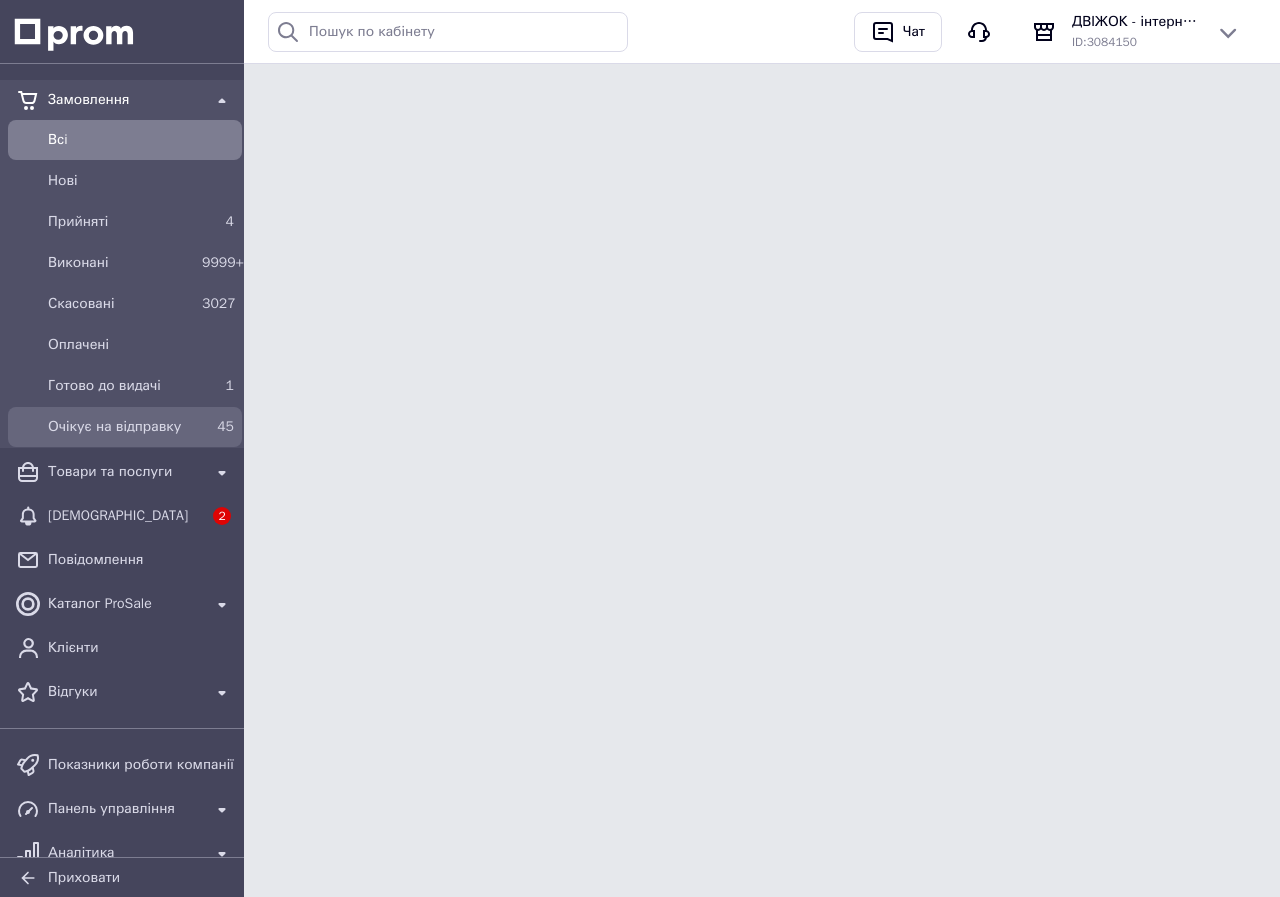 click on "Очікує на відправку 45" at bounding box center [125, 427] 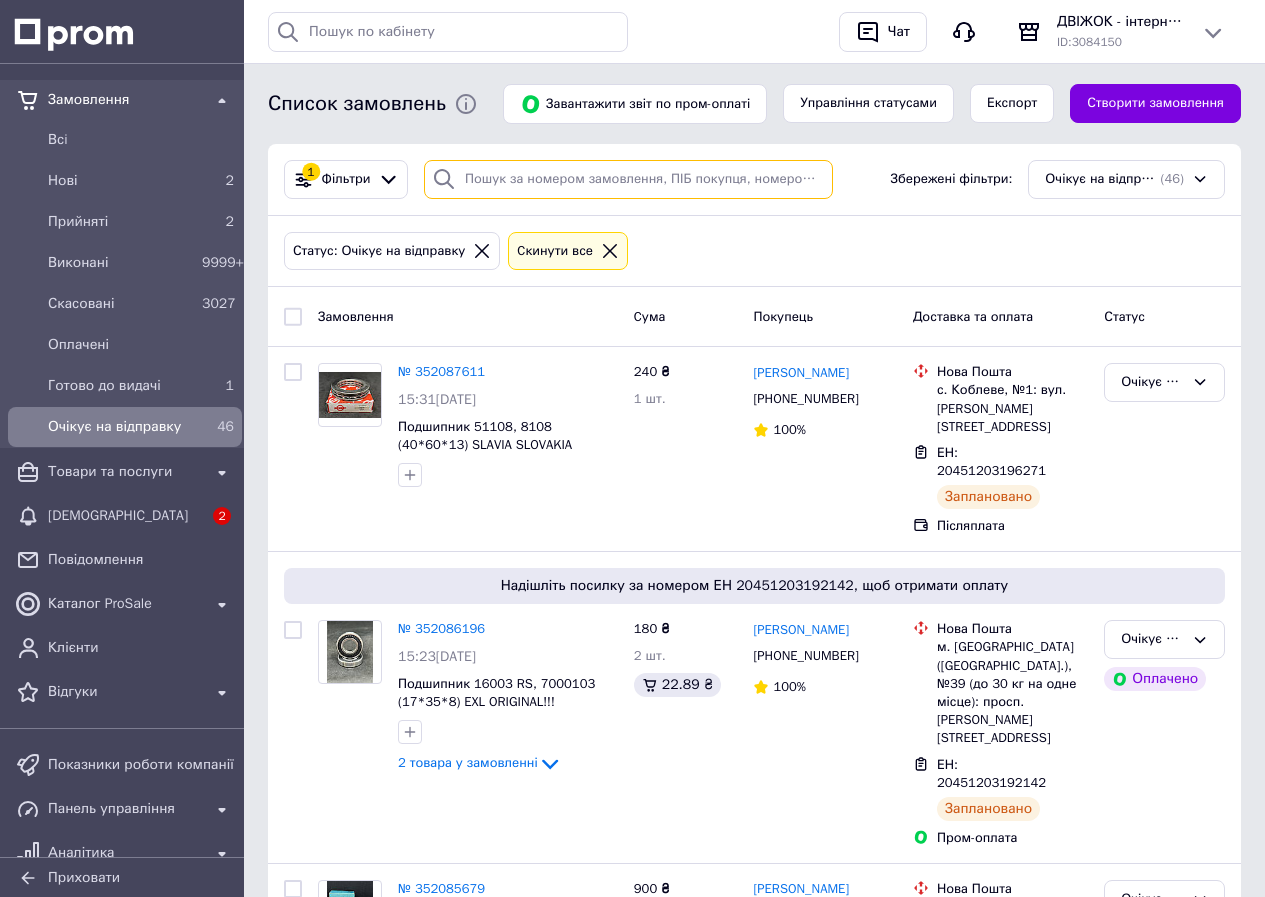 click at bounding box center (628, 179) 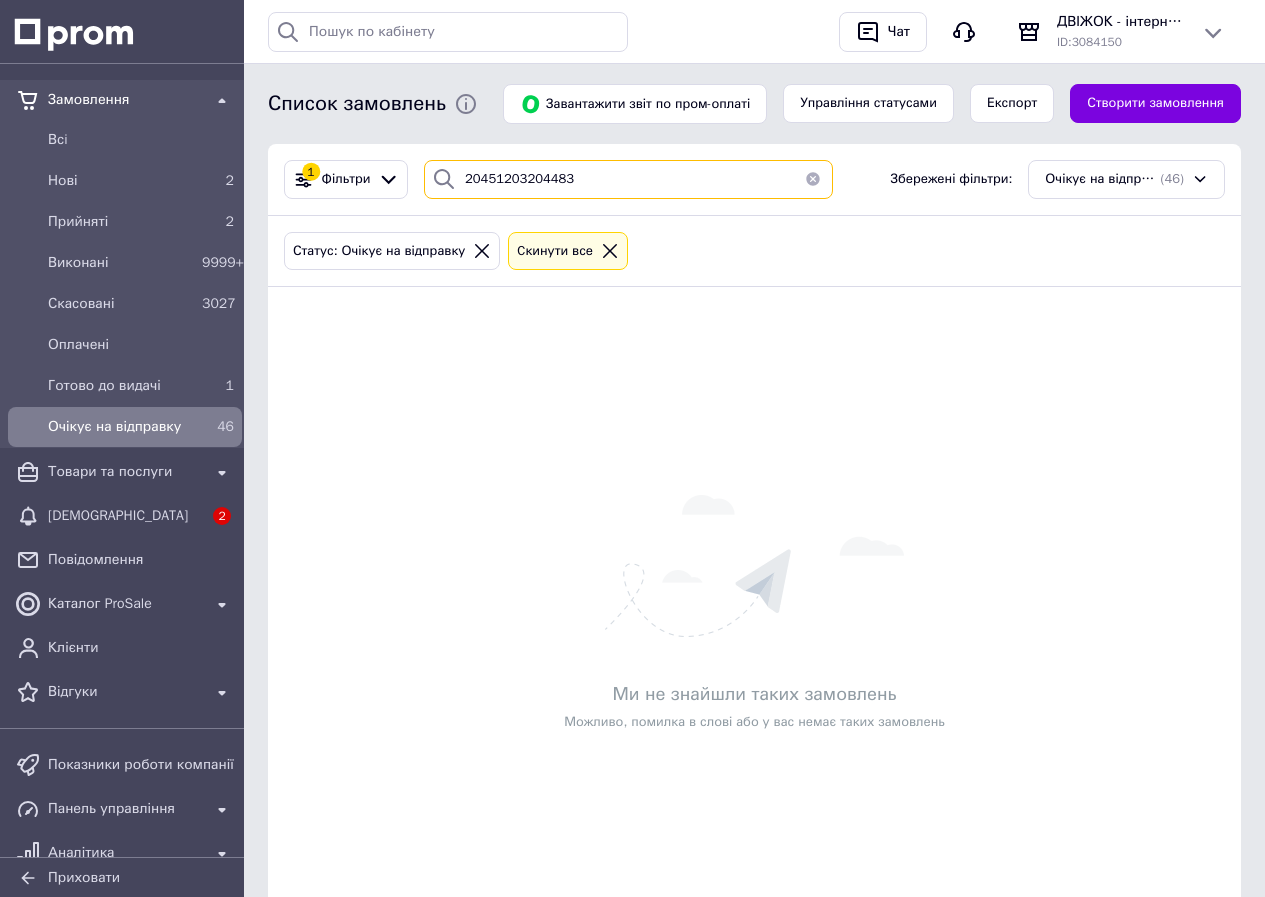 type on "20451203204483" 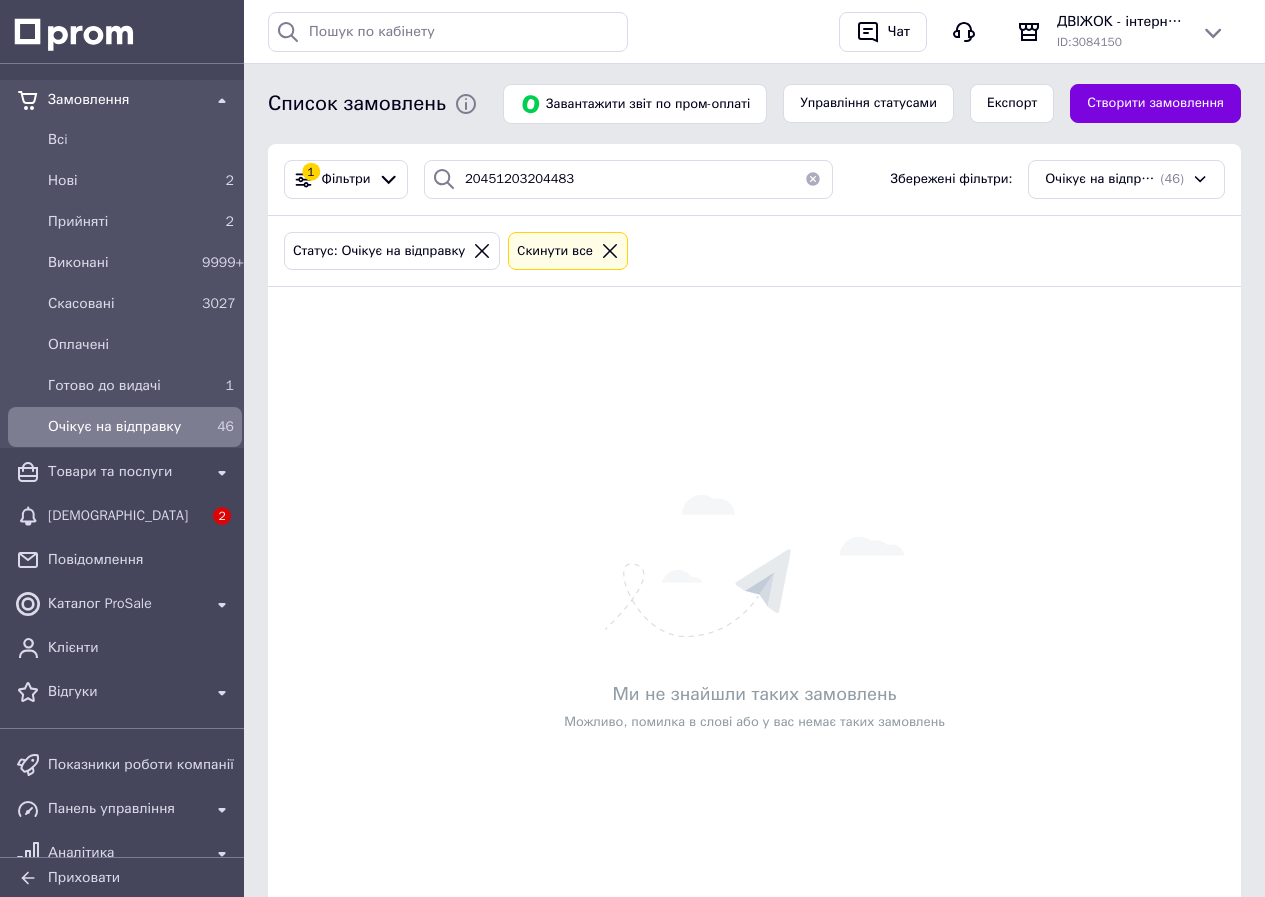 click on "Ми не знайшли таких замовлень Можливо, помилка в слові або у вас немає таких замовлень" at bounding box center (754, 613) 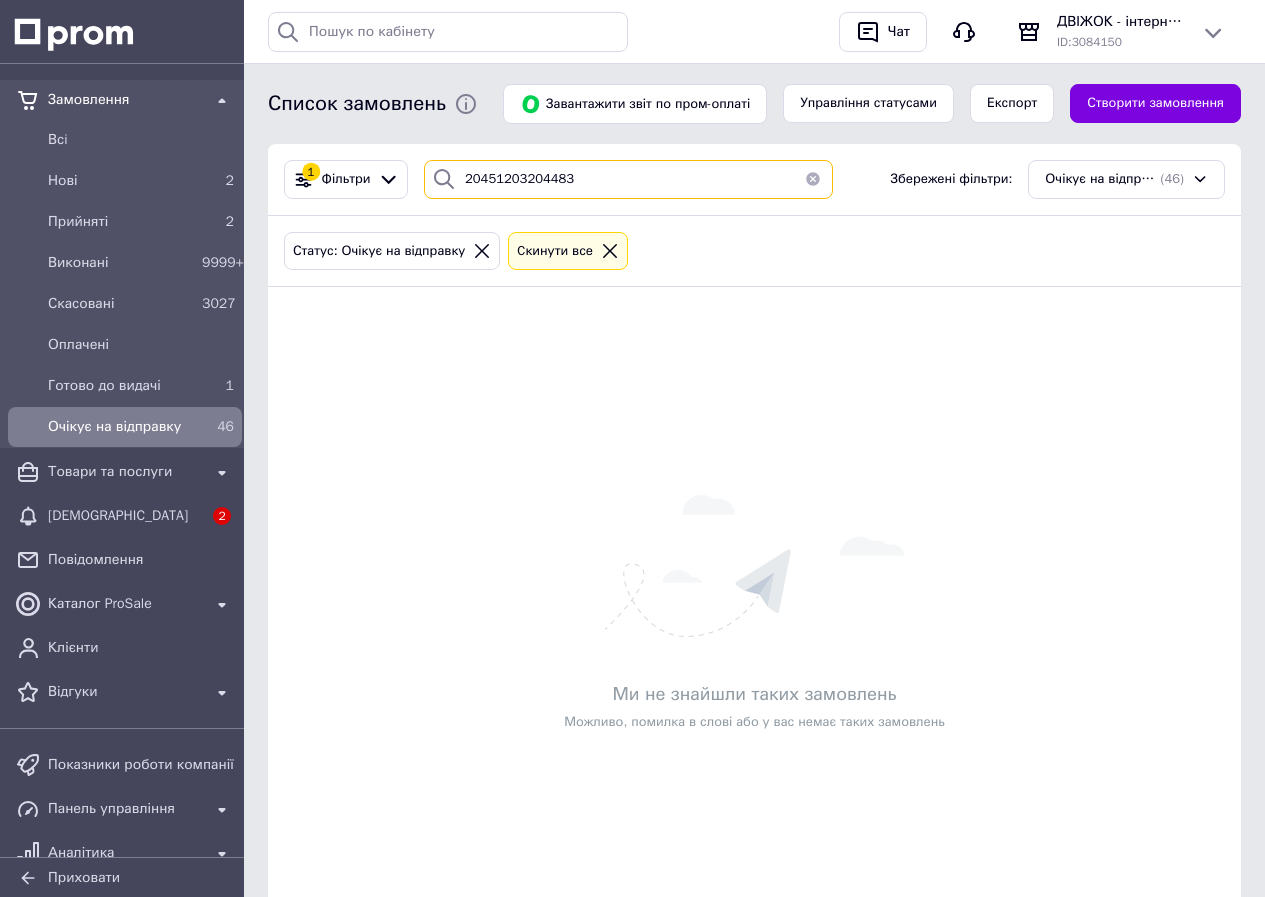 click on "20451203204483" at bounding box center [628, 179] 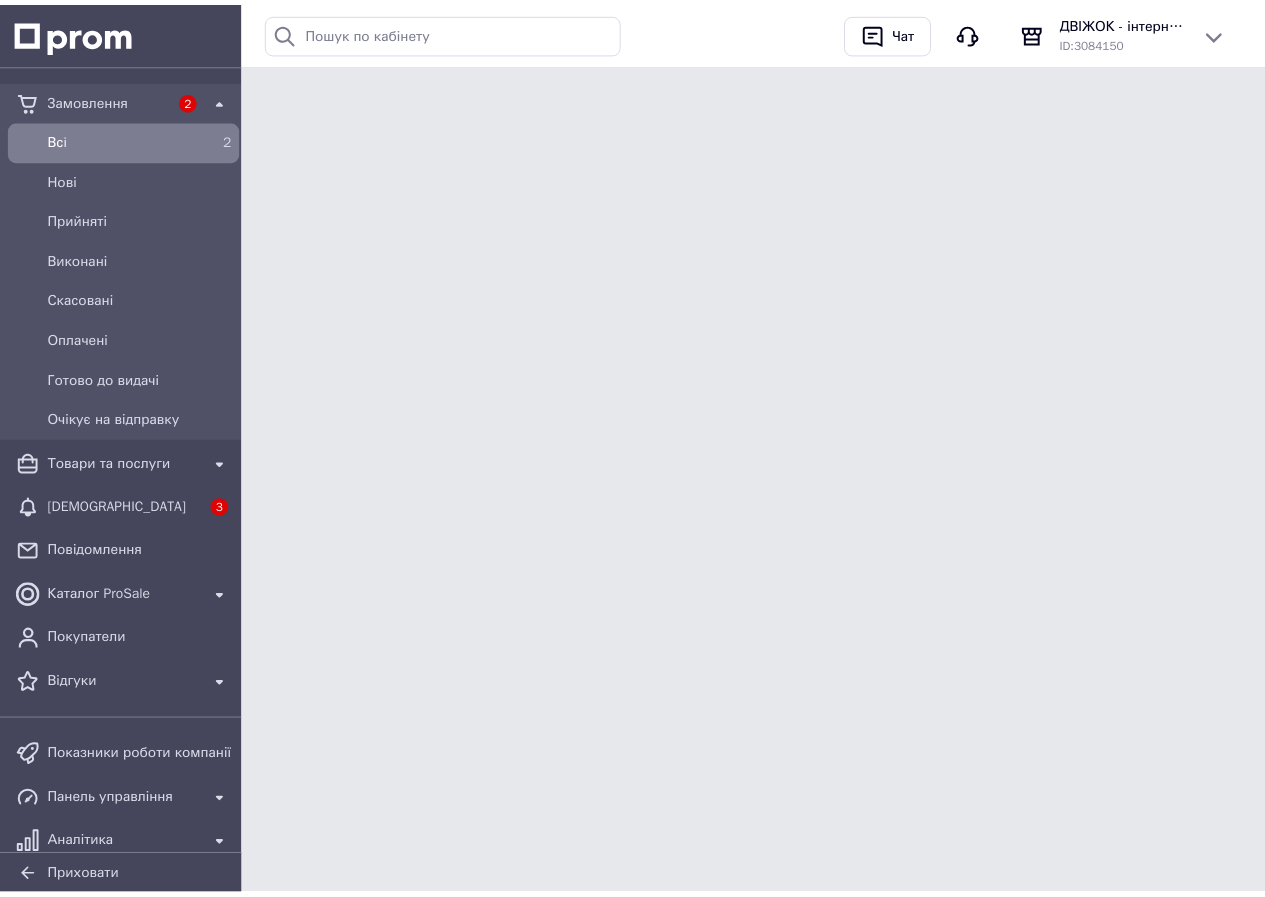 scroll, scrollTop: 0, scrollLeft: 0, axis: both 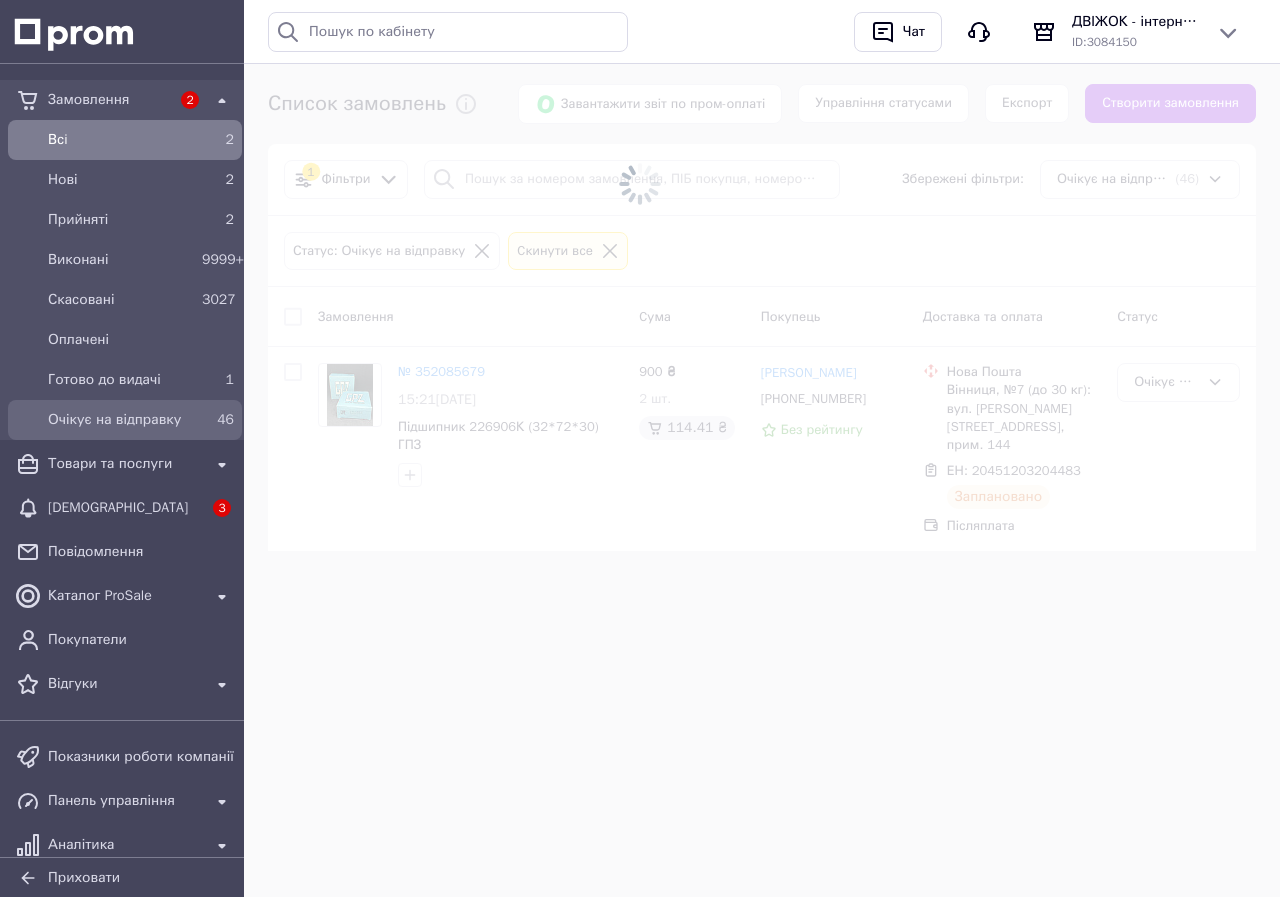 click on "Очікує на відправку" at bounding box center [121, 420] 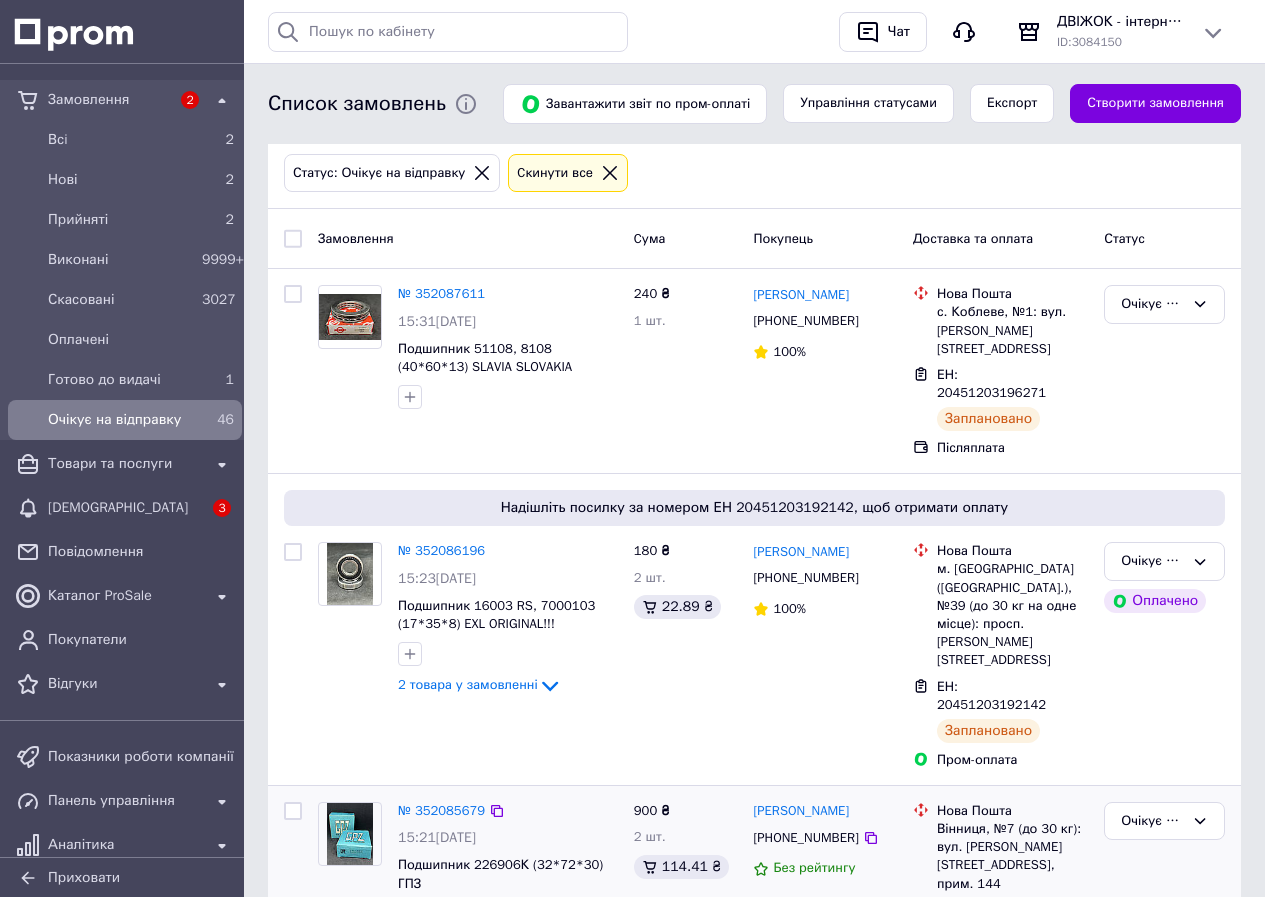scroll, scrollTop: 200, scrollLeft: 0, axis: vertical 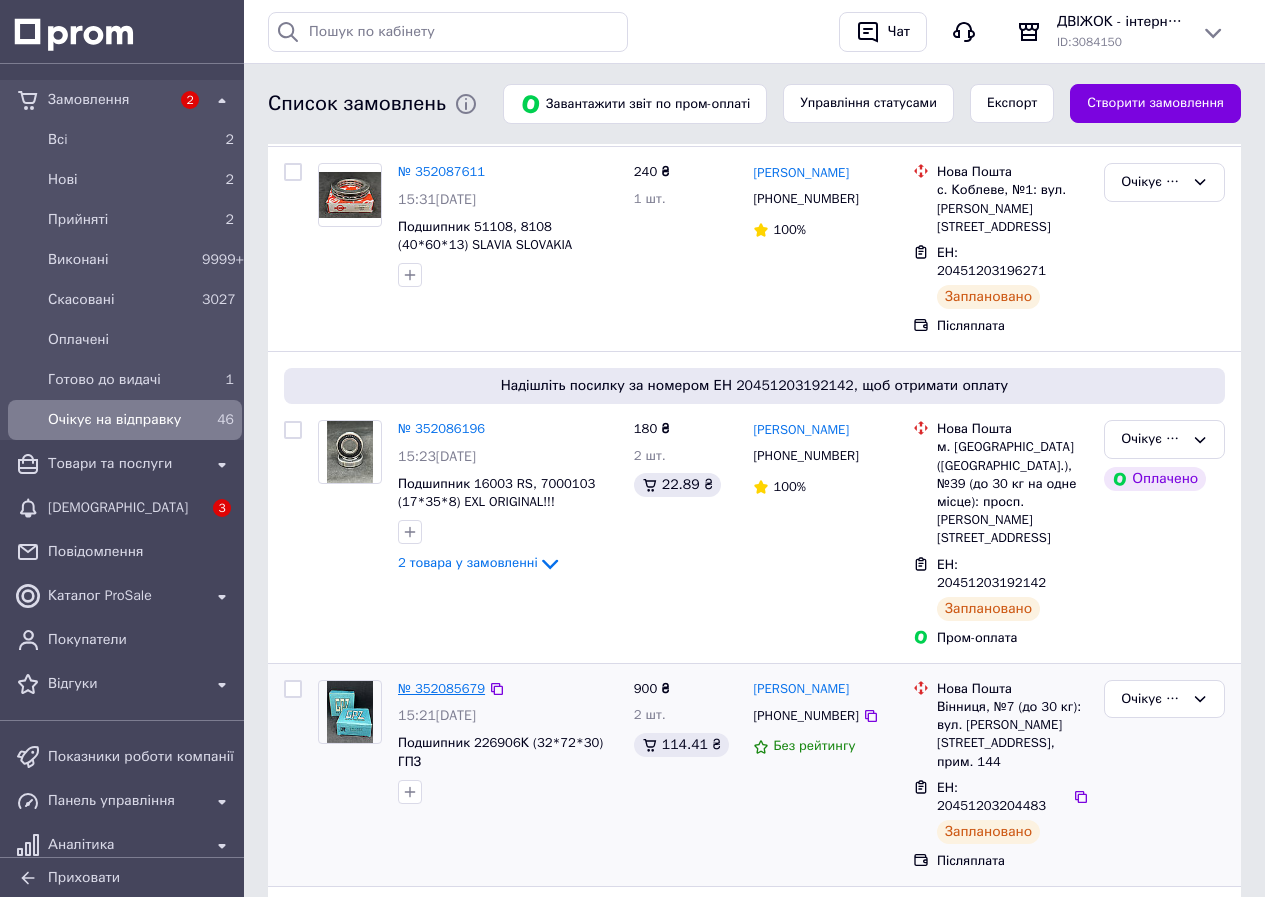 click on "№ 352085679" at bounding box center [441, 688] 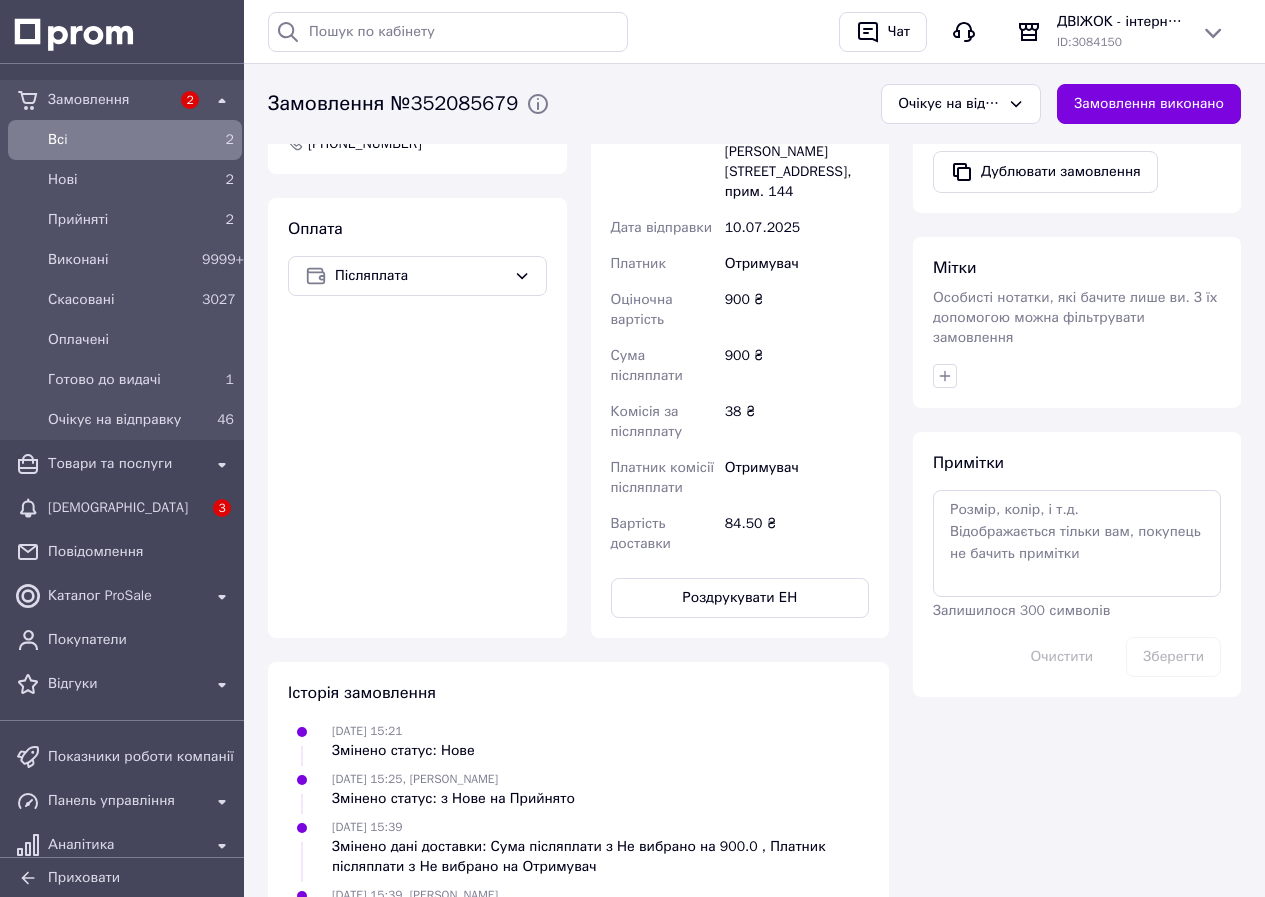 scroll, scrollTop: 900, scrollLeft: 0, axis: vertical 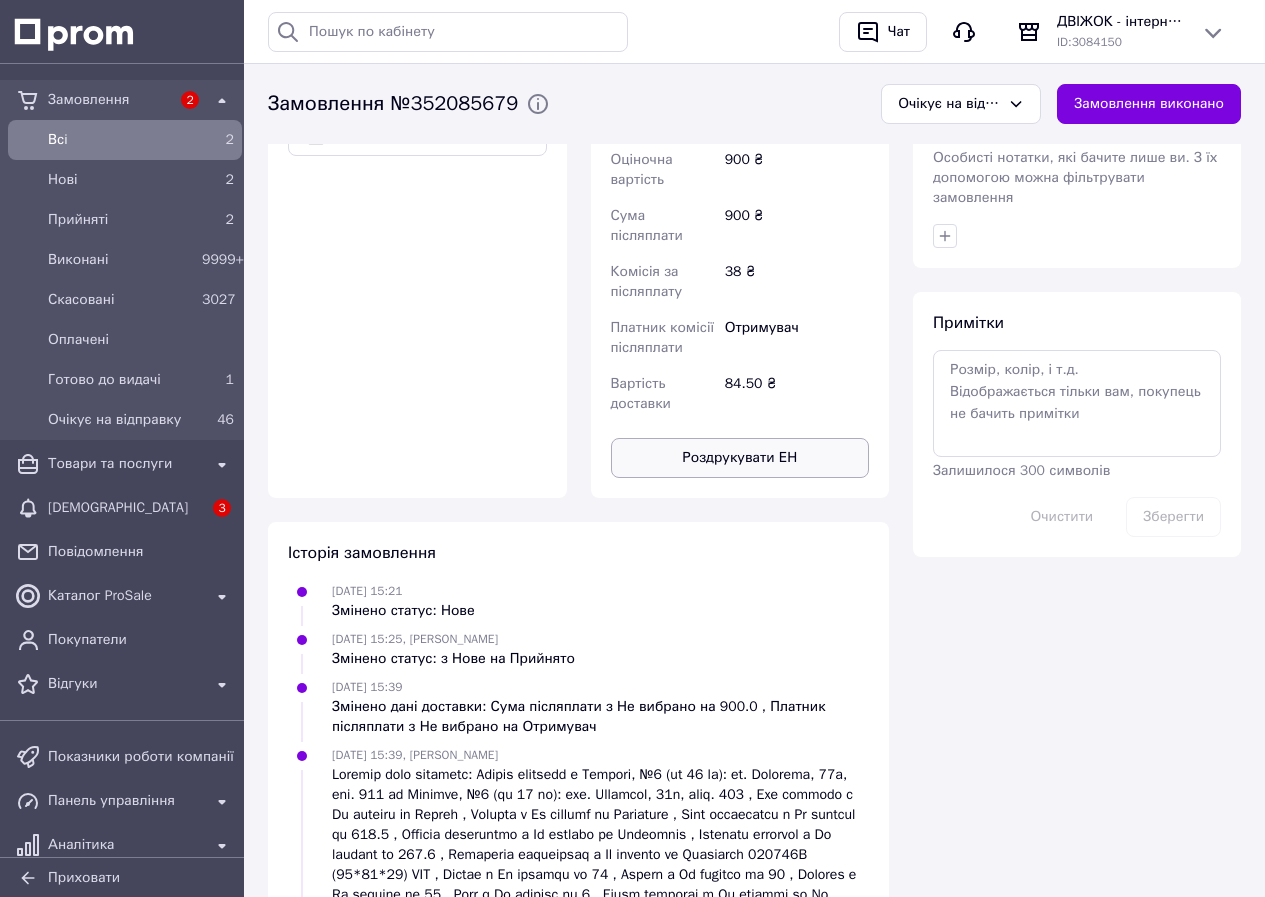 click on "Роздрукувати ЕН" at bounding box center [740, 458] 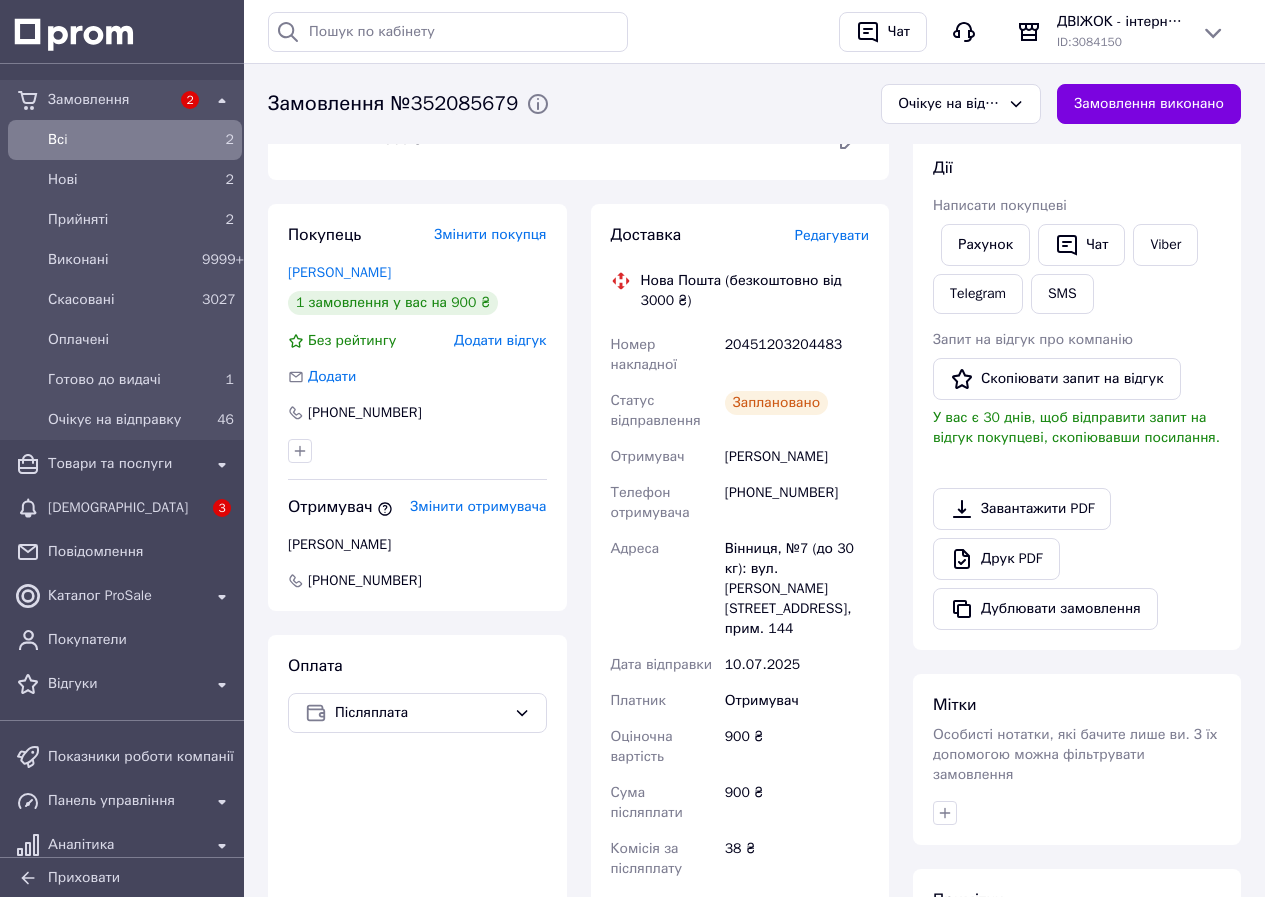 scroll, scrollTop: 200, scrollLeft: 0, axis: vertical 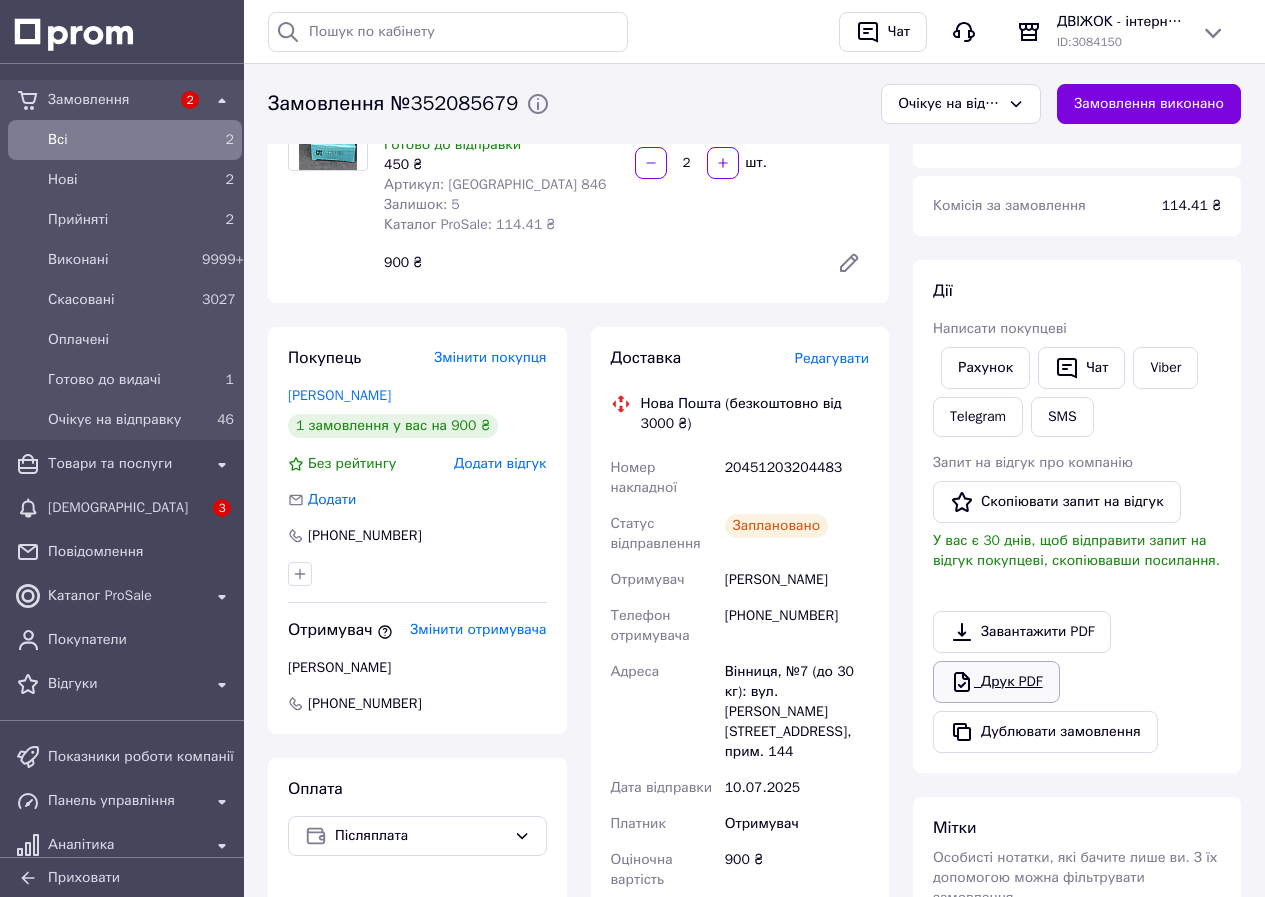click on "Друк PDF" at bounding box center [996, 682] 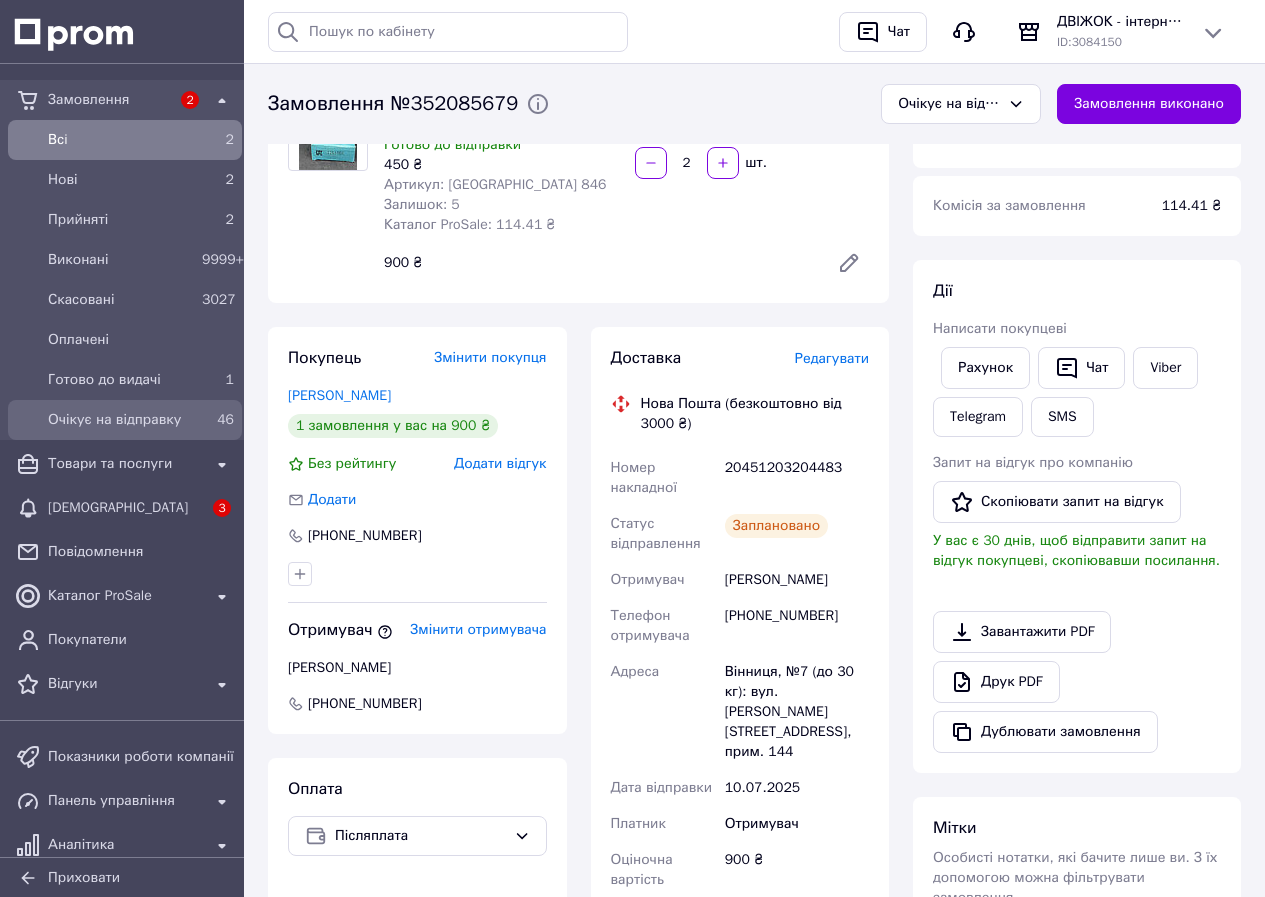 click on "Очікує на відправку" at bounding box center (121, 420) 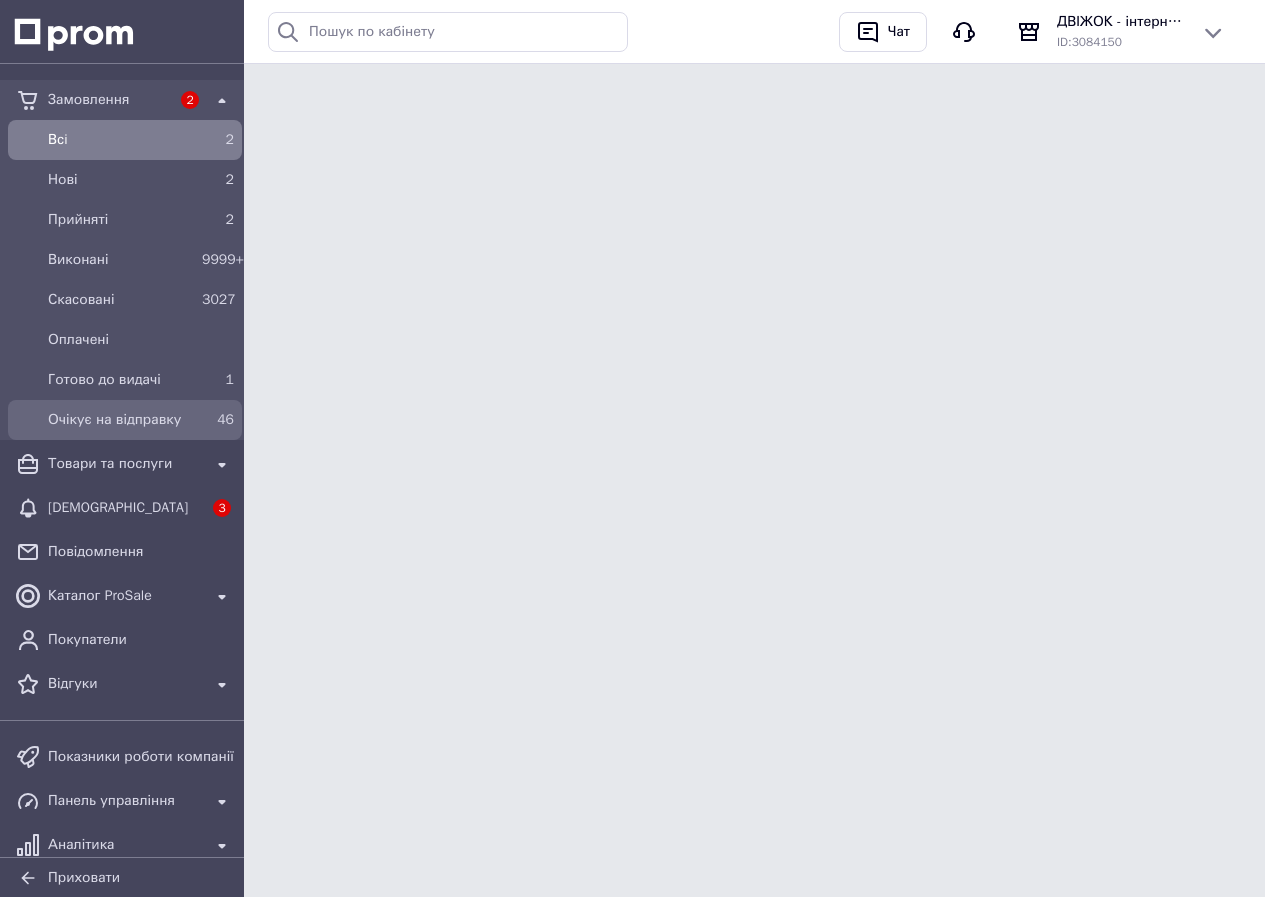 scroll, scrollTop: 0, scrollLeft: 0, axis: both 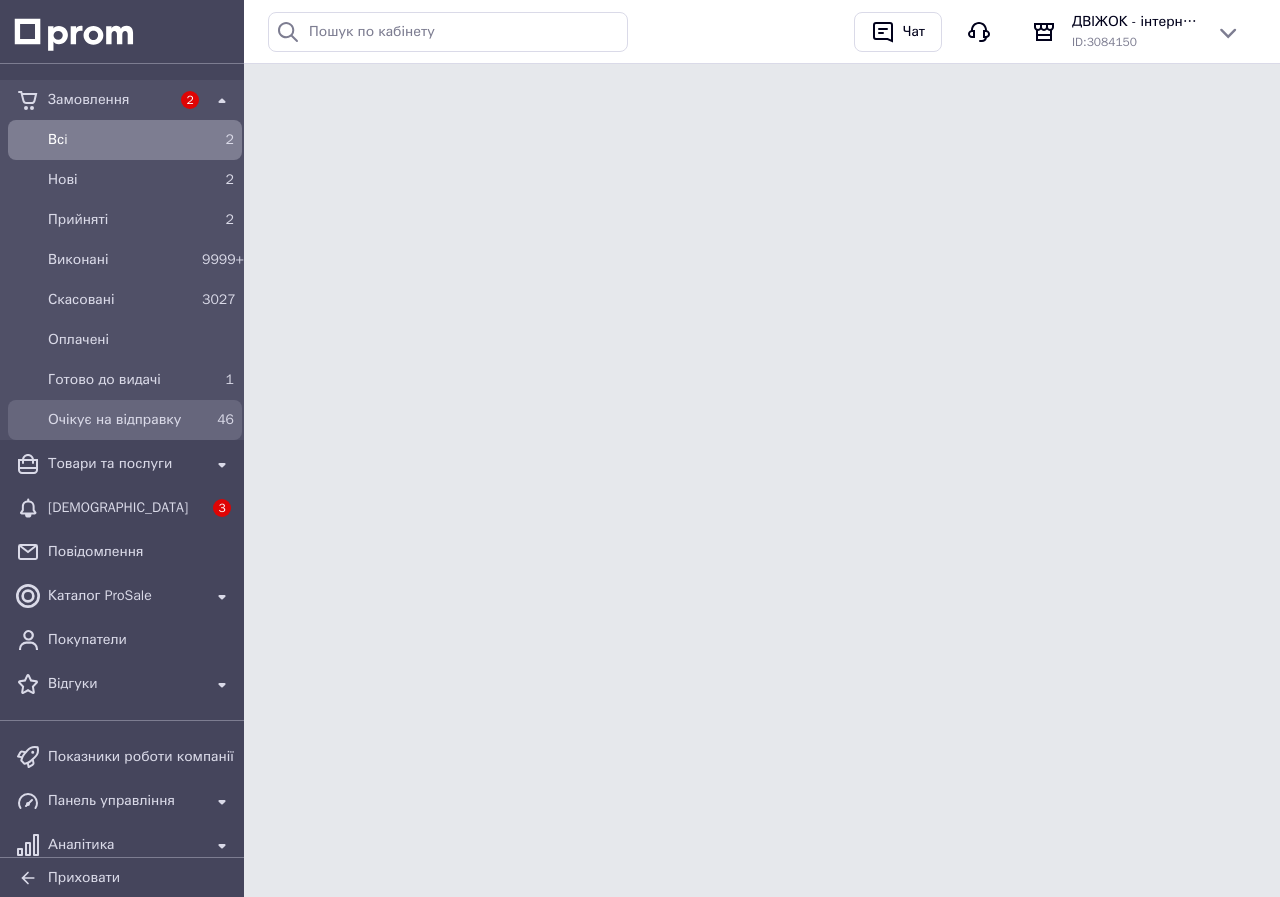 click on "Очікує на відправку" at bounding box center (121, 420) 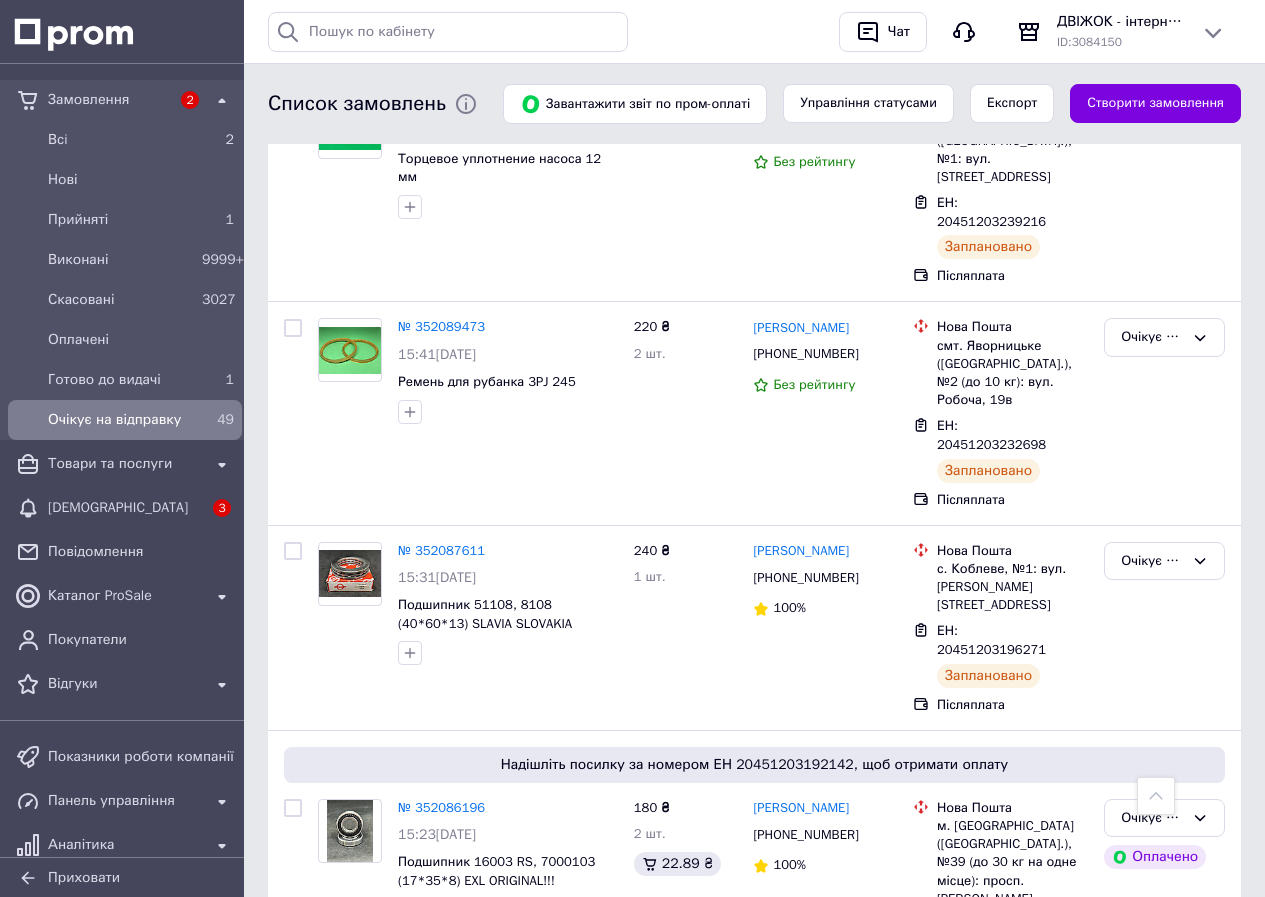 scroll, scrollTop: 0, scrollLeft: 0, axis: both 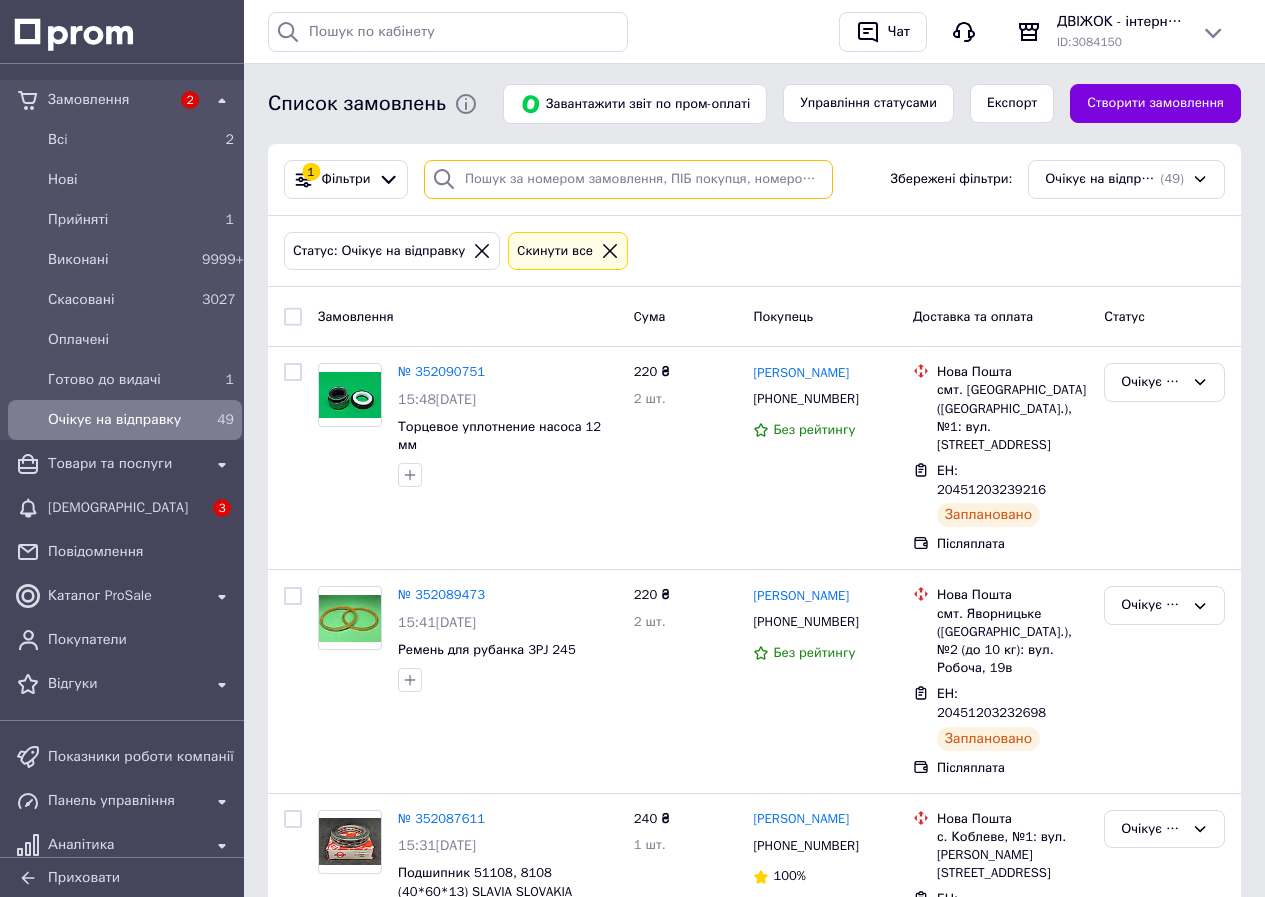 click at bounding box center [628, 179] 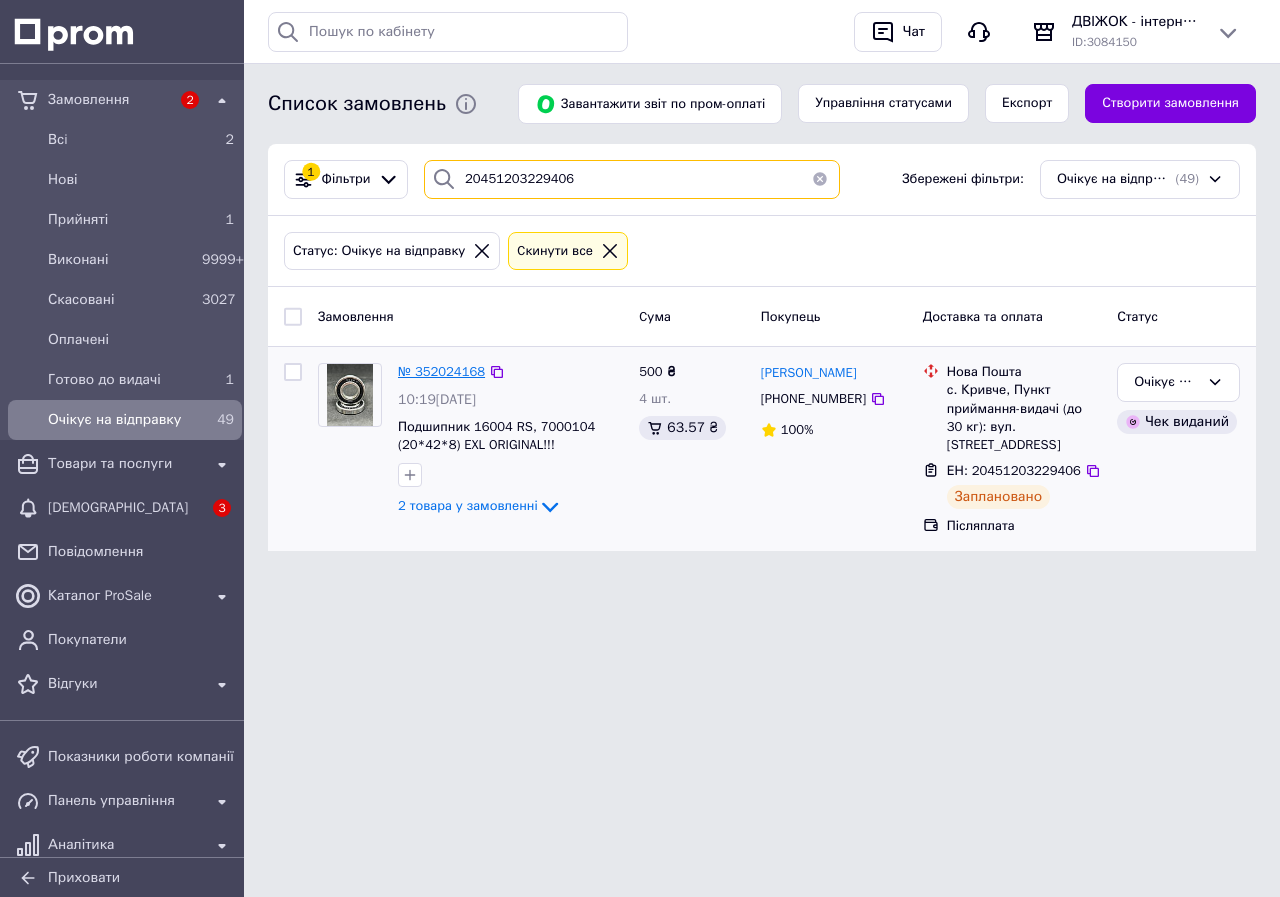 type on "20451203229406" 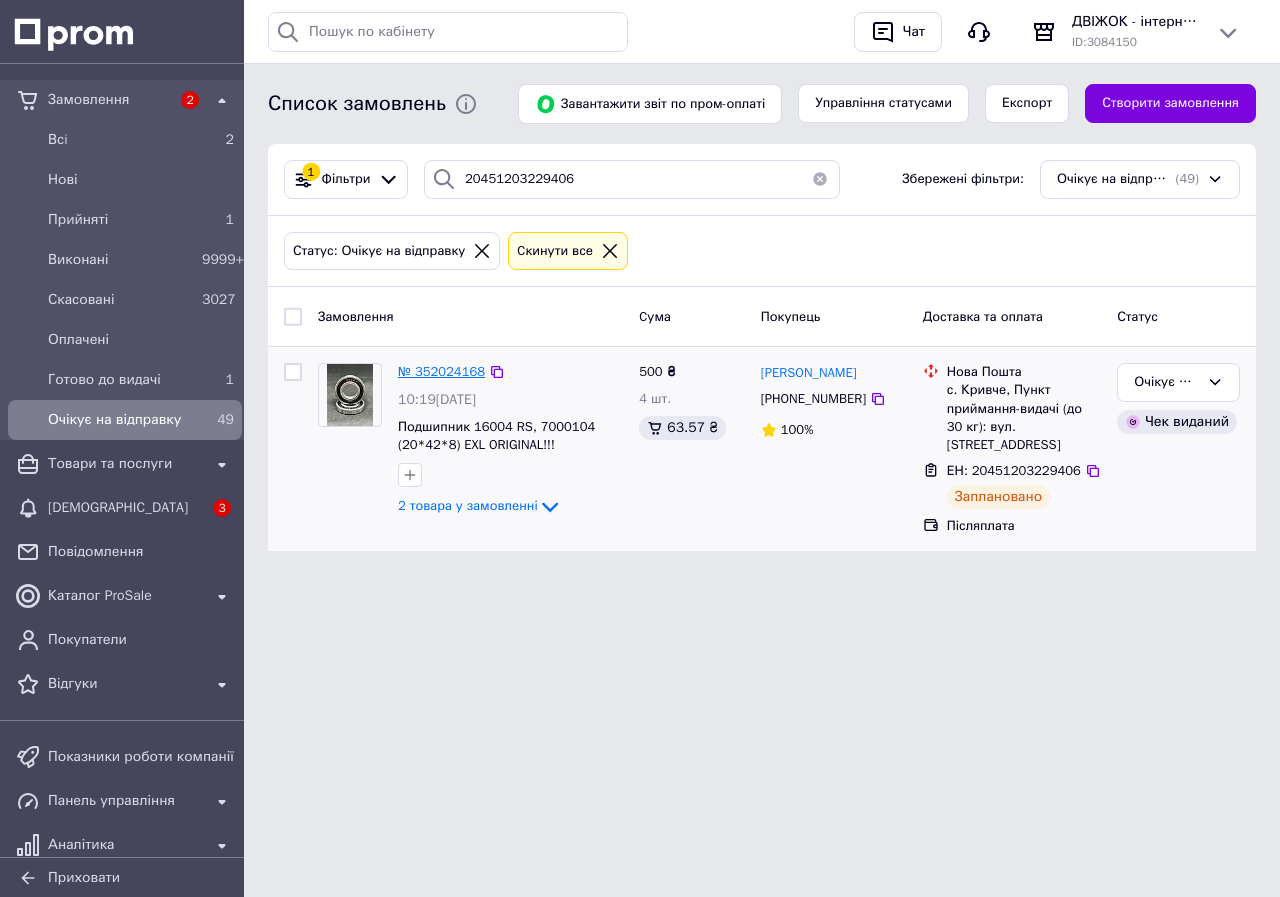 click on "№ 352024168" at bounding box center [441, 371] 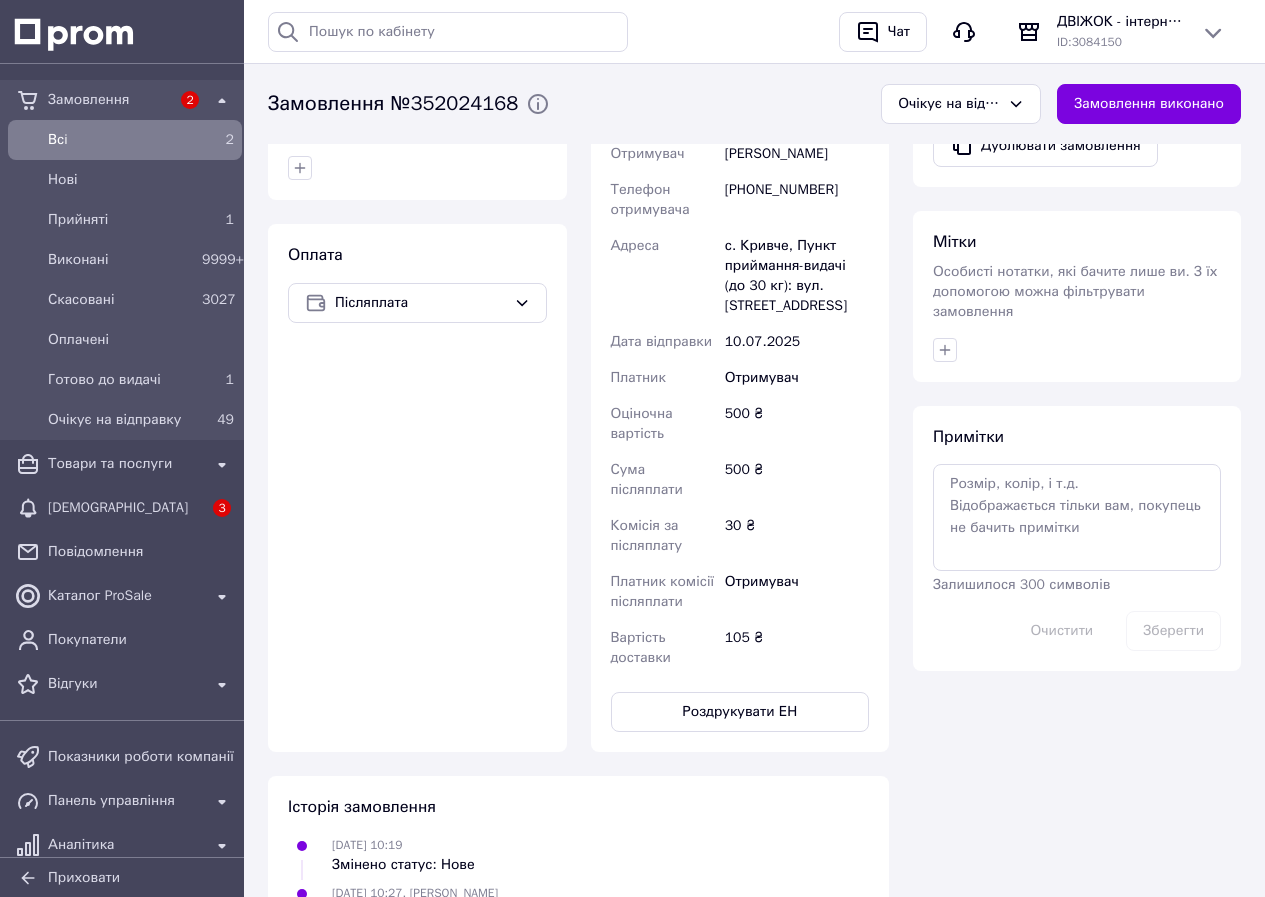 scroll, scrollTop: 1000, scrollLeft: 0, axis: vertical 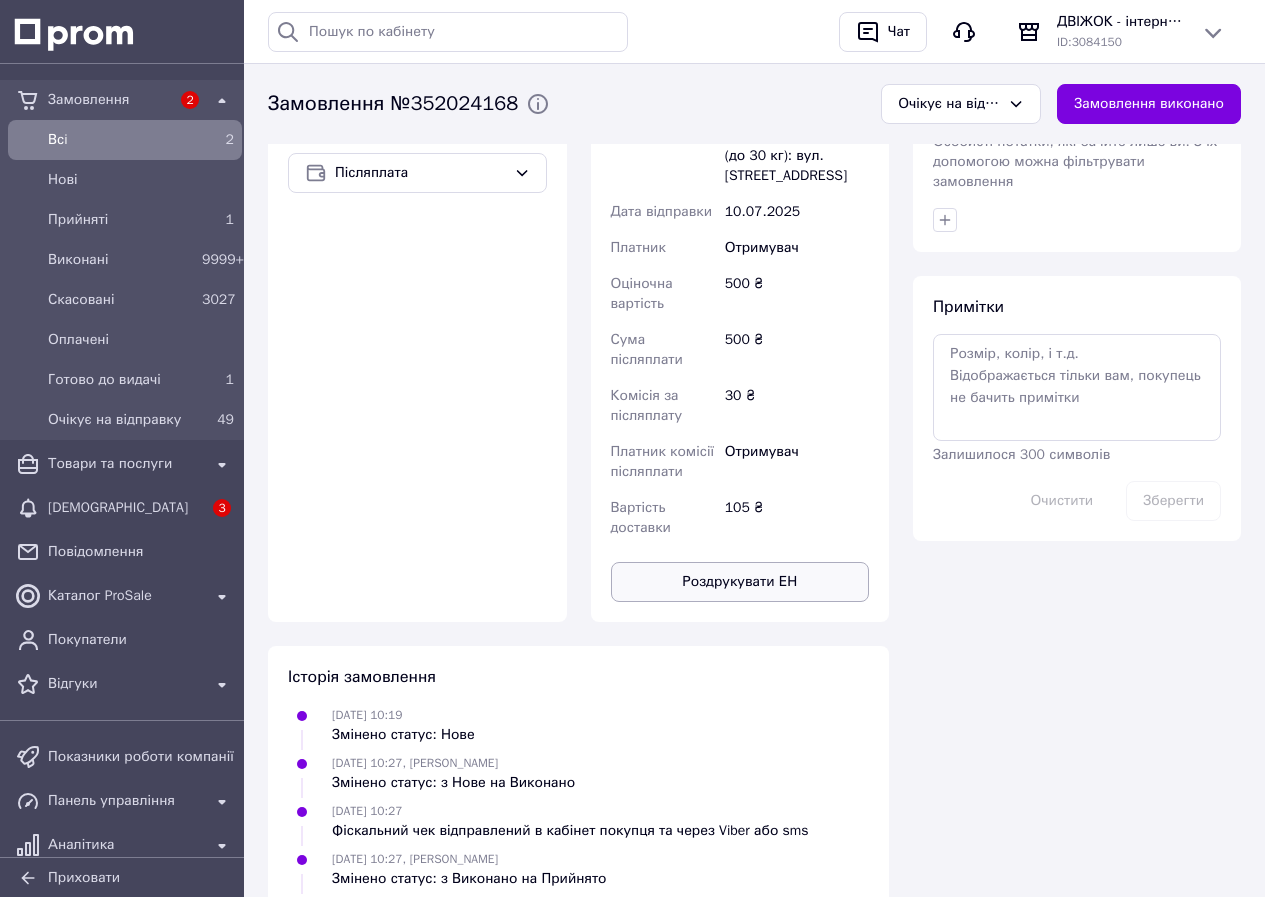 click on "Роздрукувати ЕН" at bounding box center (740, 582) 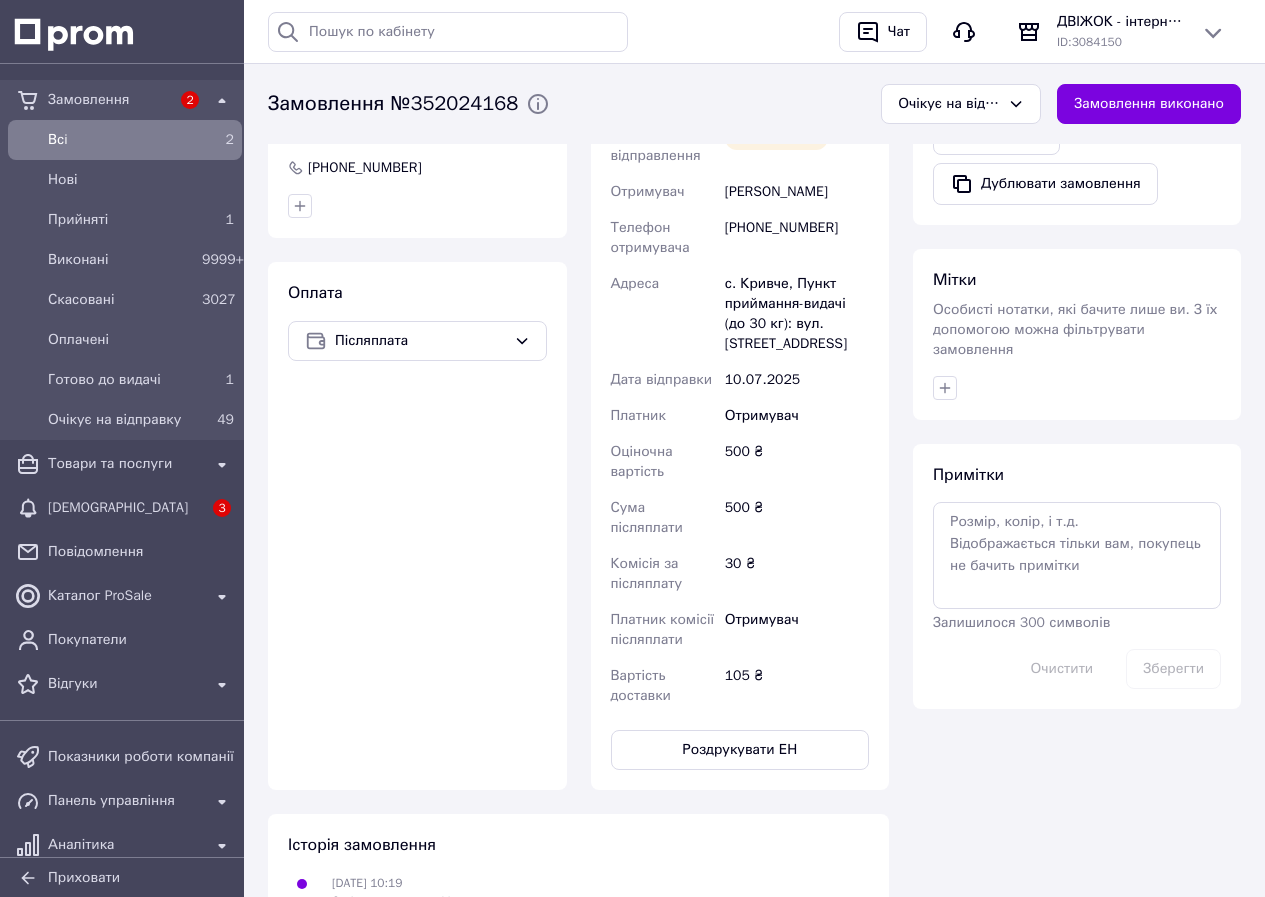 scroll, scrollTop: 500, scrollLeft: 0, axis: vertical 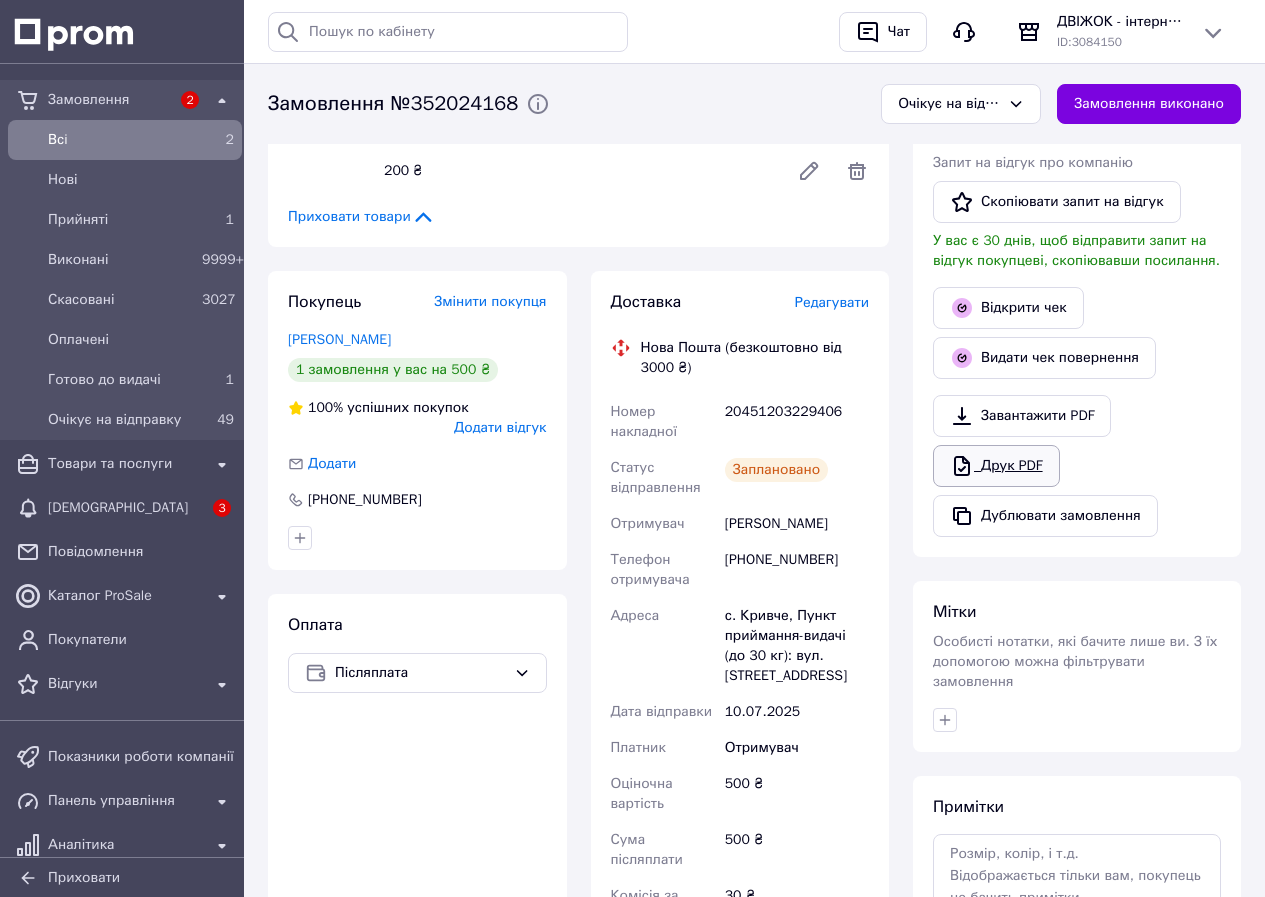 click on "Друк PDF" at bounding box center (996, 466) 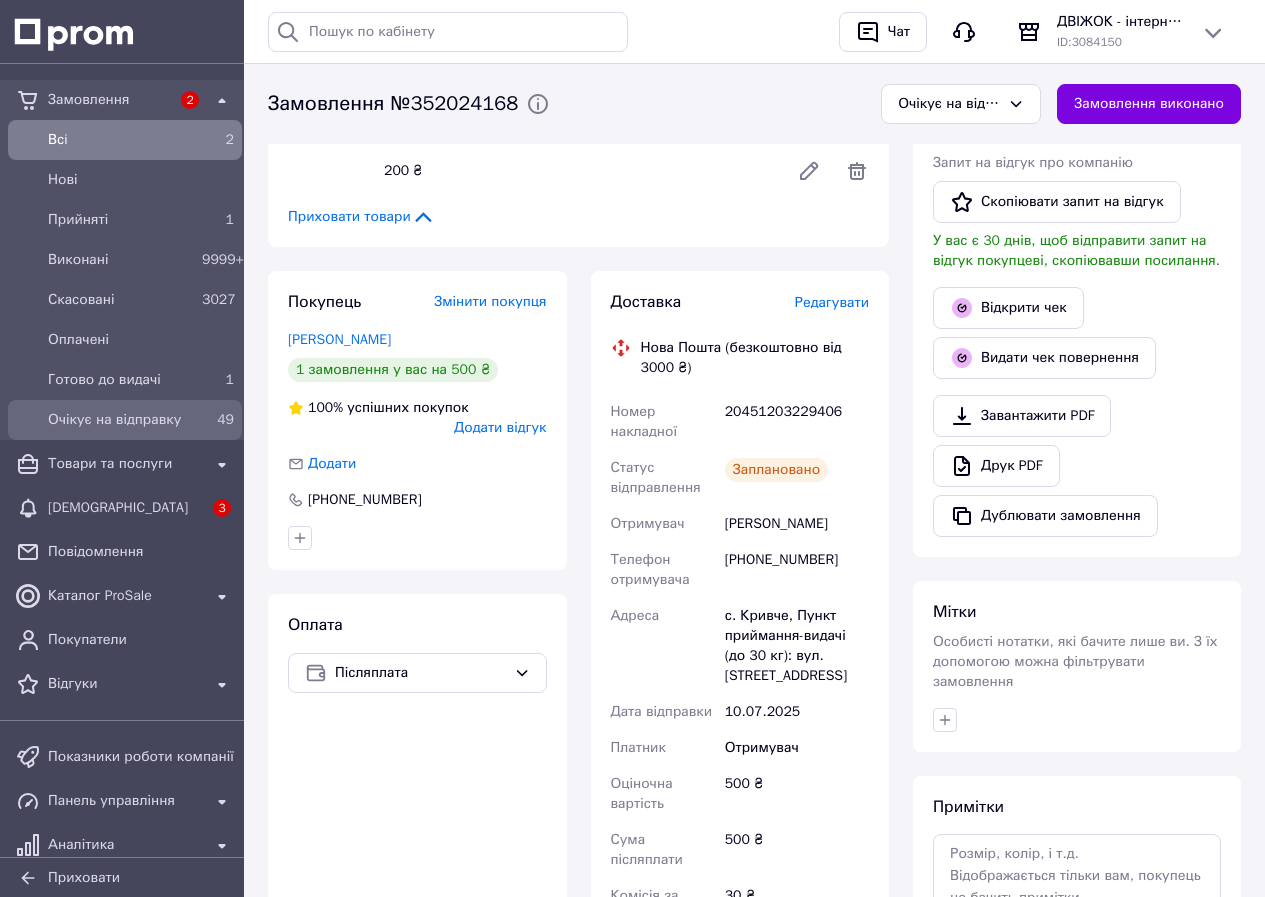 click on "Очікує на відправку" at bounding box center (121, 420) 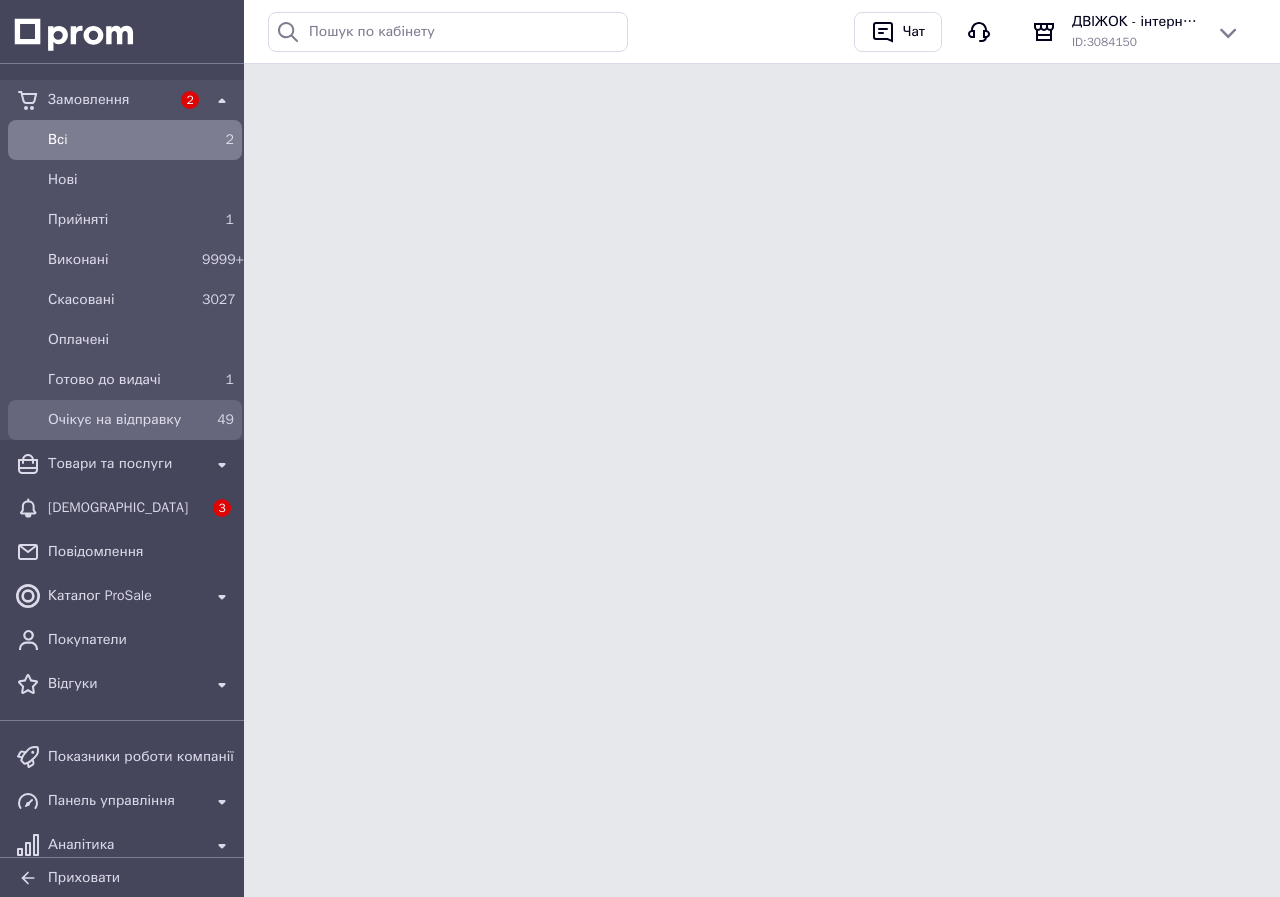 click on "Очікує на відправку" at bounding box center [121, 420] 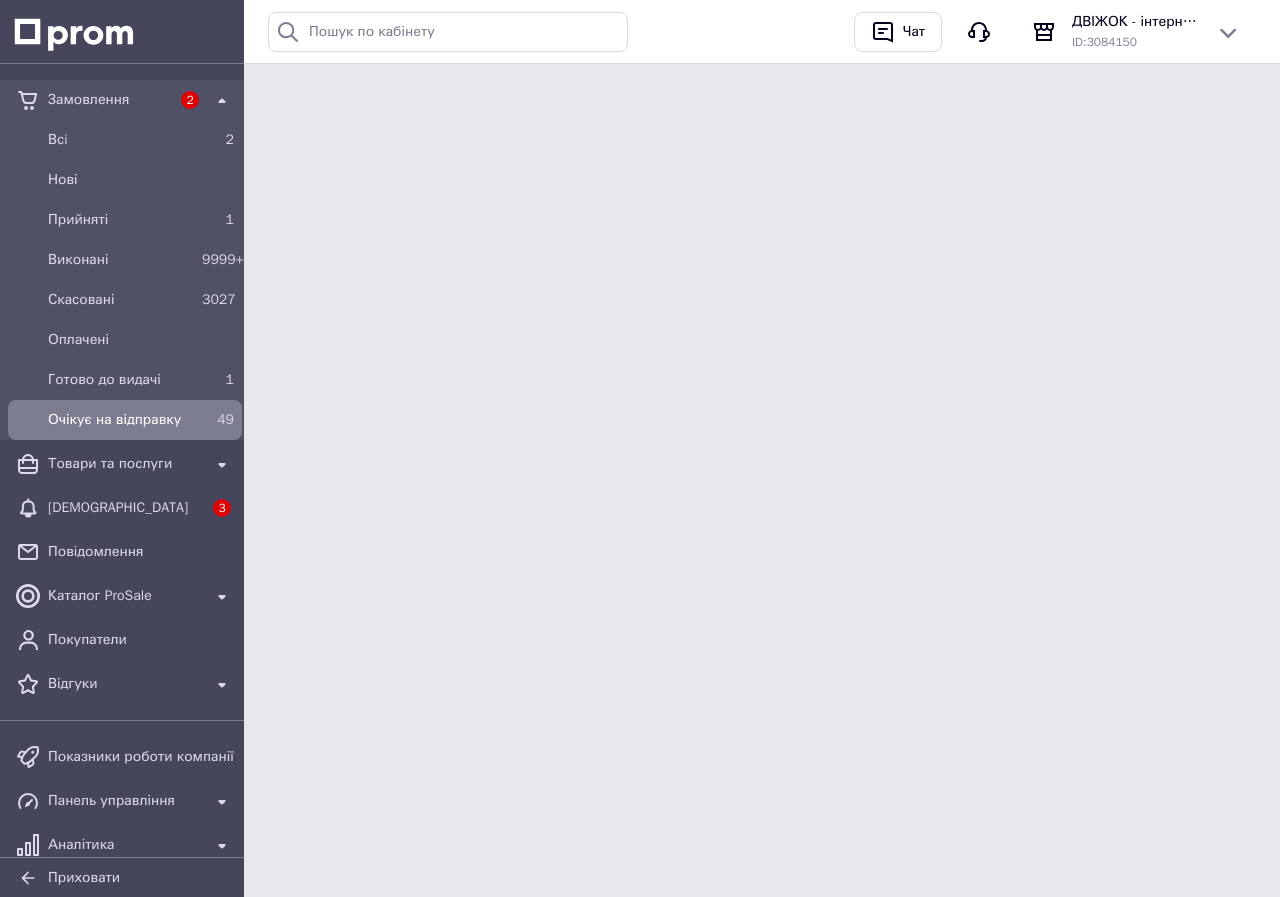 click on "Очікує на відправку" at bounding box center [121, 420] 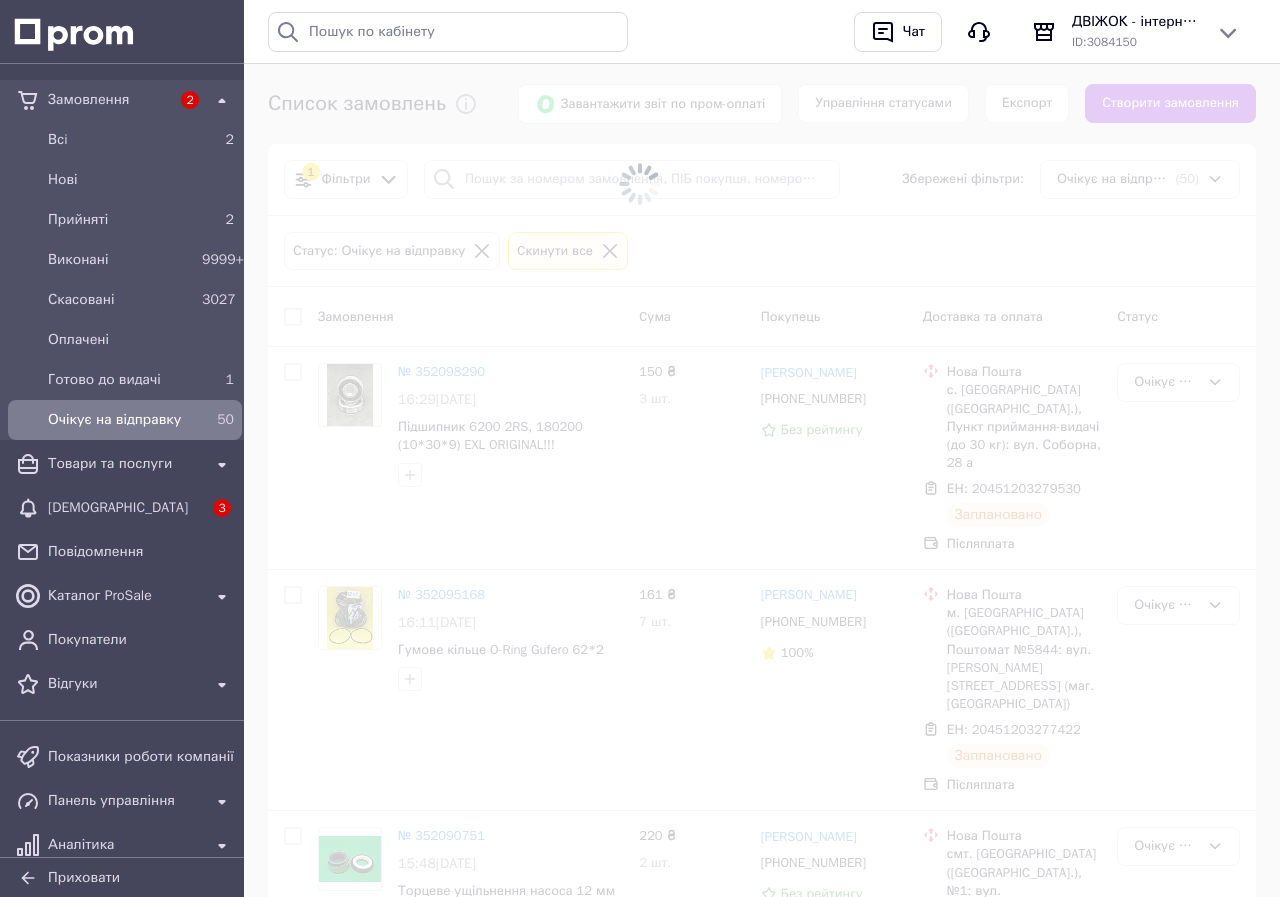 click on "Очікує на відправку" at bounding box center (121, 420) 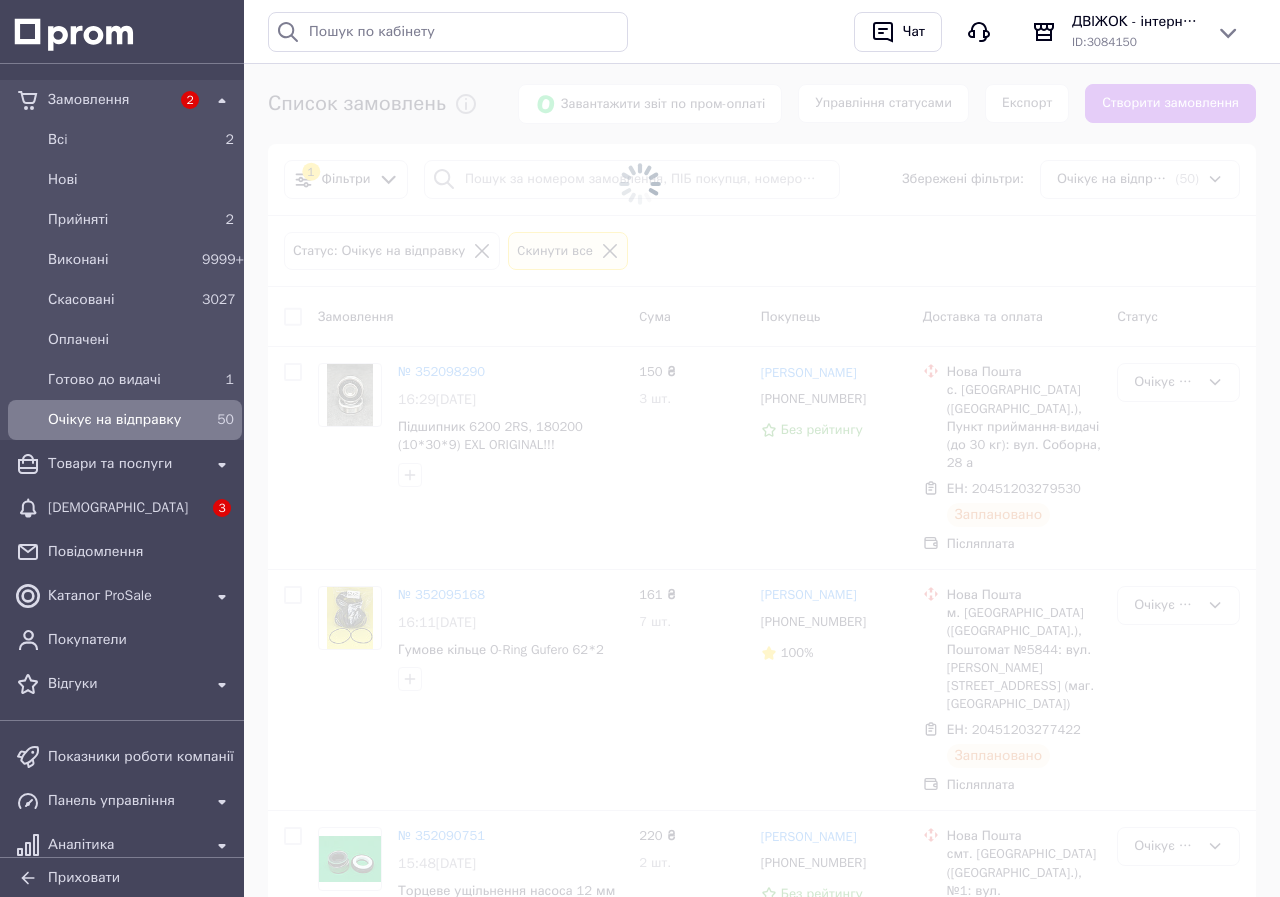 click on "Очікує на відправку" at bounding box center (121, 420) 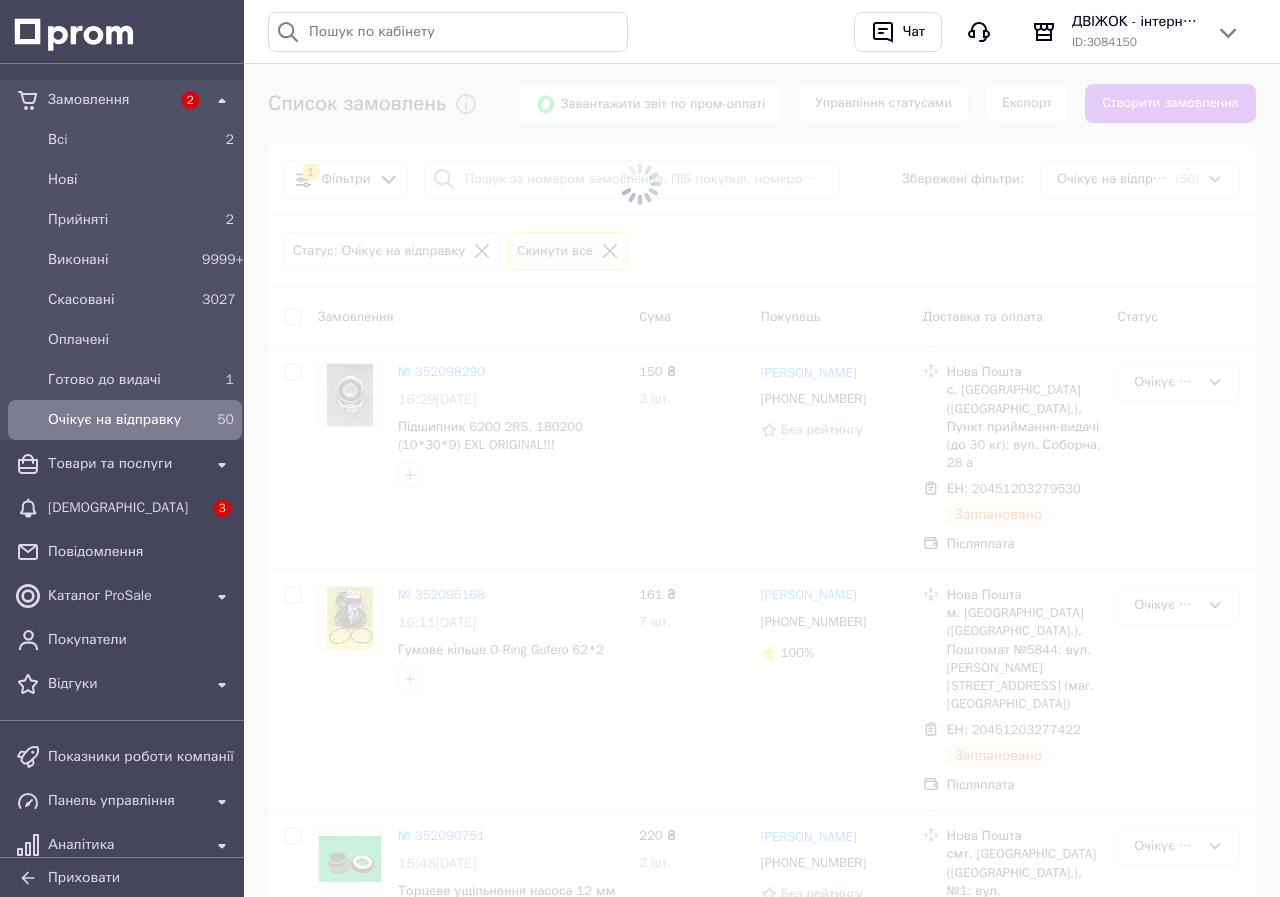 click on "Очікує на відправку" at bounding box center (121, 420) 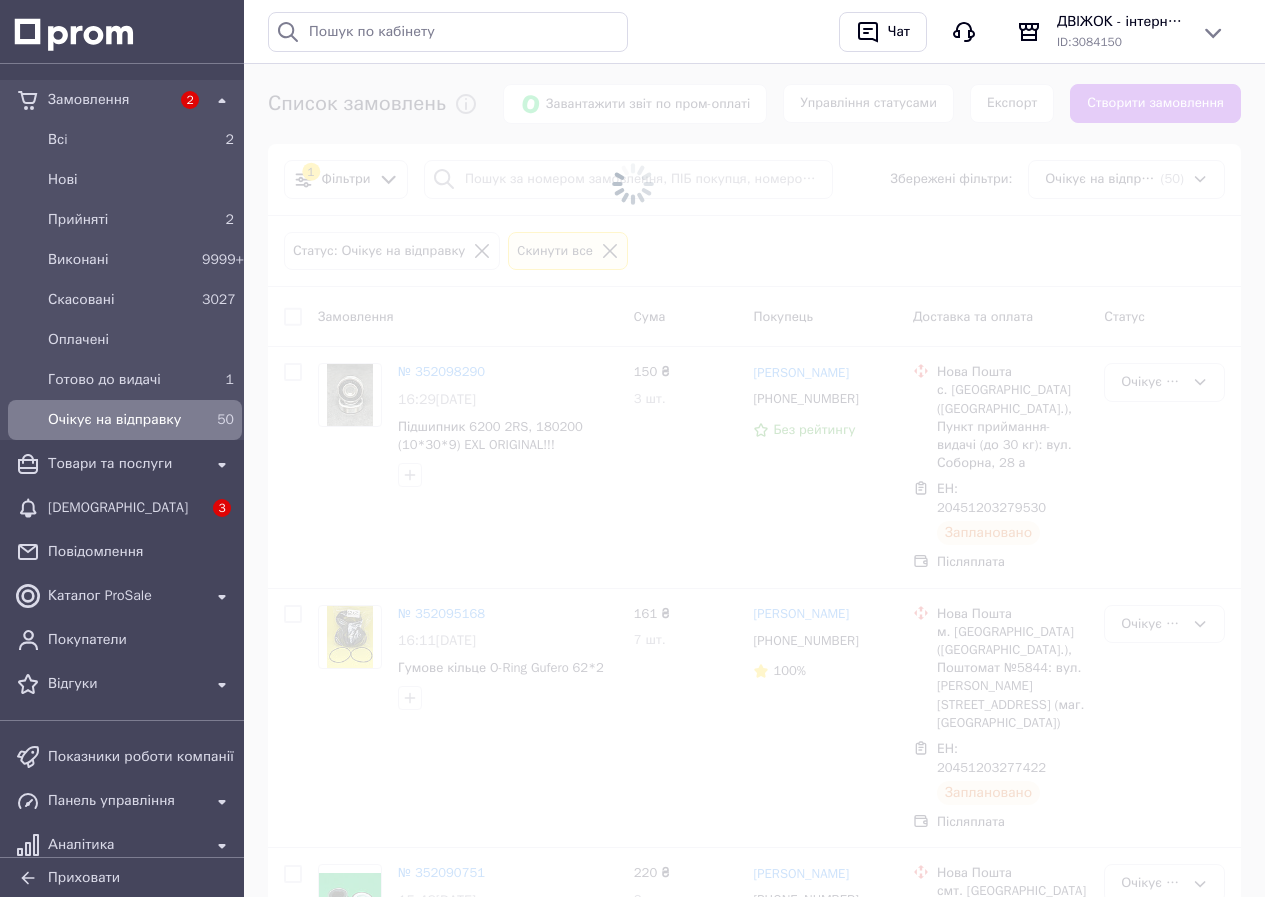 click on "Очікує на відправку" at bounding box center [121, 420] 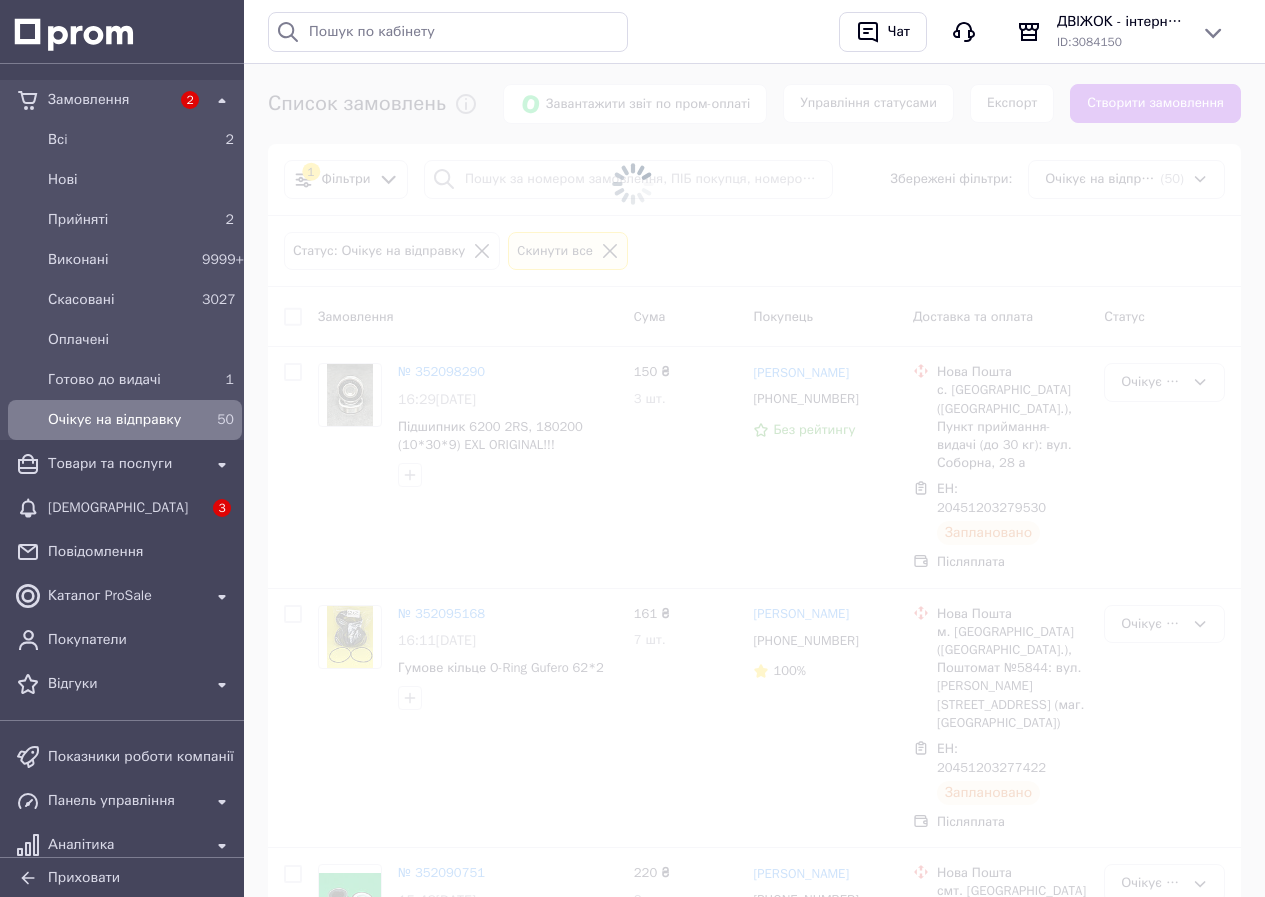 click on "Очікує на відправку" at bounding box center (121, 420) 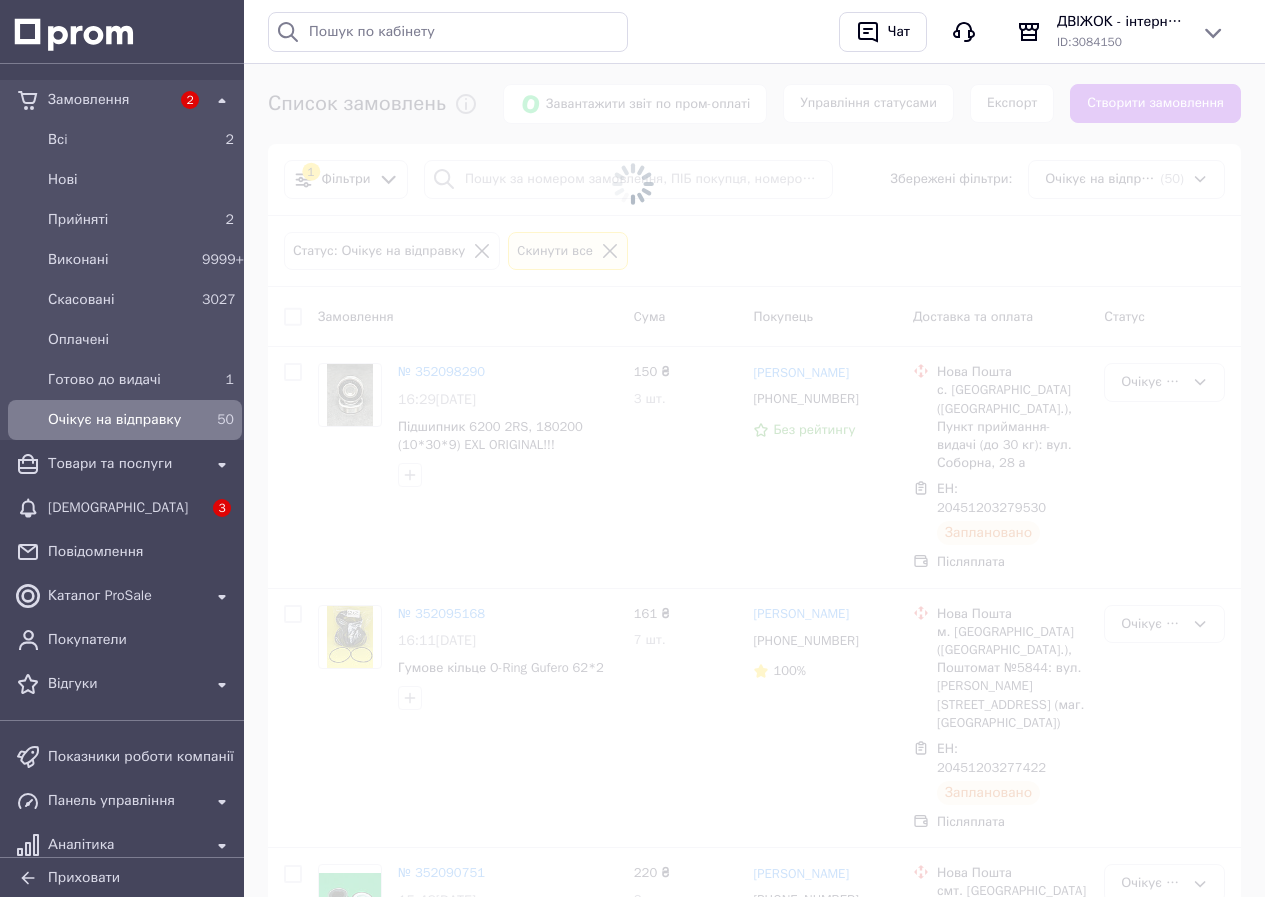 click on "Очікує на відправку" at bounding box center [121, 420] 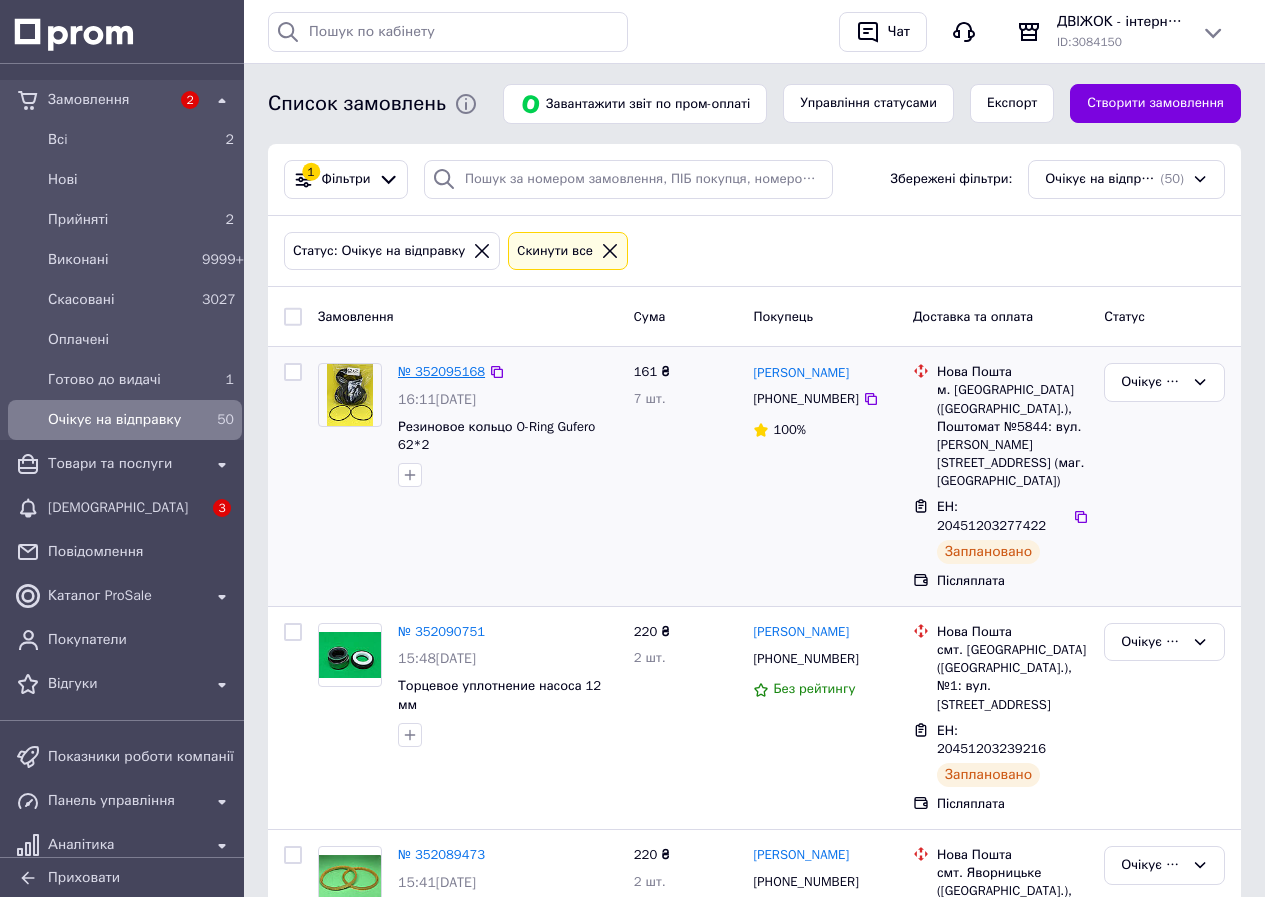 click on "№ 352095168" at bounding box center (441, 371) 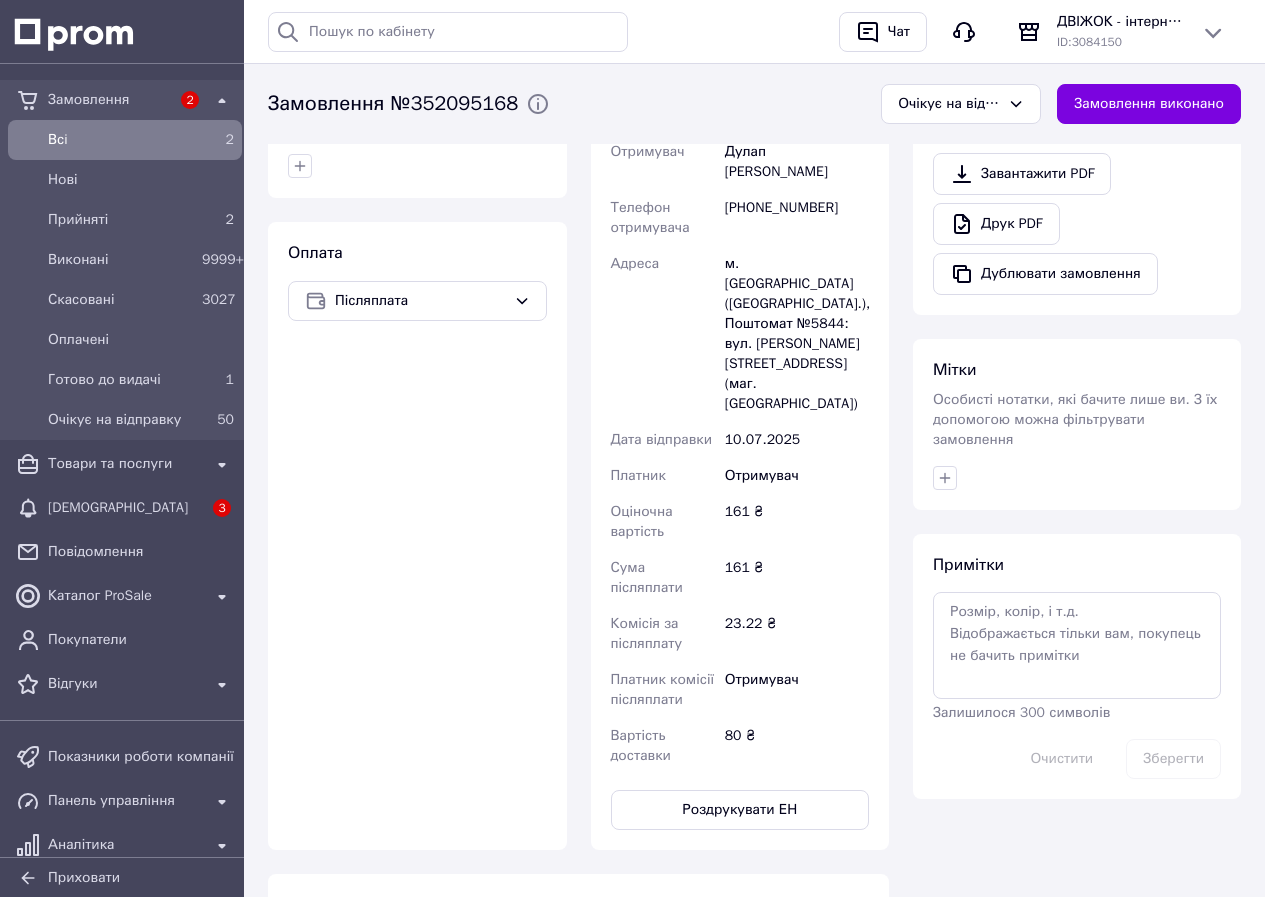 scroll, scrollTop: 600, scrollLeft: 0, axis: vertical 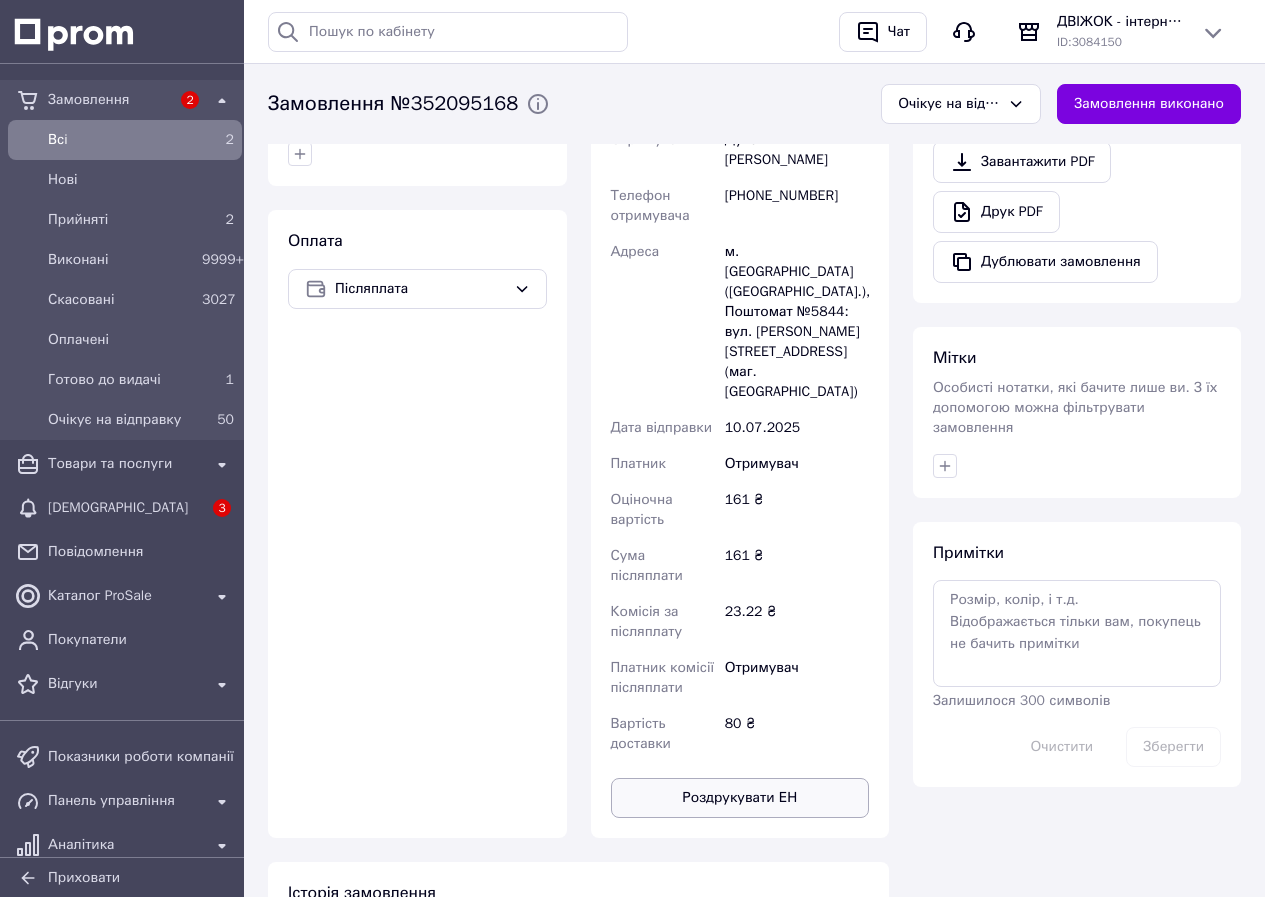 click on "Роздрукувати ЕН" at bounding box center [740, 798] 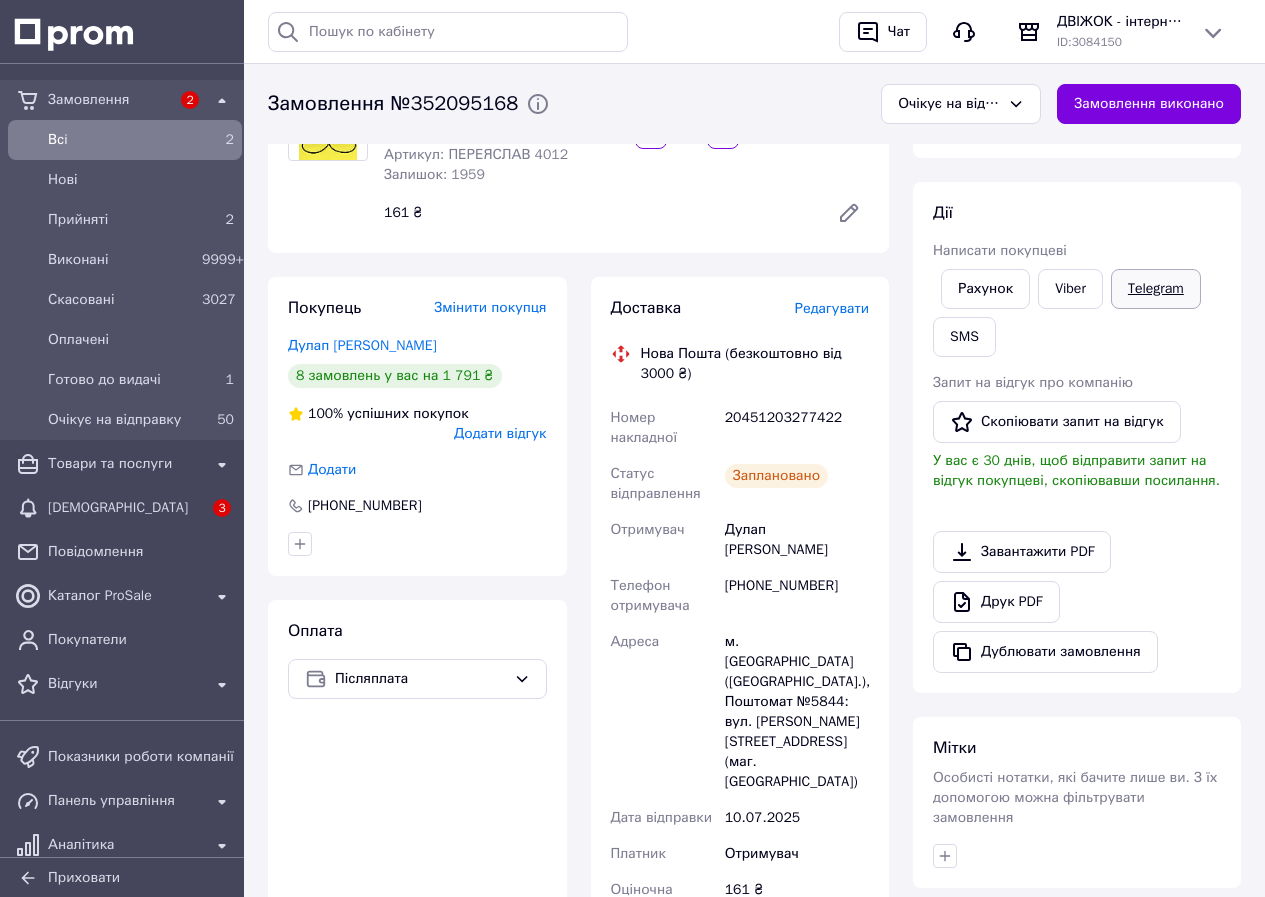 scroll, scrollTop: 100, scrollLeft: 0, axis: vertical 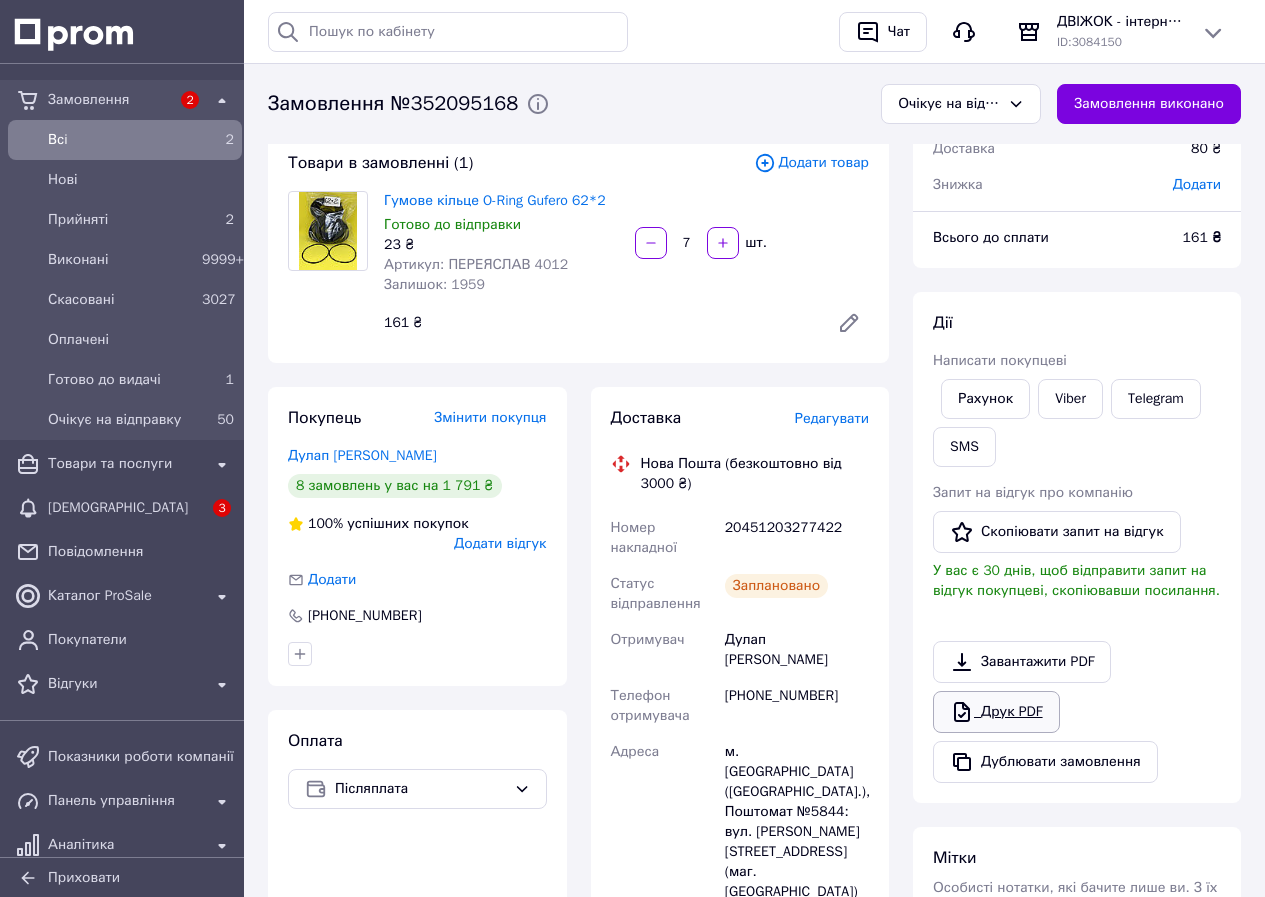 click on "Друк PDF" at bounding box center [996, 712] 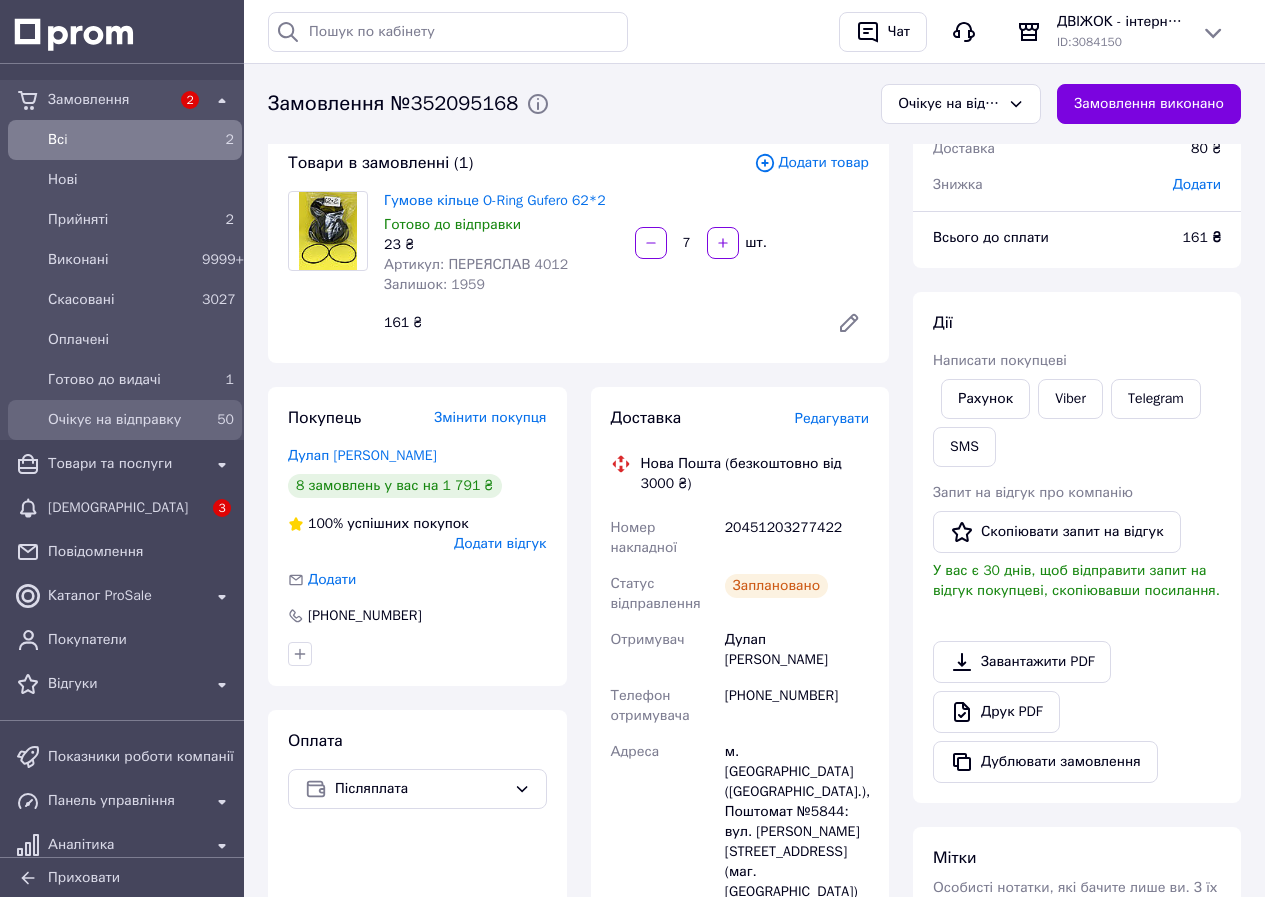 click on "Очікує на відправку" at bounding box center [121, 420] 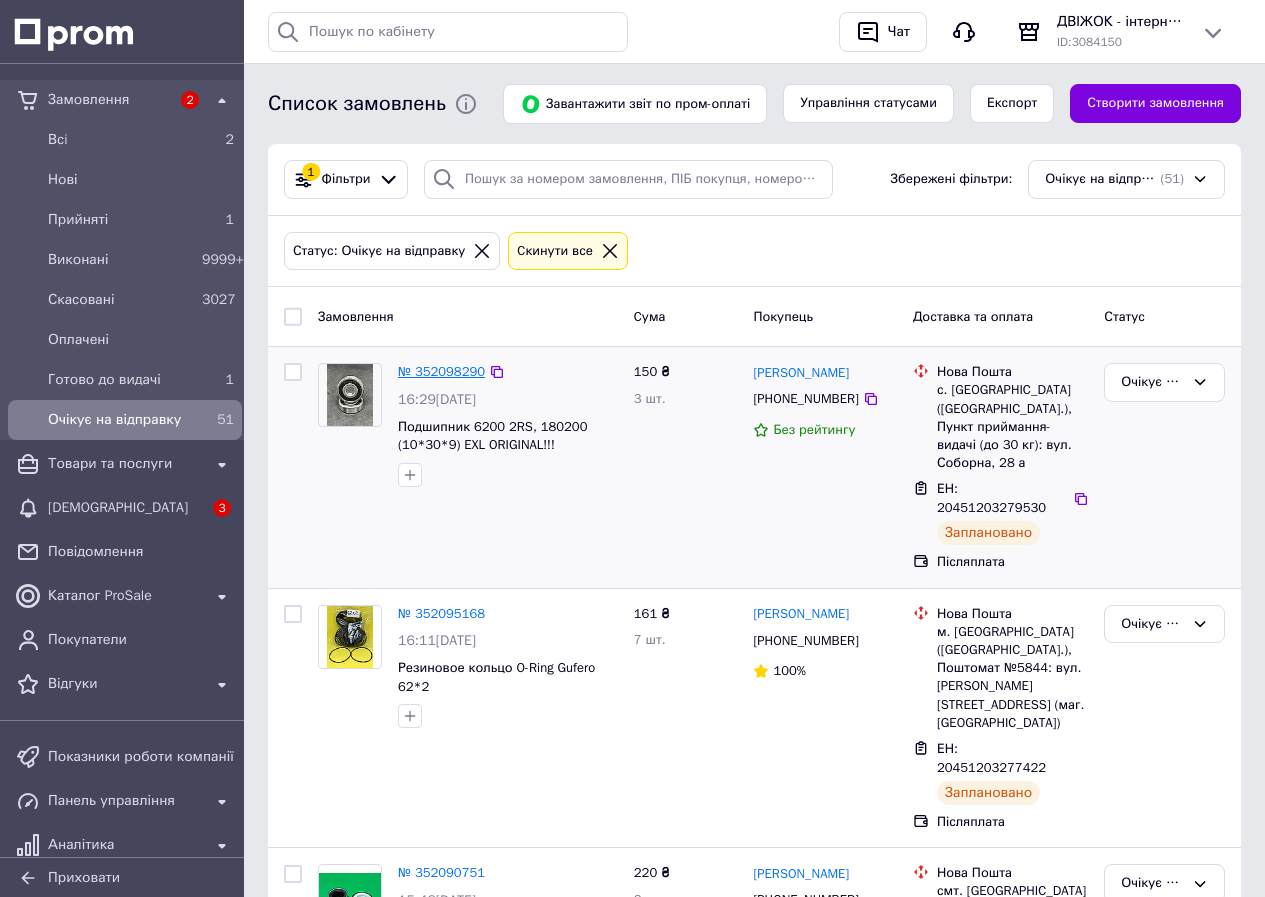click on "№ 352098290" at bounding box center [441, 371] 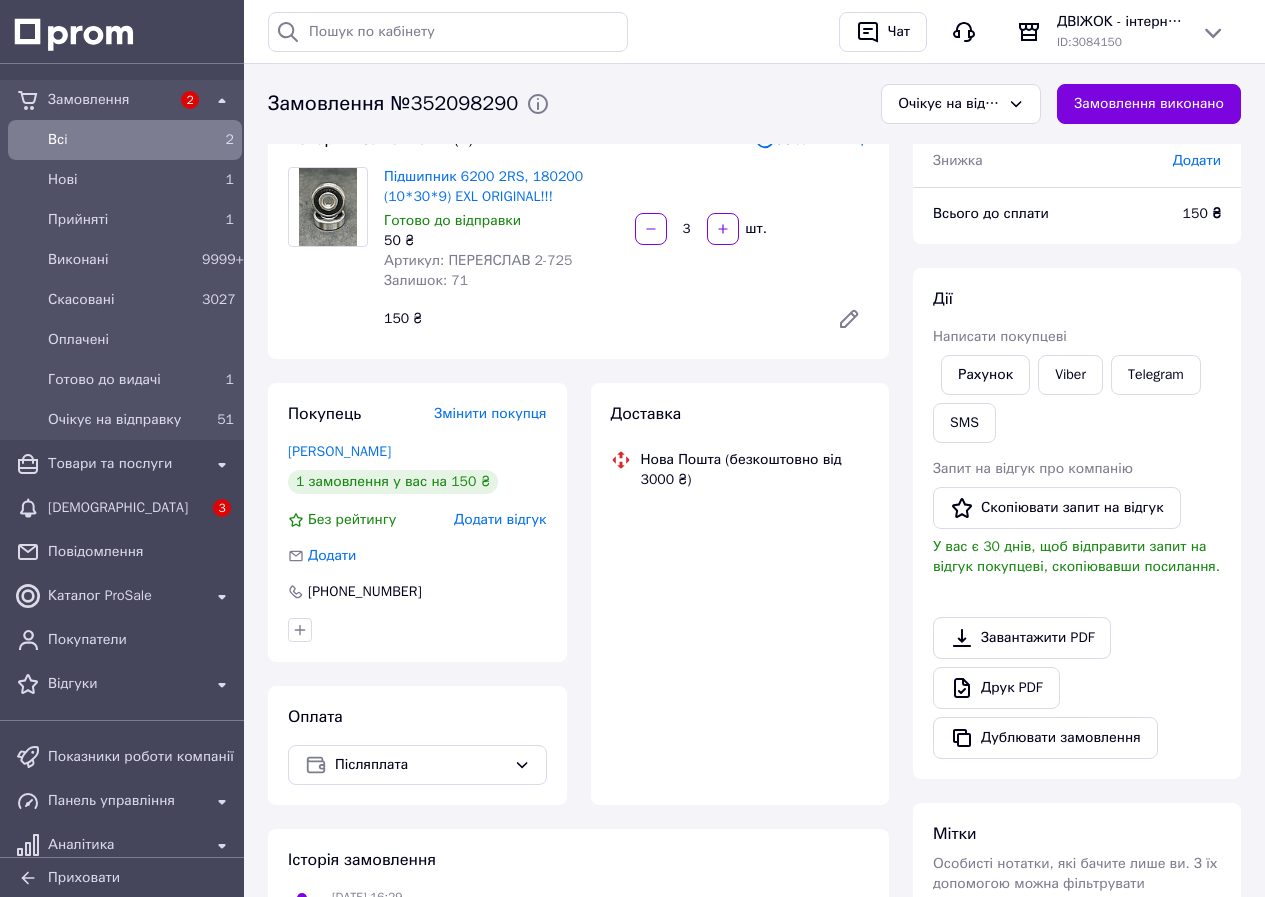 scroll, scrollTop: 624, scrollLeft: 0, axis: vertical 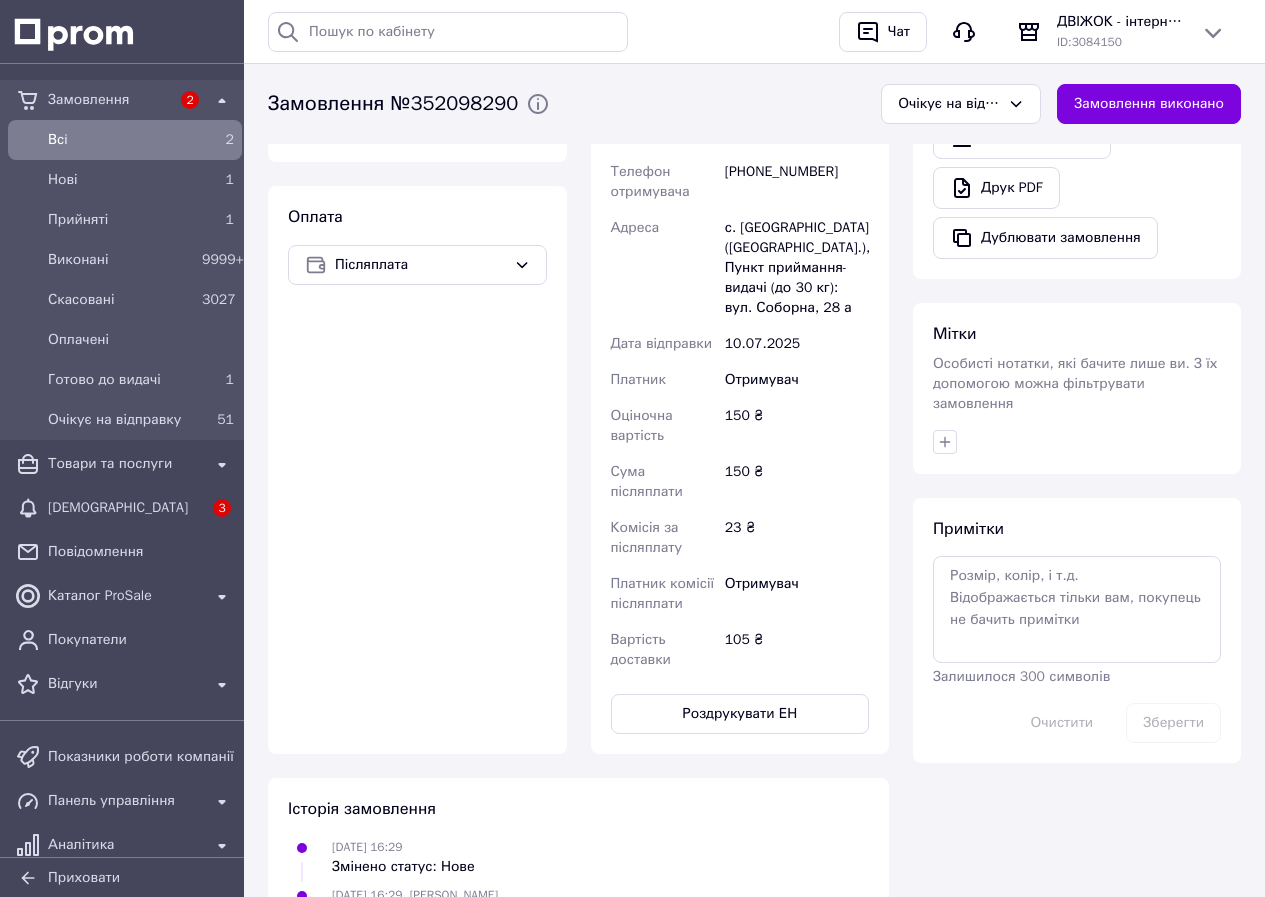 click on "Доставка Редагувати Нова Пошта (безкоштовно від 3000 ₴) Номер накладної 20451203279530 Статус відправлення Заплановано Отримувач [PERSON_NAME] Телефон отримувача [PHONE_NUMBER] Адреса с. [GEOGRAPHIC_DATA] ([GEOGRAPHIC_DATA].), Пункт приймання-видачі (до 30 кг): вул. Соборна, 28 а Дата відправки [DATE] Платник Отримувач Оціночна вартість 150 ₴ Сума післяплати 150 ₴ Комісія за післяплату 23 ₴ Платник комісії післяплати Отримувач Вартість доставки 105 ₴ Роздрукувати ЕН Платник Отримувач Відправник Прізвище отримувача [PERSON_NAME] Ім'я отримувача [PERSON_NAME] батькові отримувача [PHONE_NUMBER] 150 < > <" at bounding box center (740, 318) 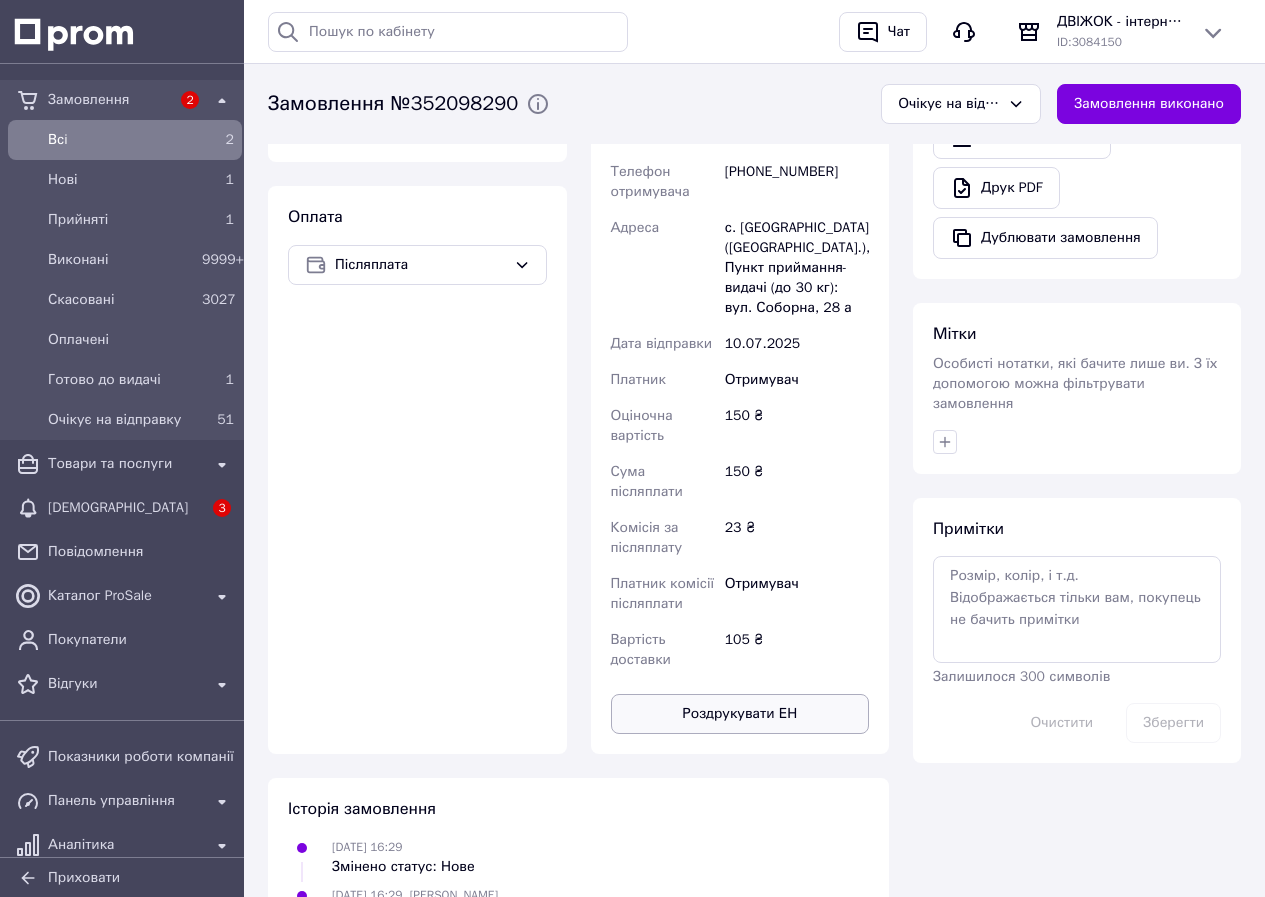 click on "Роздрукувати ЕН" at bounding box center (740, 714) 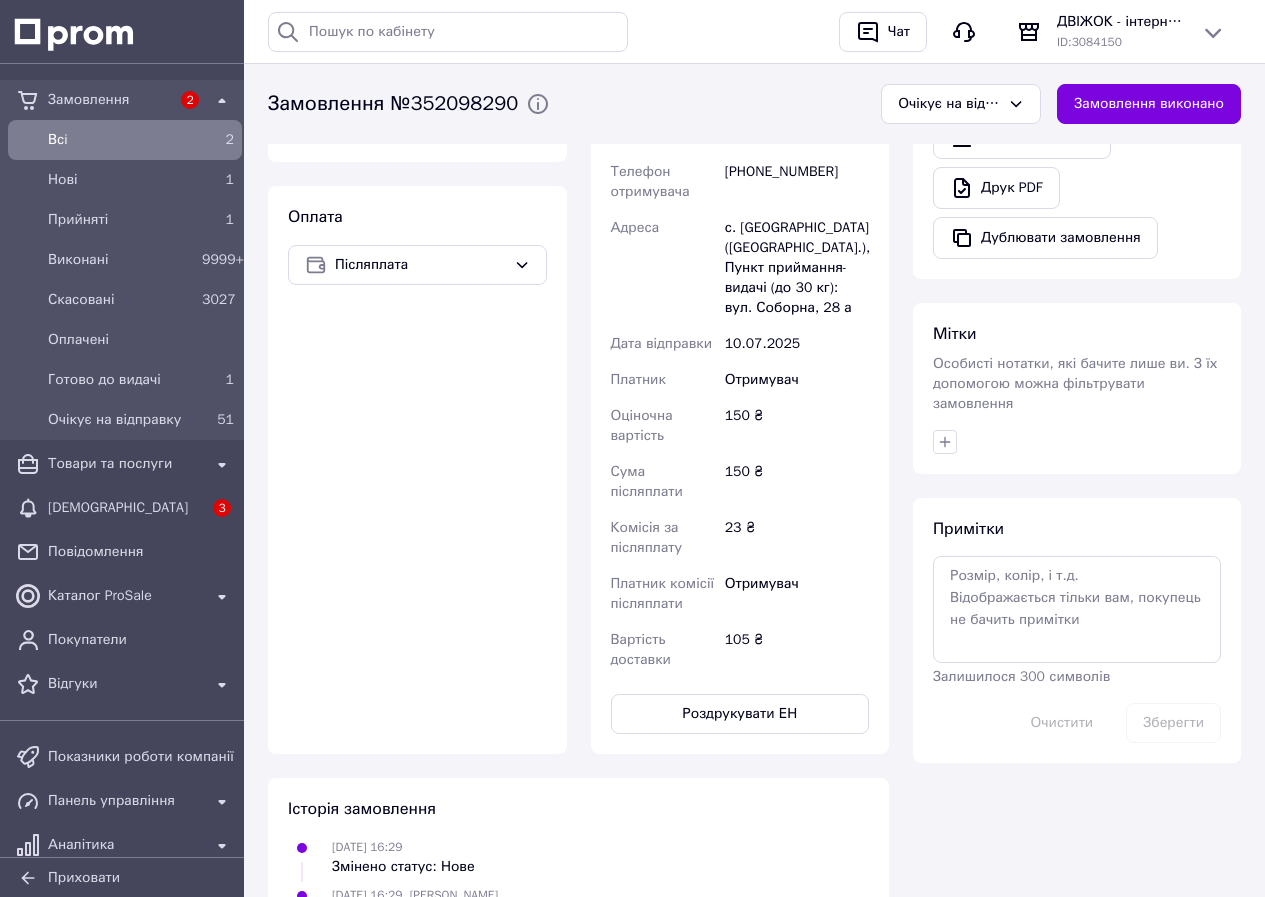 scroll, scrollTop: 324, scrollLeft: 0, axis: vertical 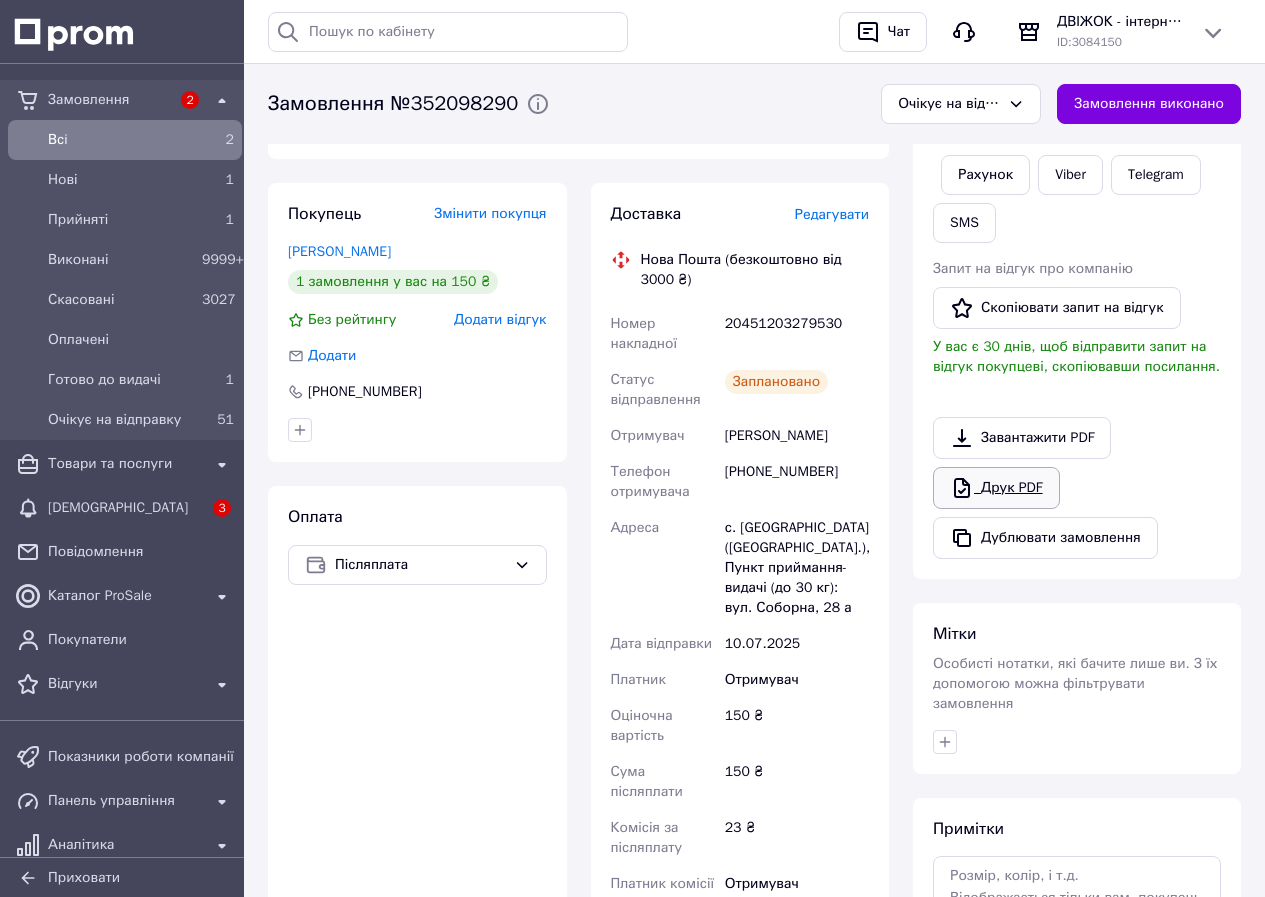 click on "Друк PDF" at bounding box center [996, 488] 